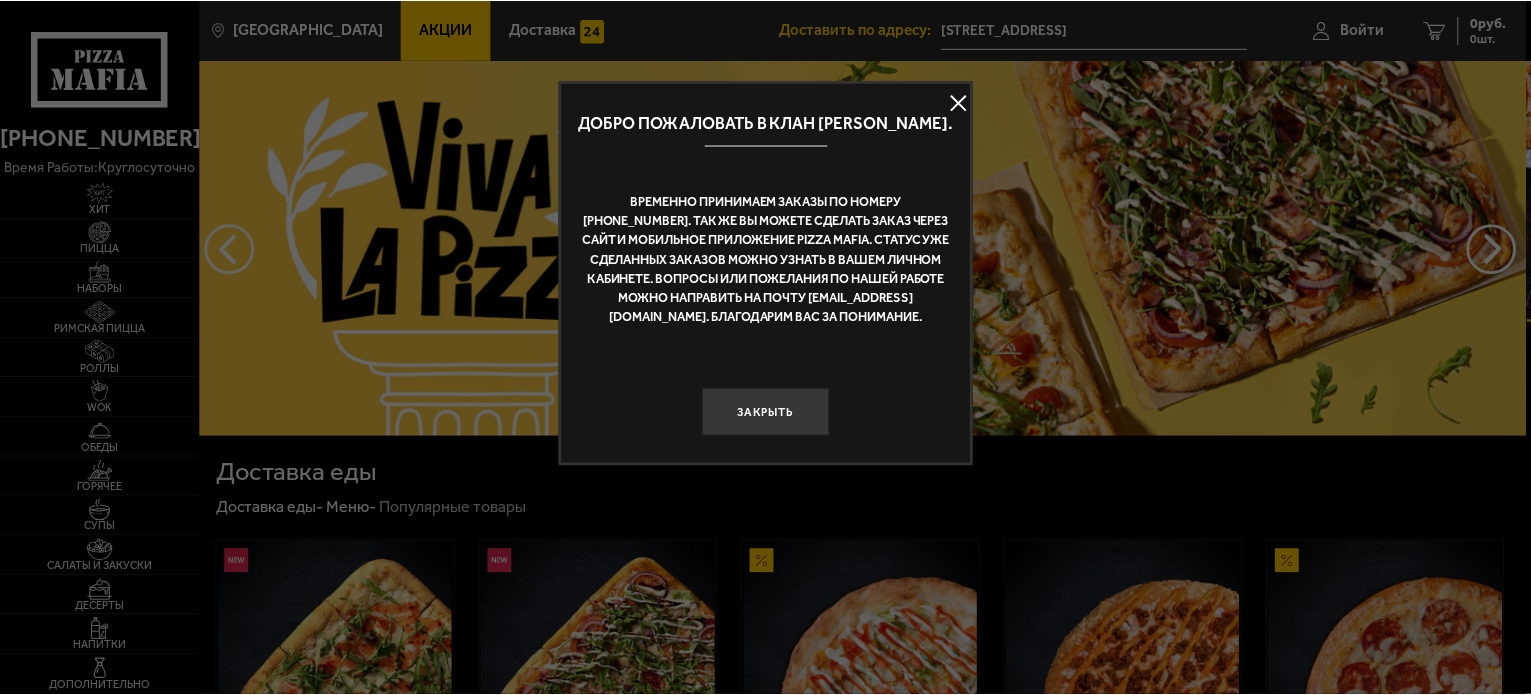 scroll, scrollTop: 0, scrollLeft: 0, axis: both 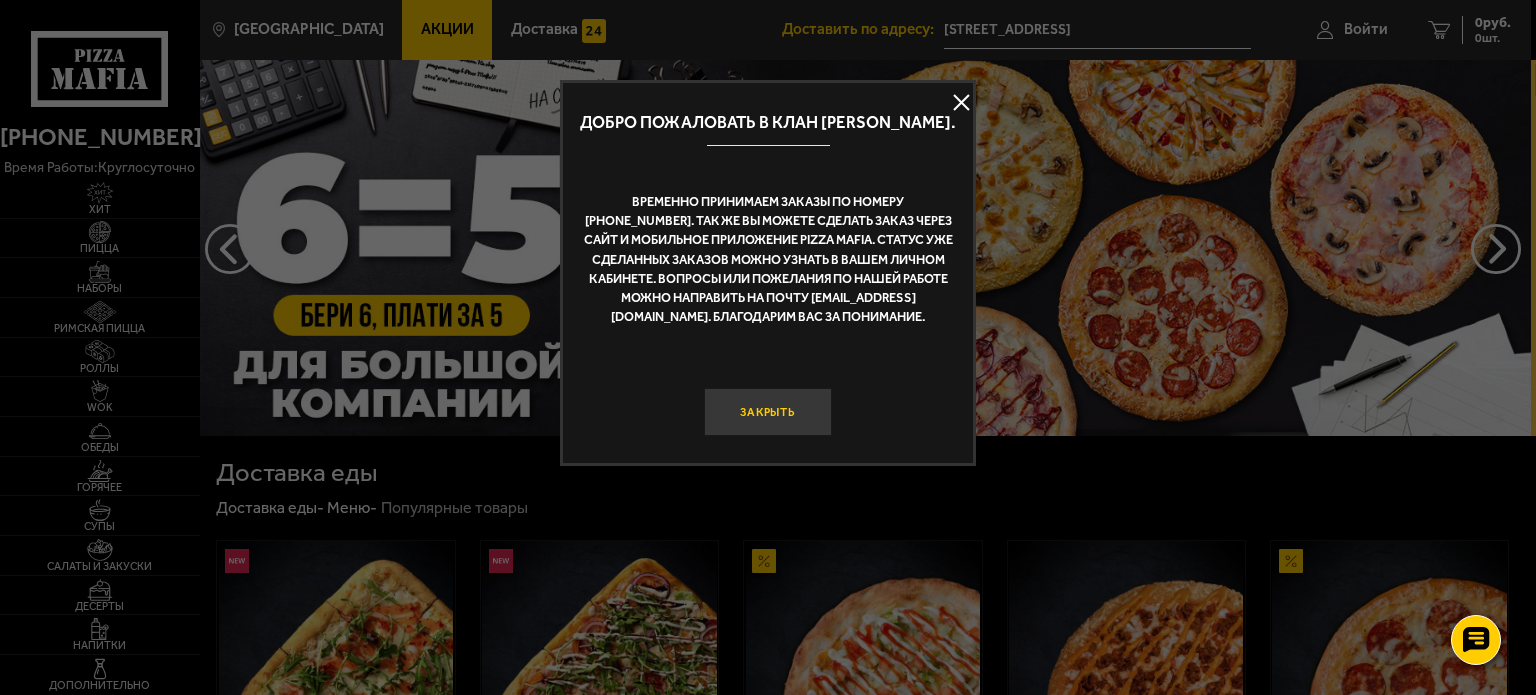 click on "Закрыть" at bounding box center [768, 412] 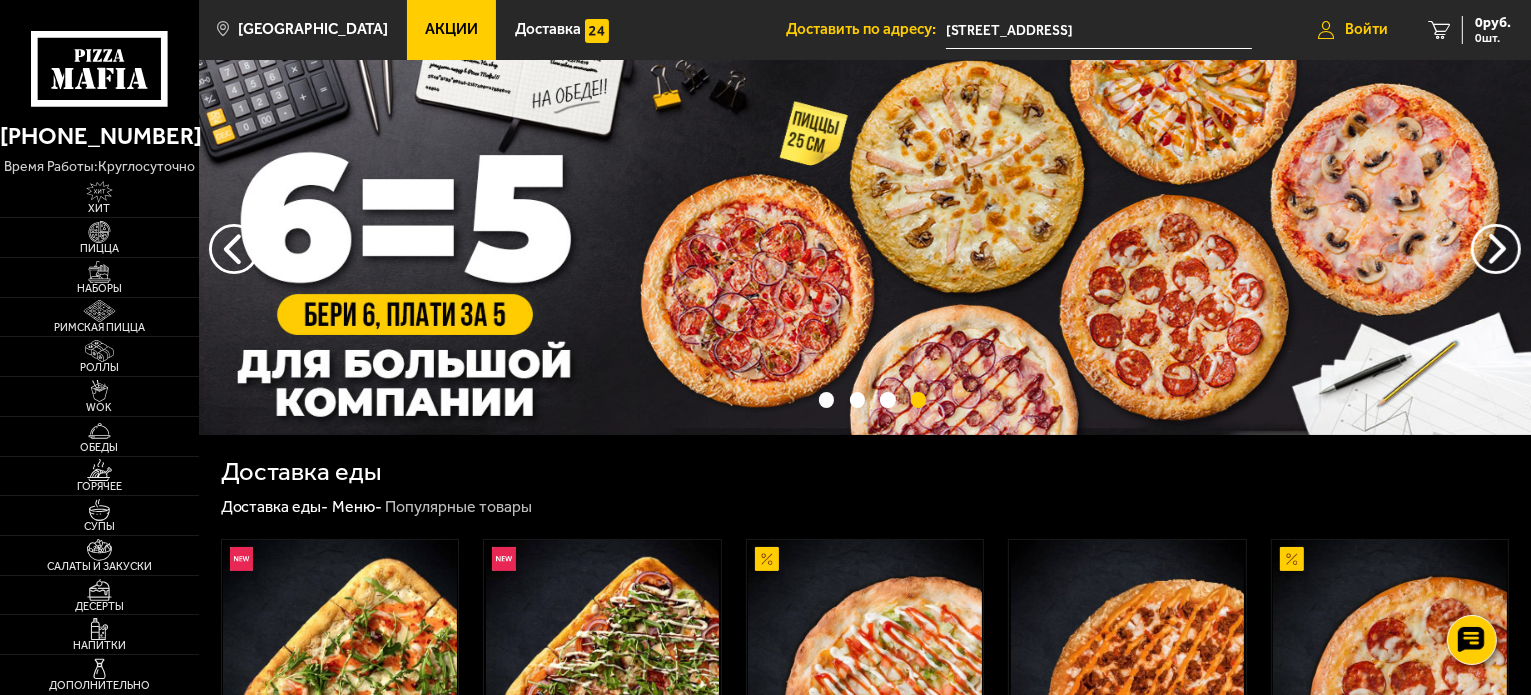 click on "Войти" at bounding box center [1366, 29] 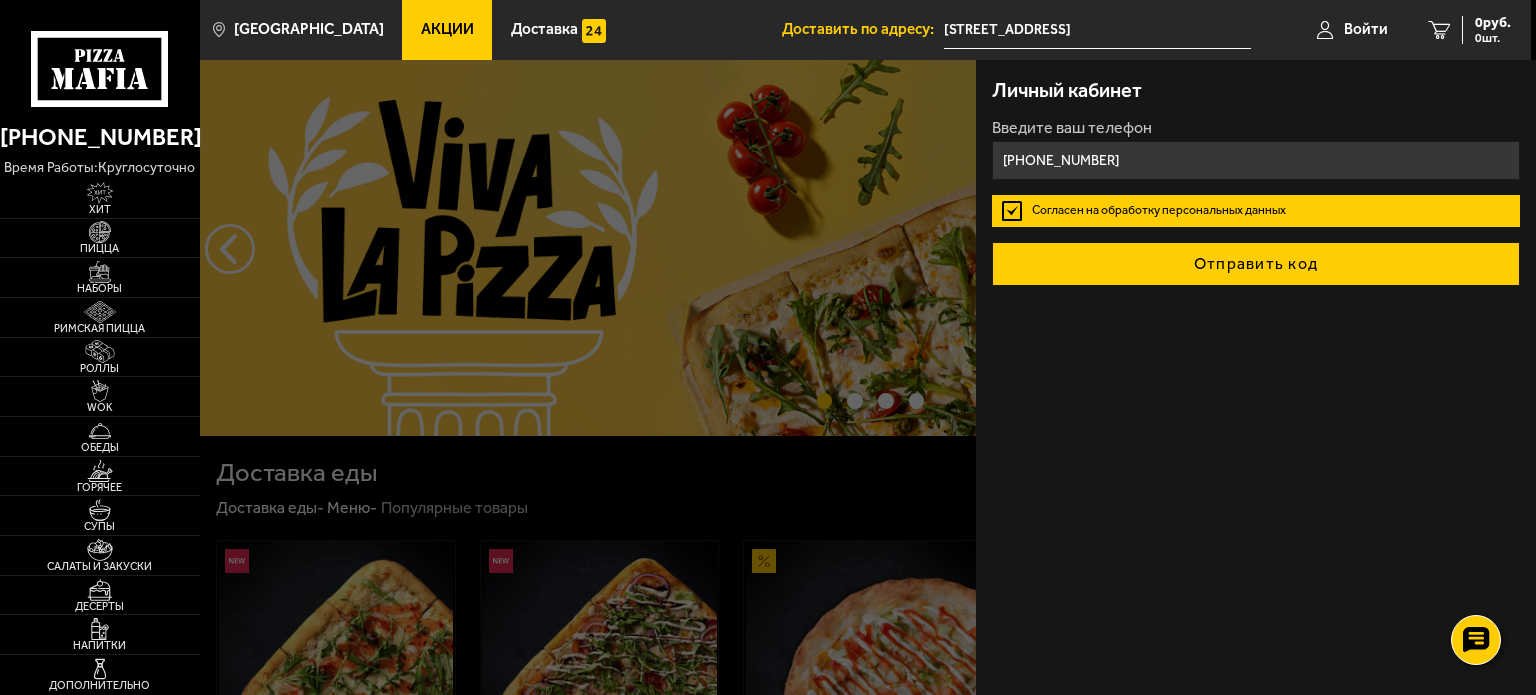 type on "+7 (981) 167-33-12" 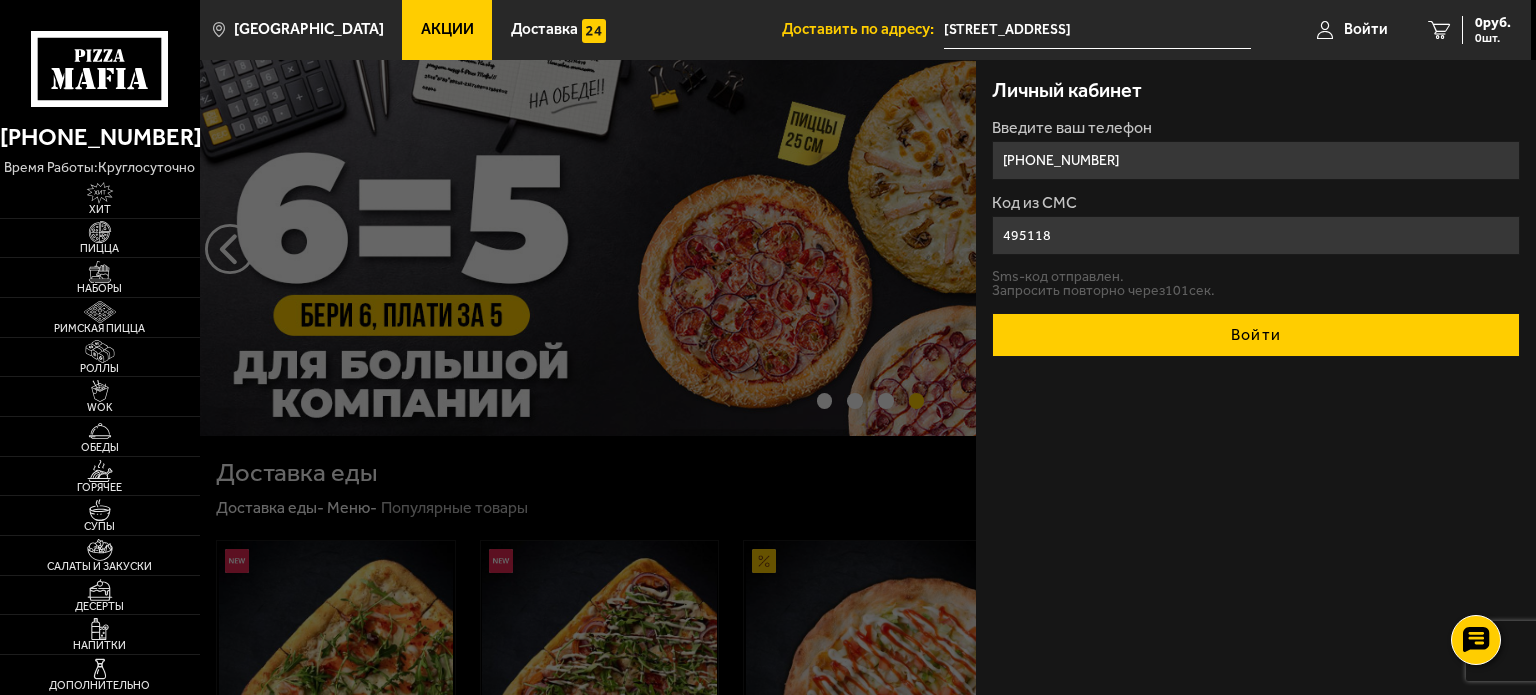 type on "495118" 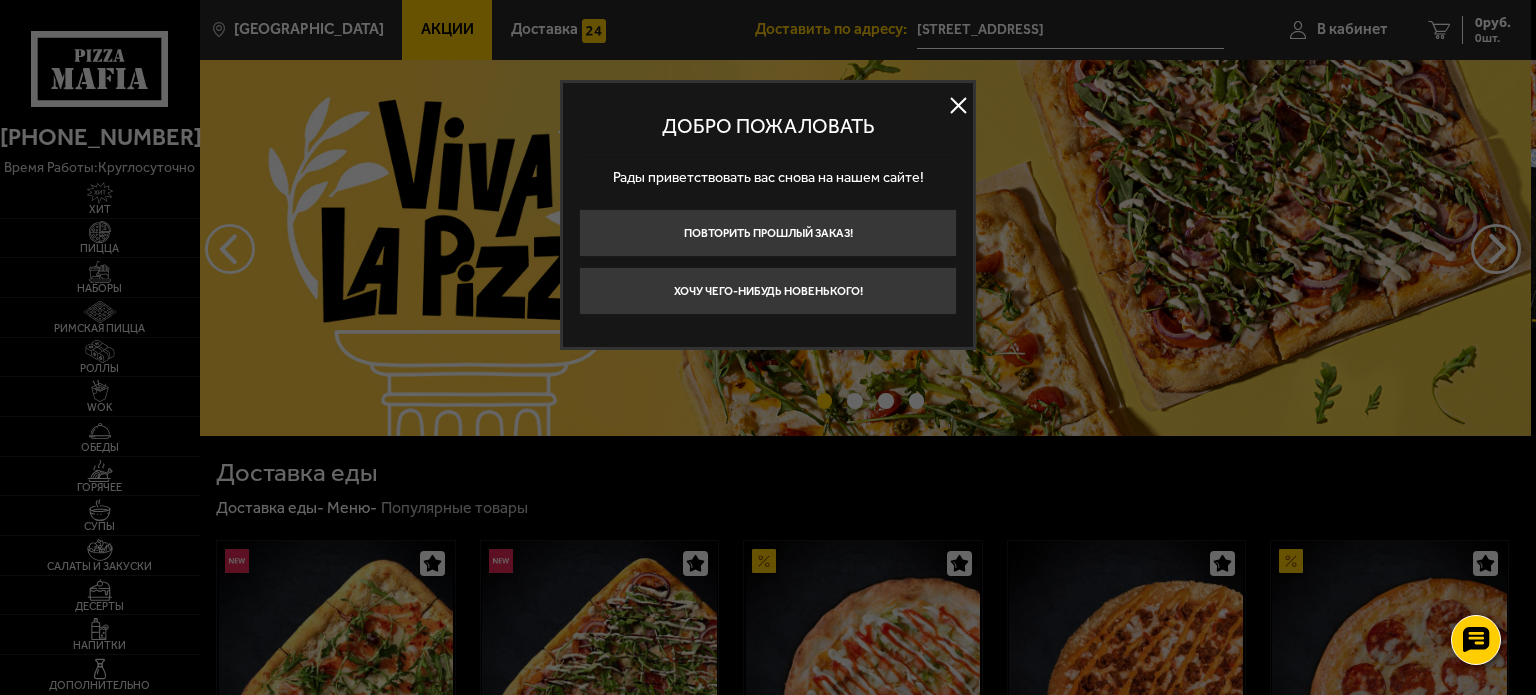 click on "Добро пожаловать Рады приветствовать вас снова на нашем сайте! Повторить прошлый заказ! Хочу чего-нибудь новенького!" at bounding box center (768, 215) 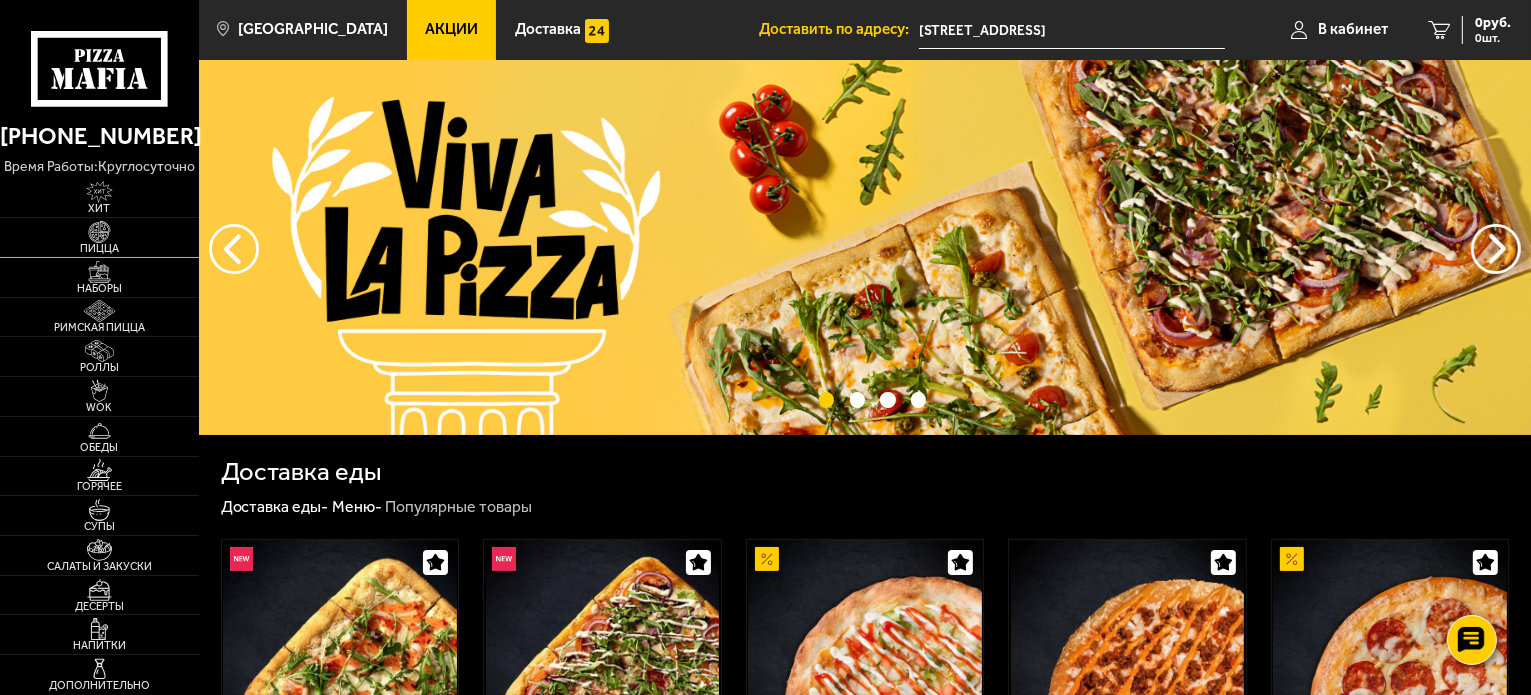 click on "Пицца" at bounding box center (99, 237) 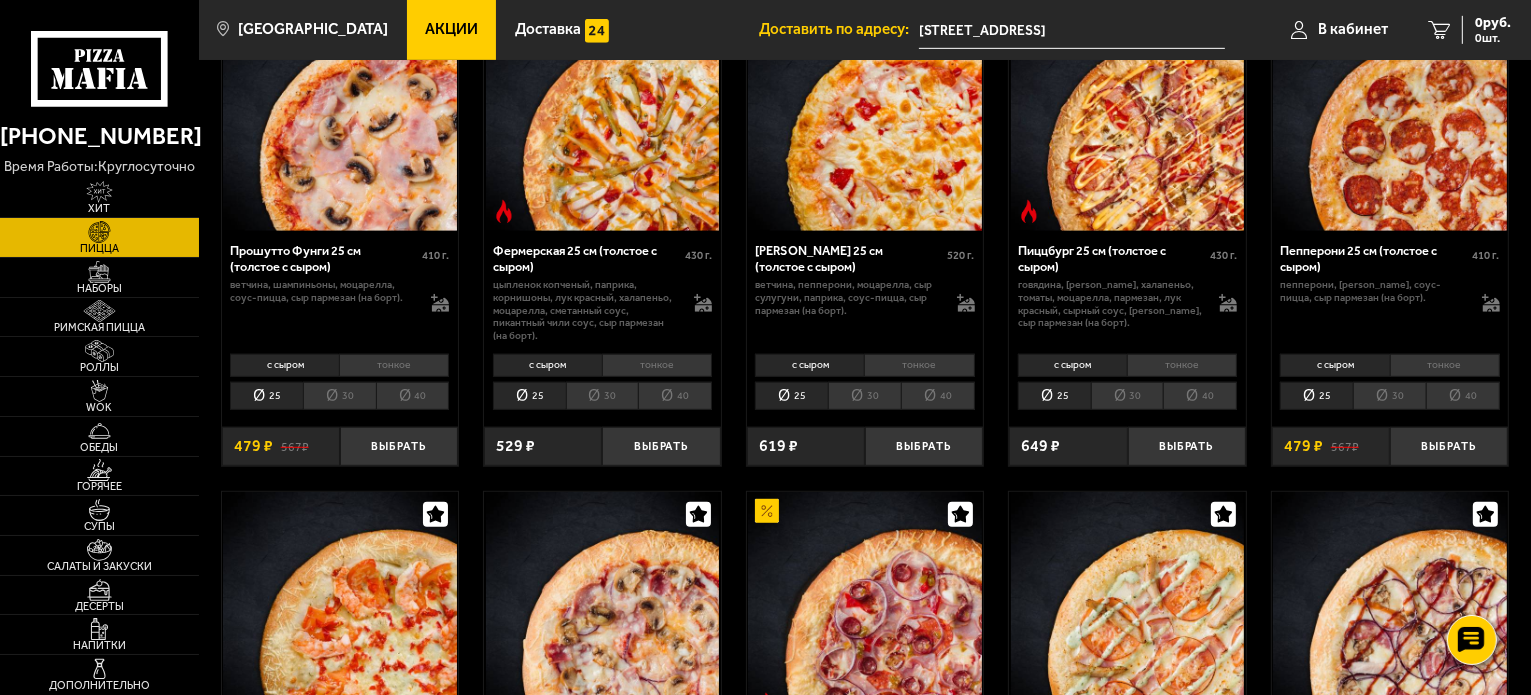 scroll, scrollTop: 1200, scrollLeft: 0, axis: vertical 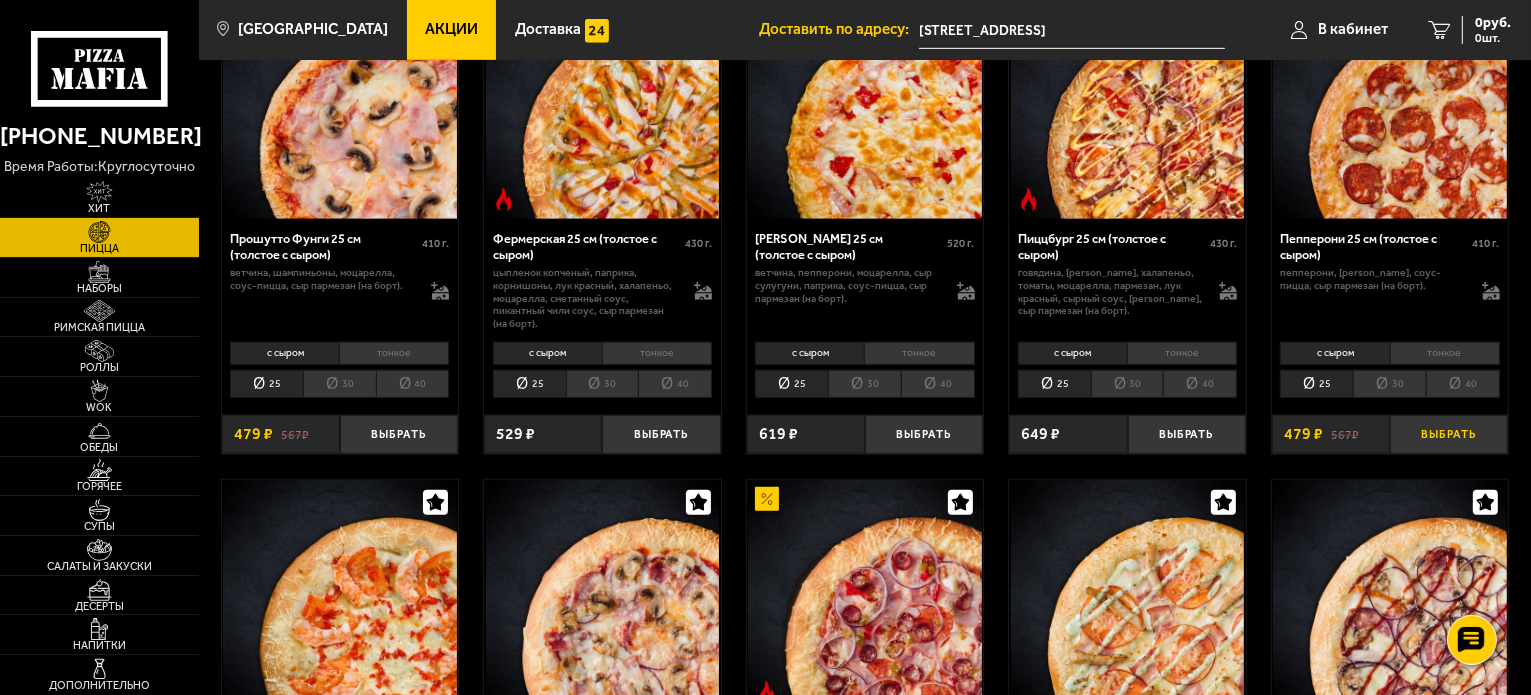 click on "Выбрать" at bounding box center (1449, 434) 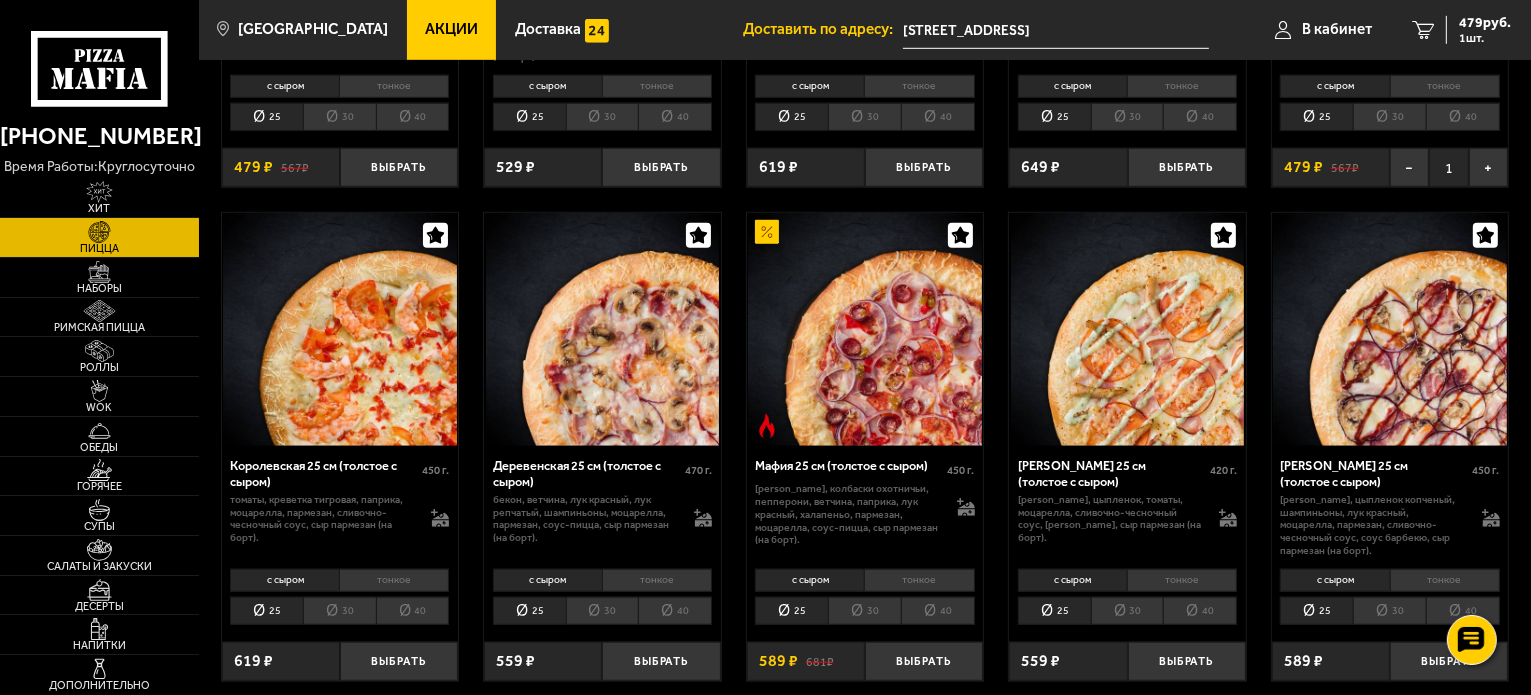 scroll, scrollTop: 1600, scrollLeft: 0, axis: vertical 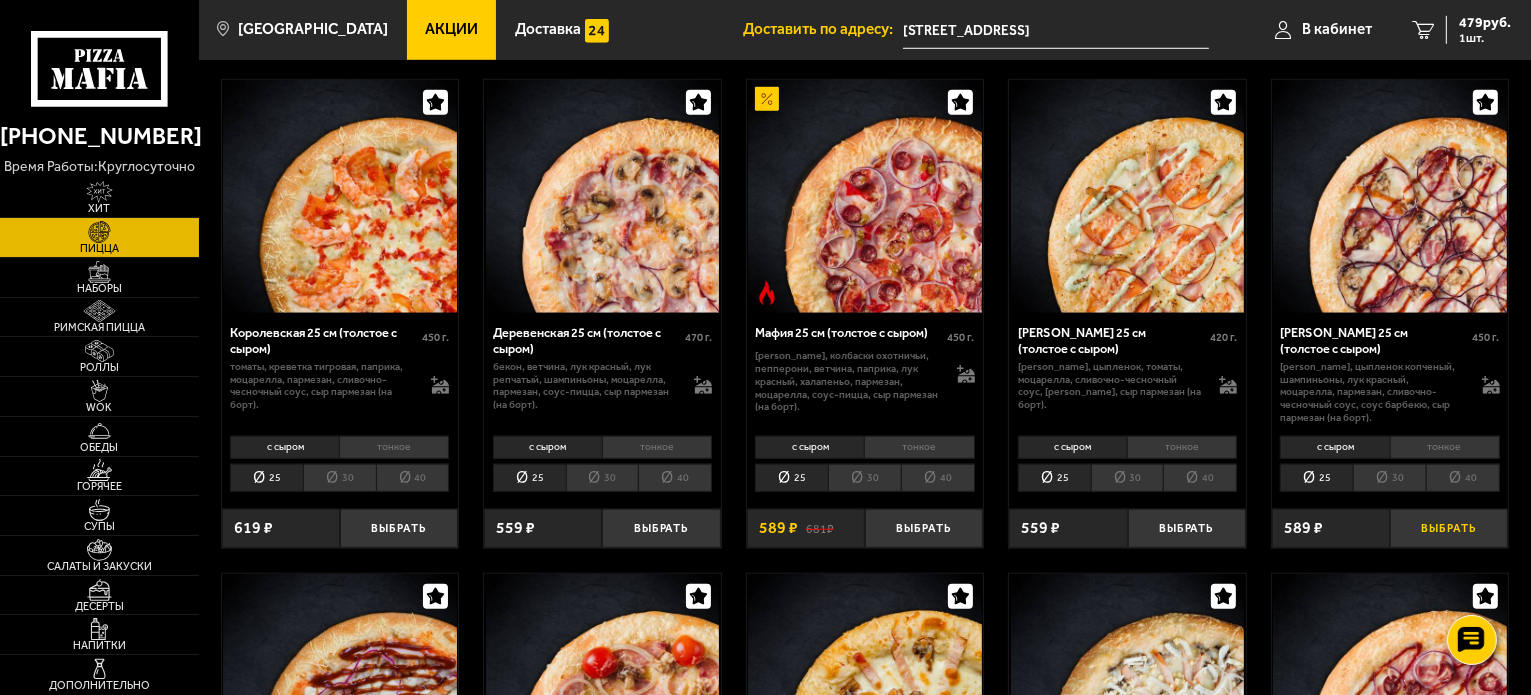 click on "Выбрать" at bounding box center [1449, 528] 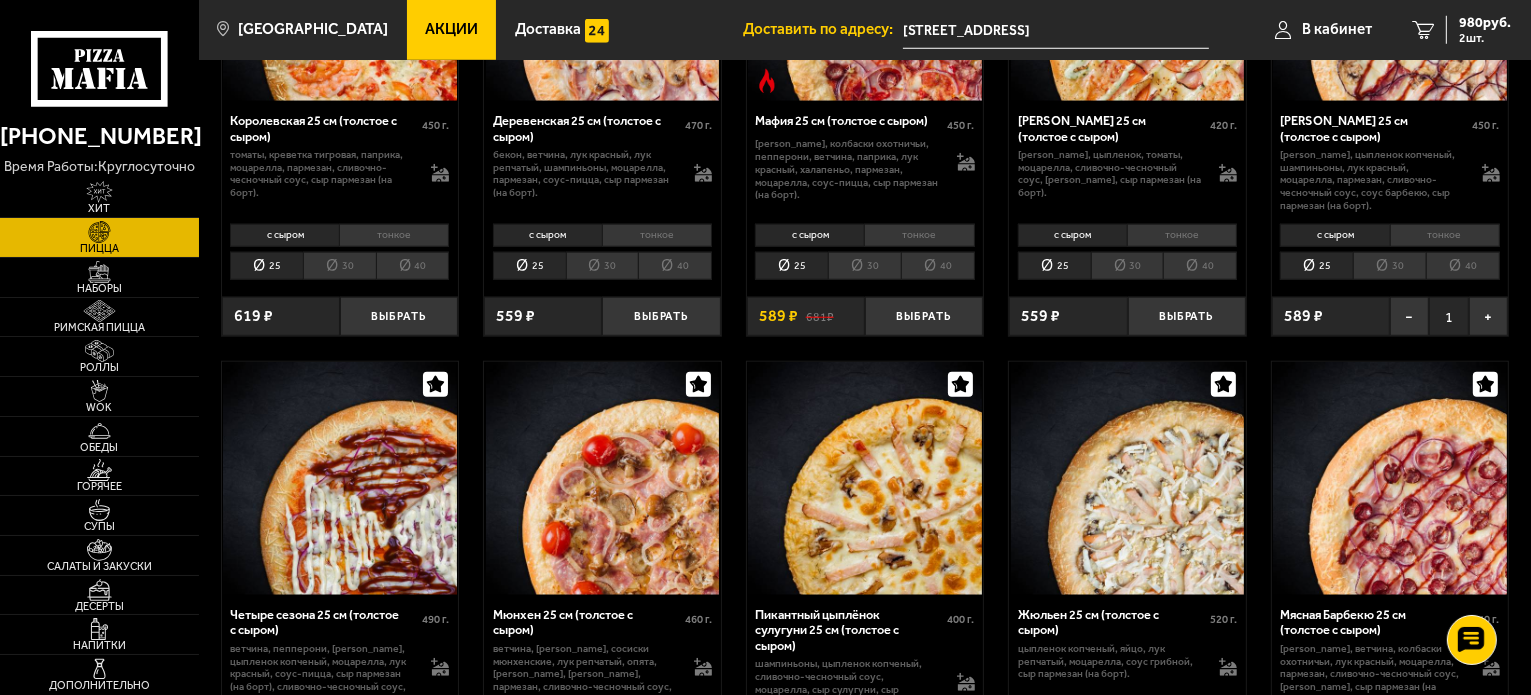 scroll, scrollTop: 1900, scrollLeft: 0, axis: vertical 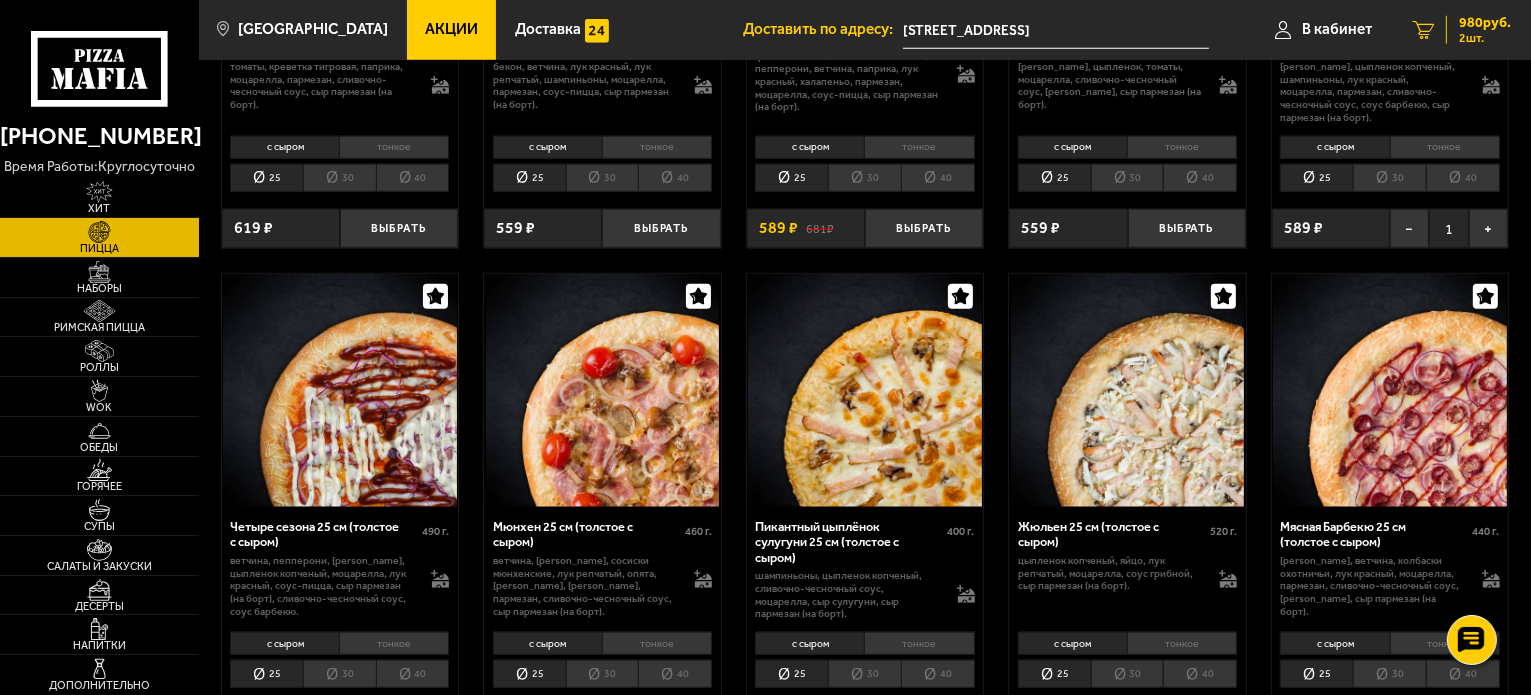 click on "980  руб." at bounding box center (1485, 23) 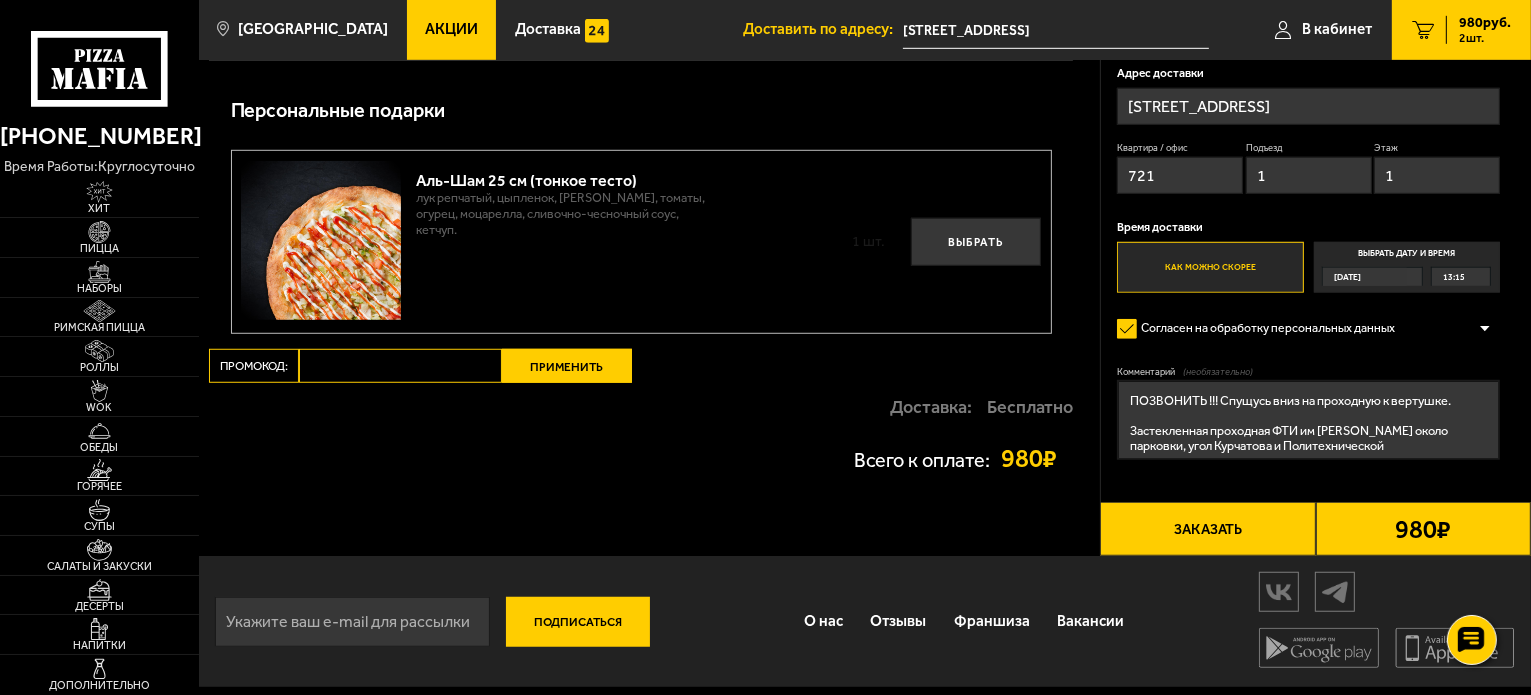 scroll, scrollTop: 1400, scrollLeft: 0, axis: vertical 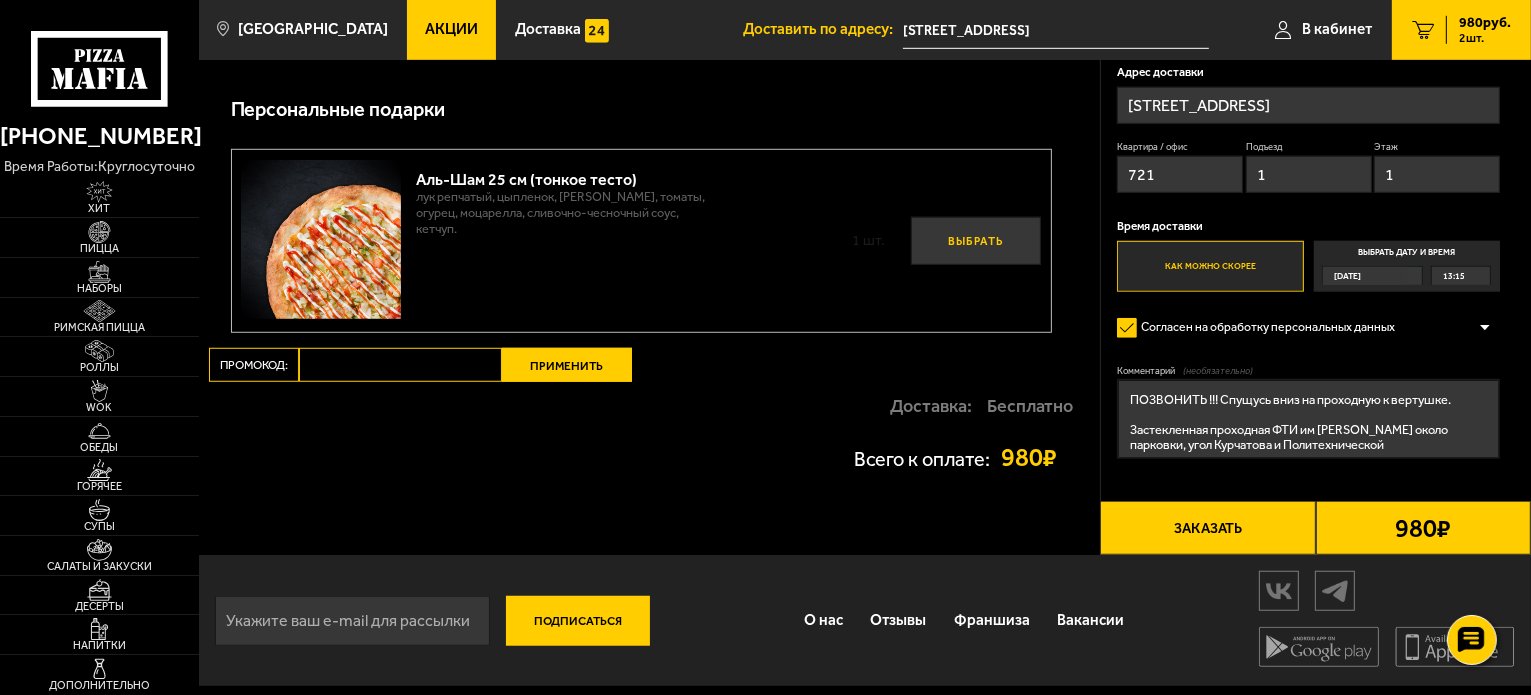 click on "Выбрать" at bounding box center (976, 241) 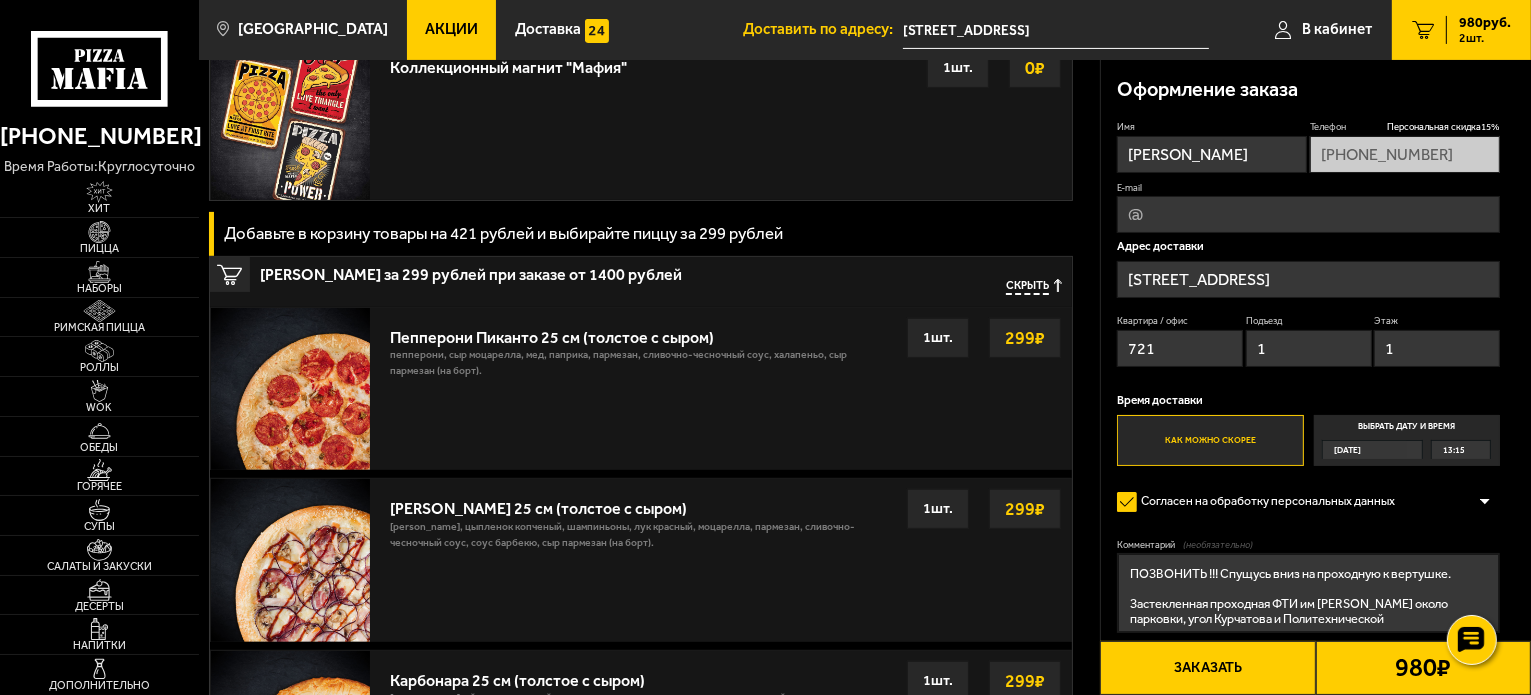 scroll, scrollTop: 1100, scrollLeft: 0, axis: vertical 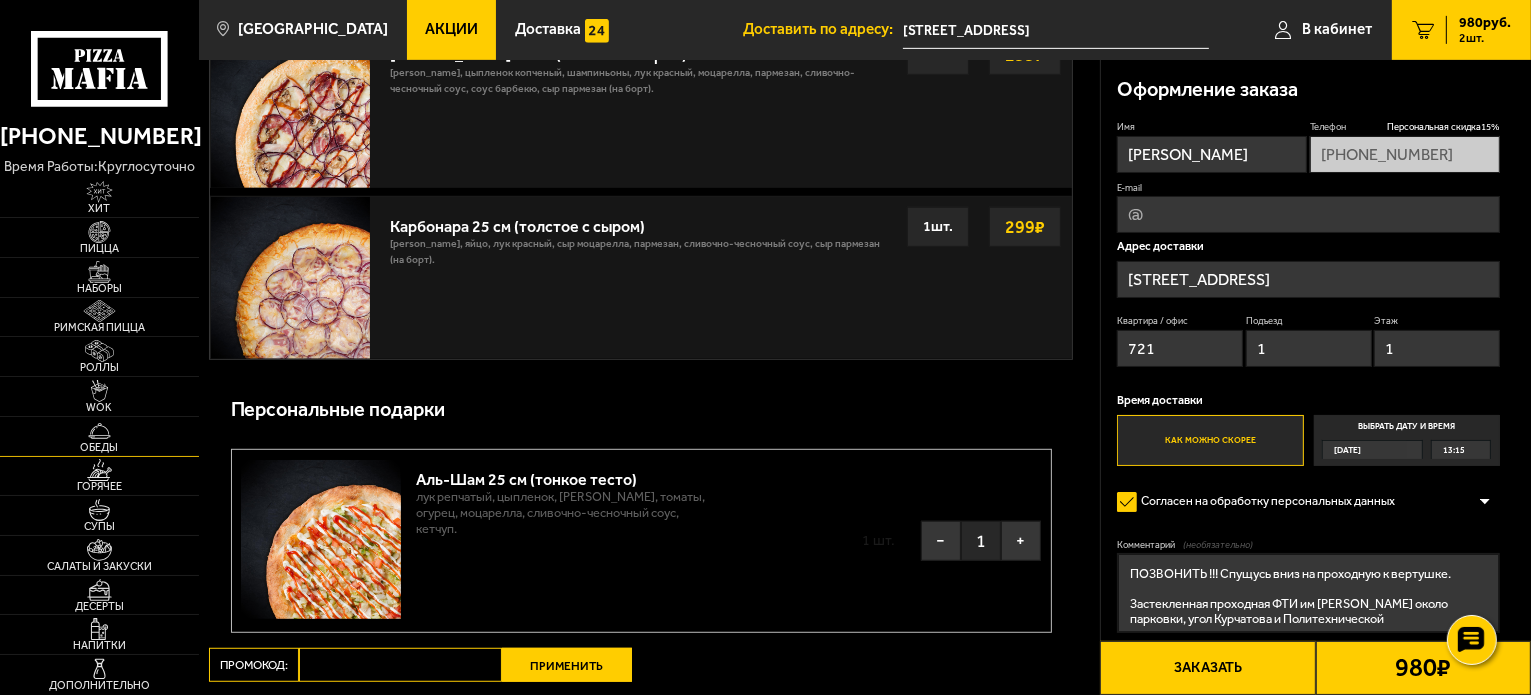 click on "Обеды" at bounding box center [99, 447] 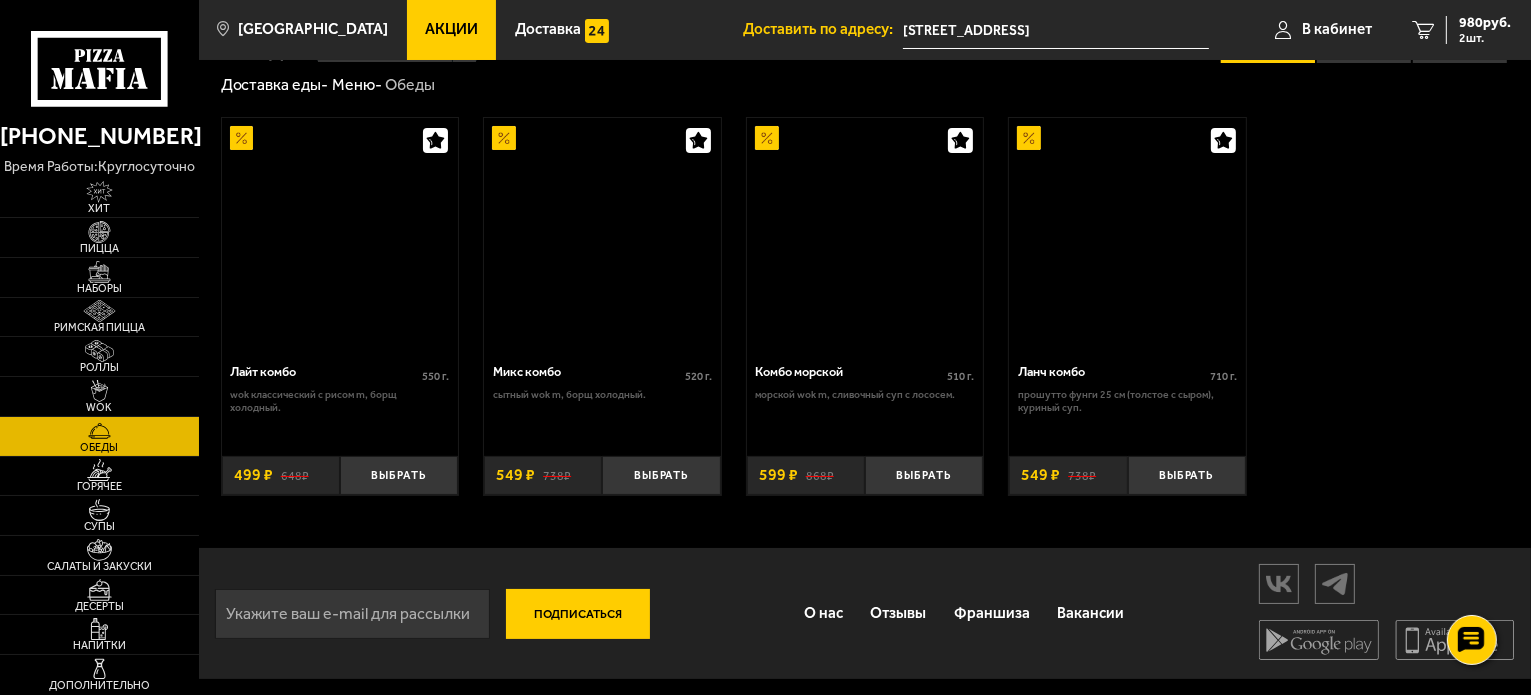 scroll, scrollTop: 0, scrollLeft: 0, axis: both 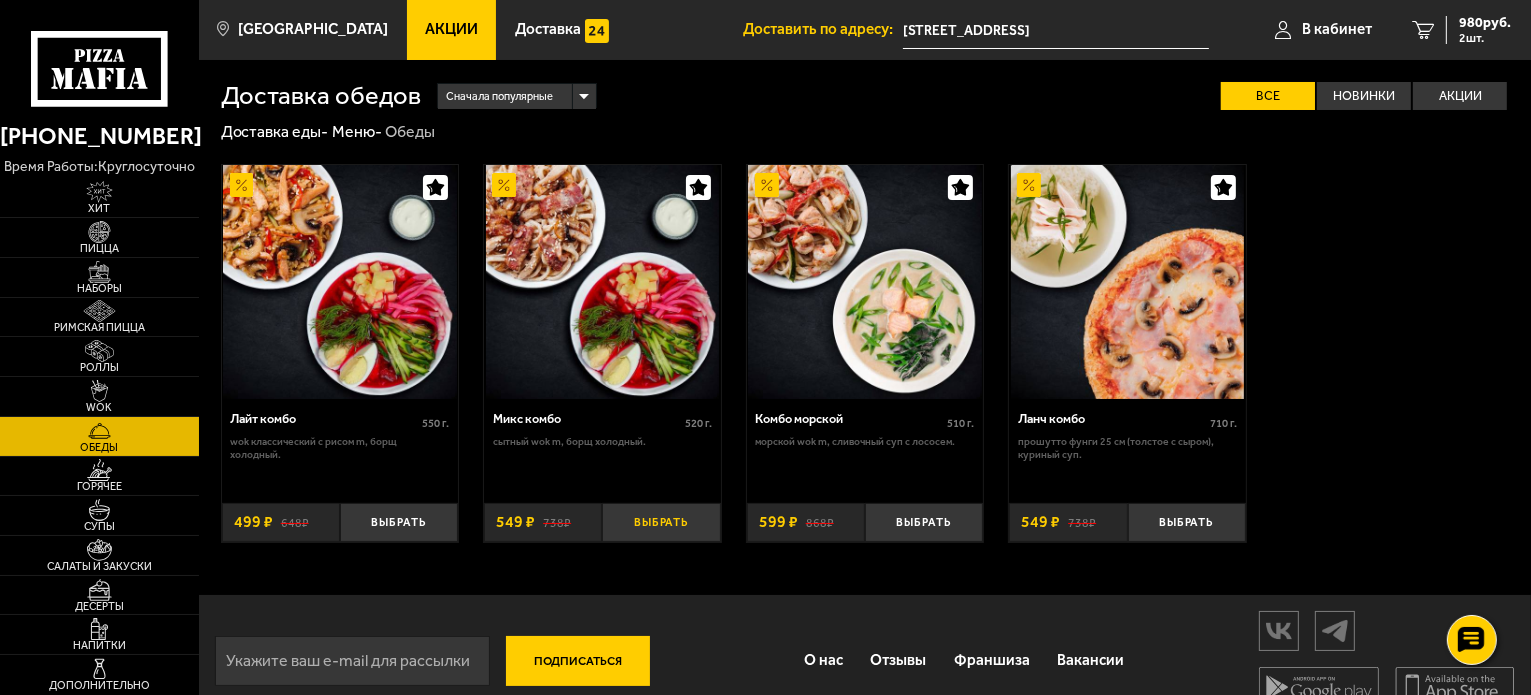 click on "Выбрать" at bounding box center (661, 522) 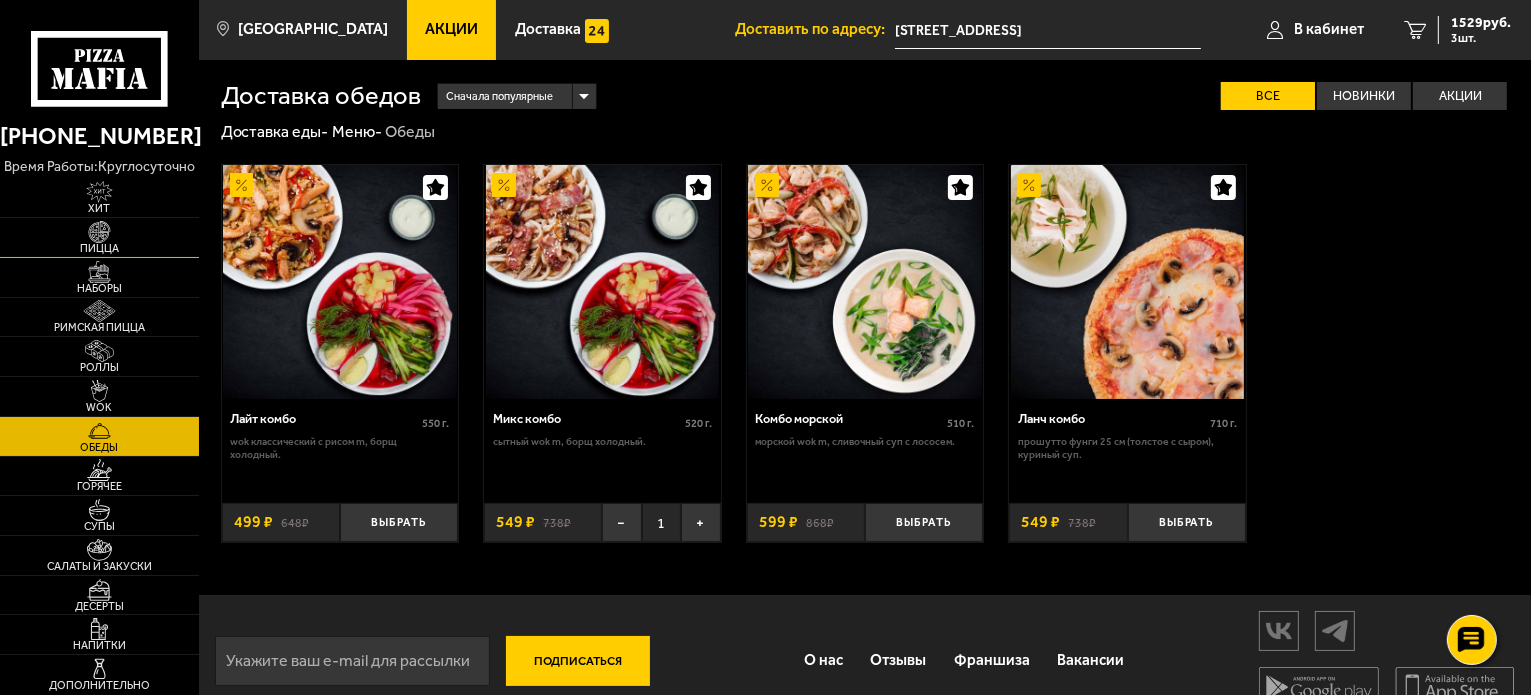 click at bounding box center (99, 232) 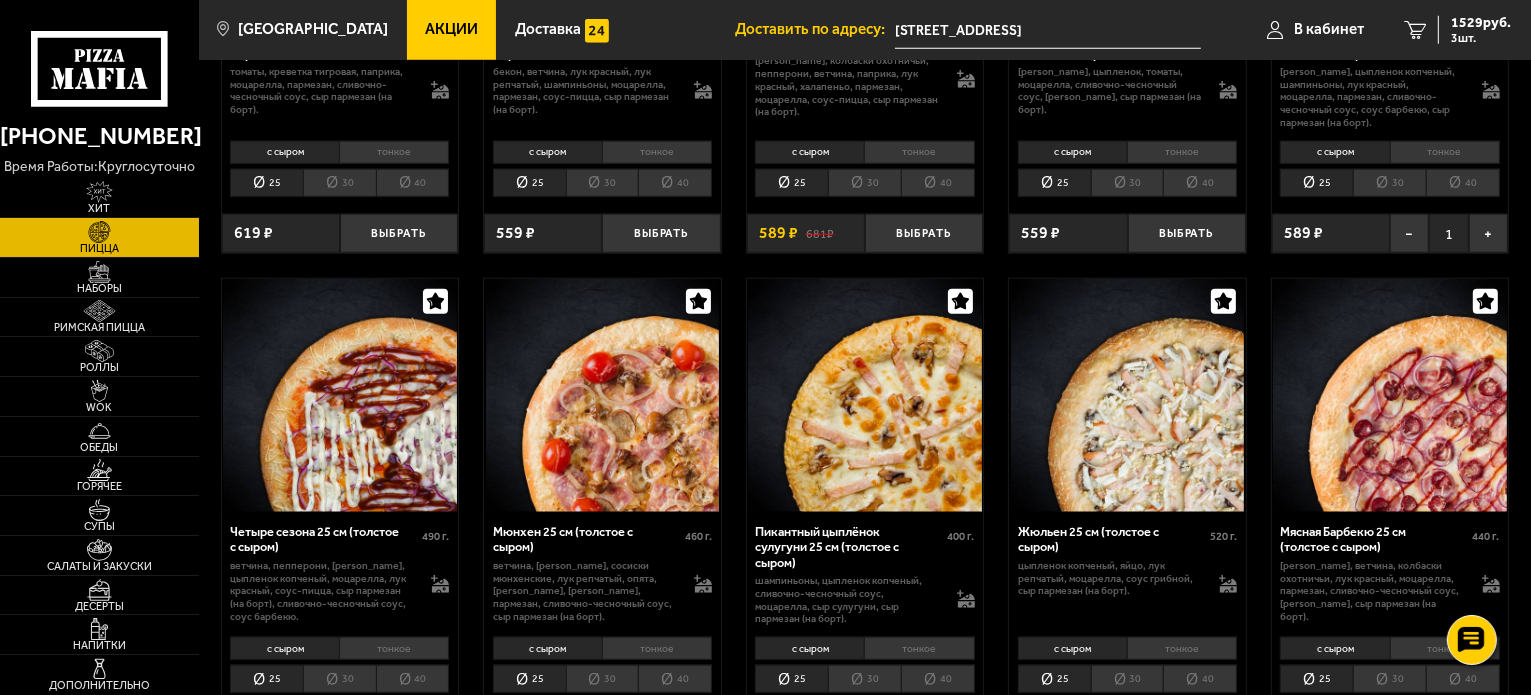 scroll, scrollTop: 2000, scrollLeft: 0, axis: vertical 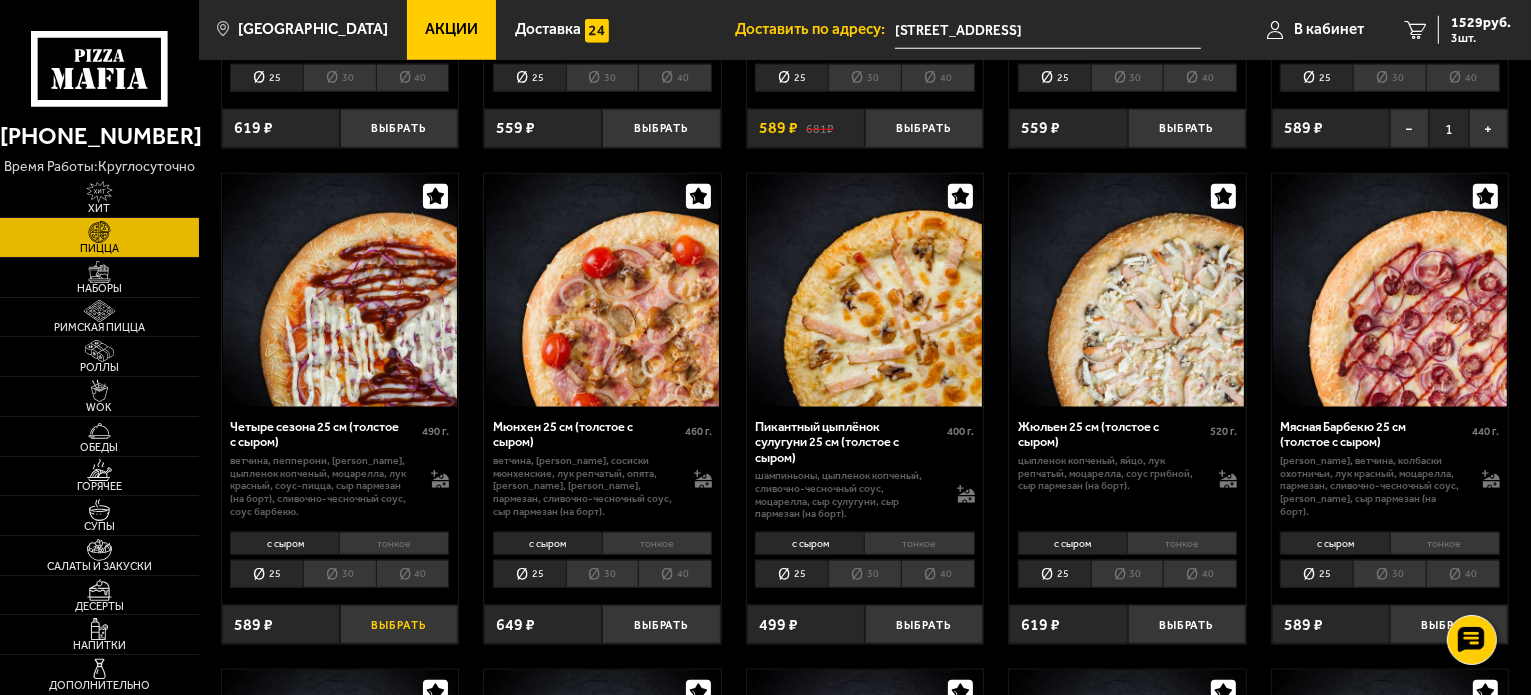click on "Выбрать" at bounding box center (399, 624) 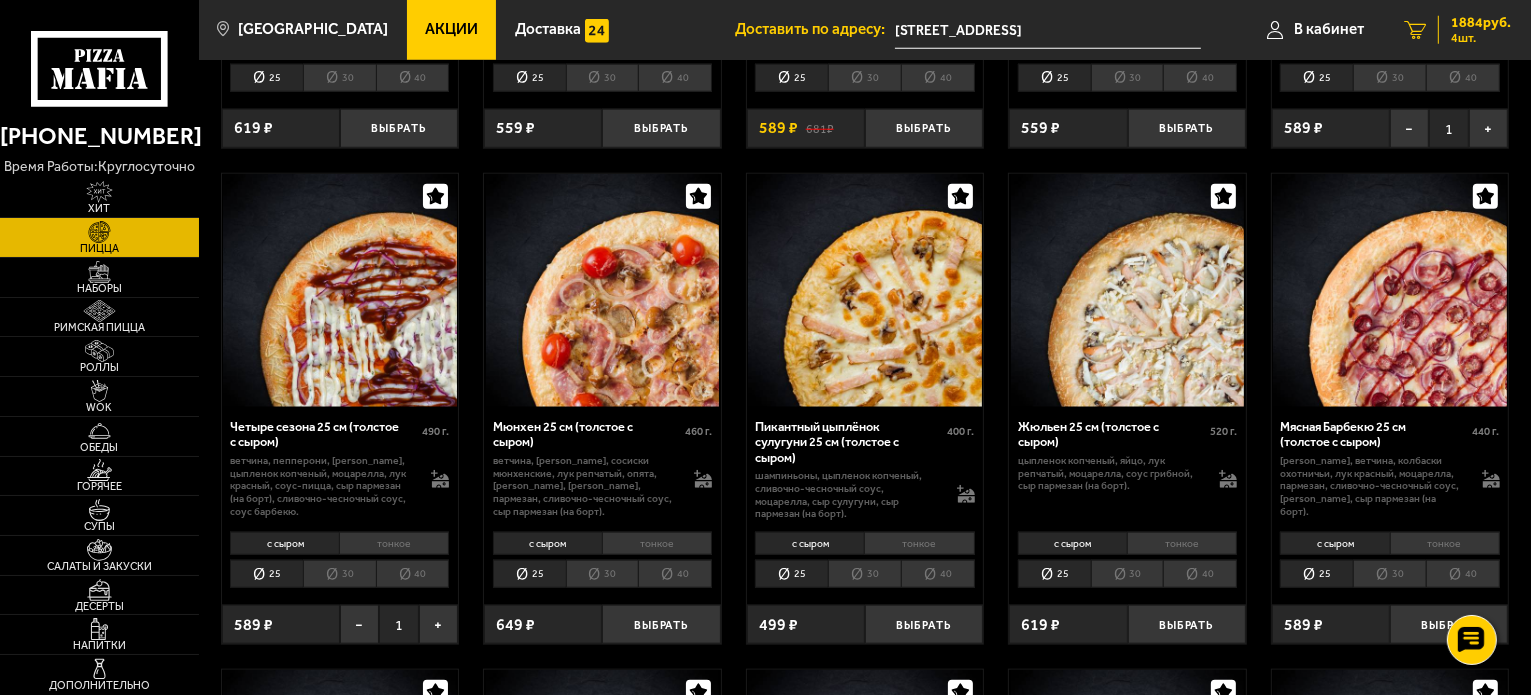 click on "1884  руб." at bounding box center (1481, 23) 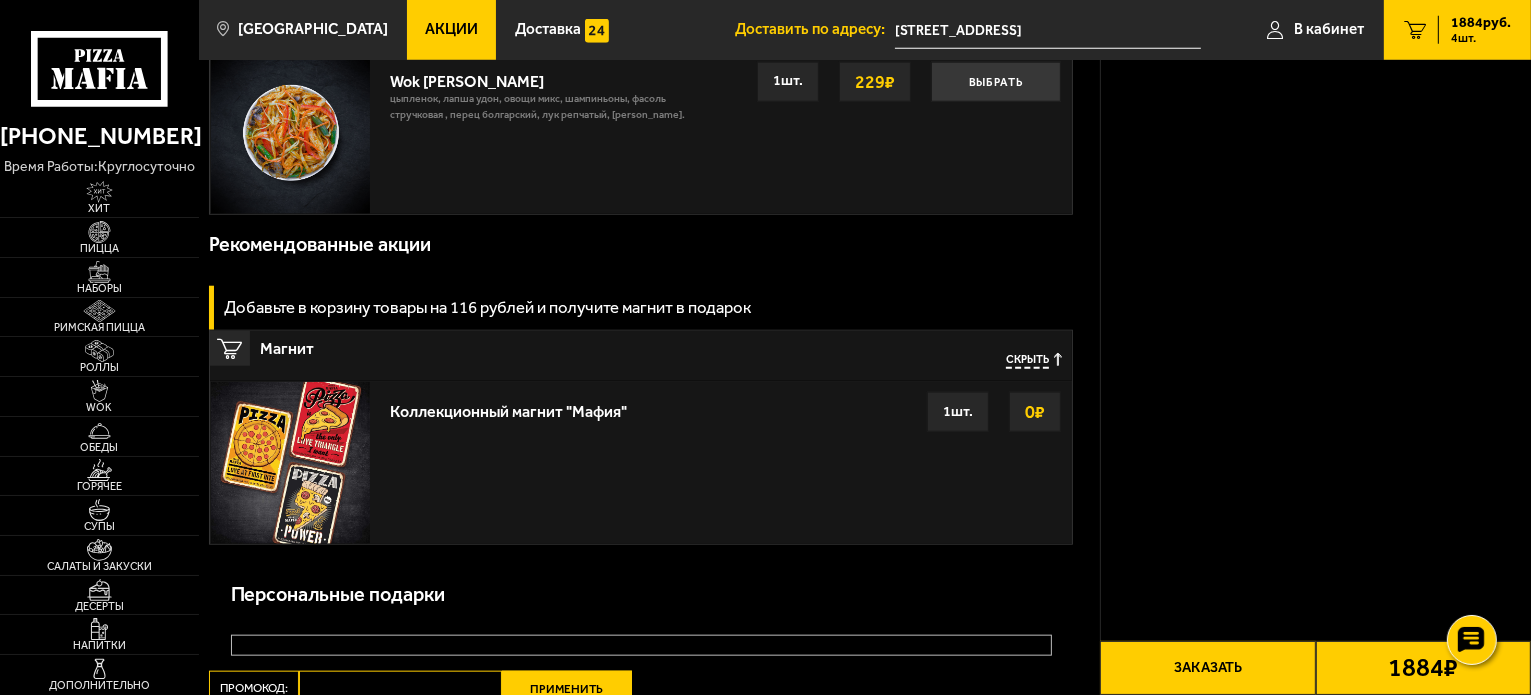 scroll, scrollTop: 0, scrollLeft: 0, axis: both 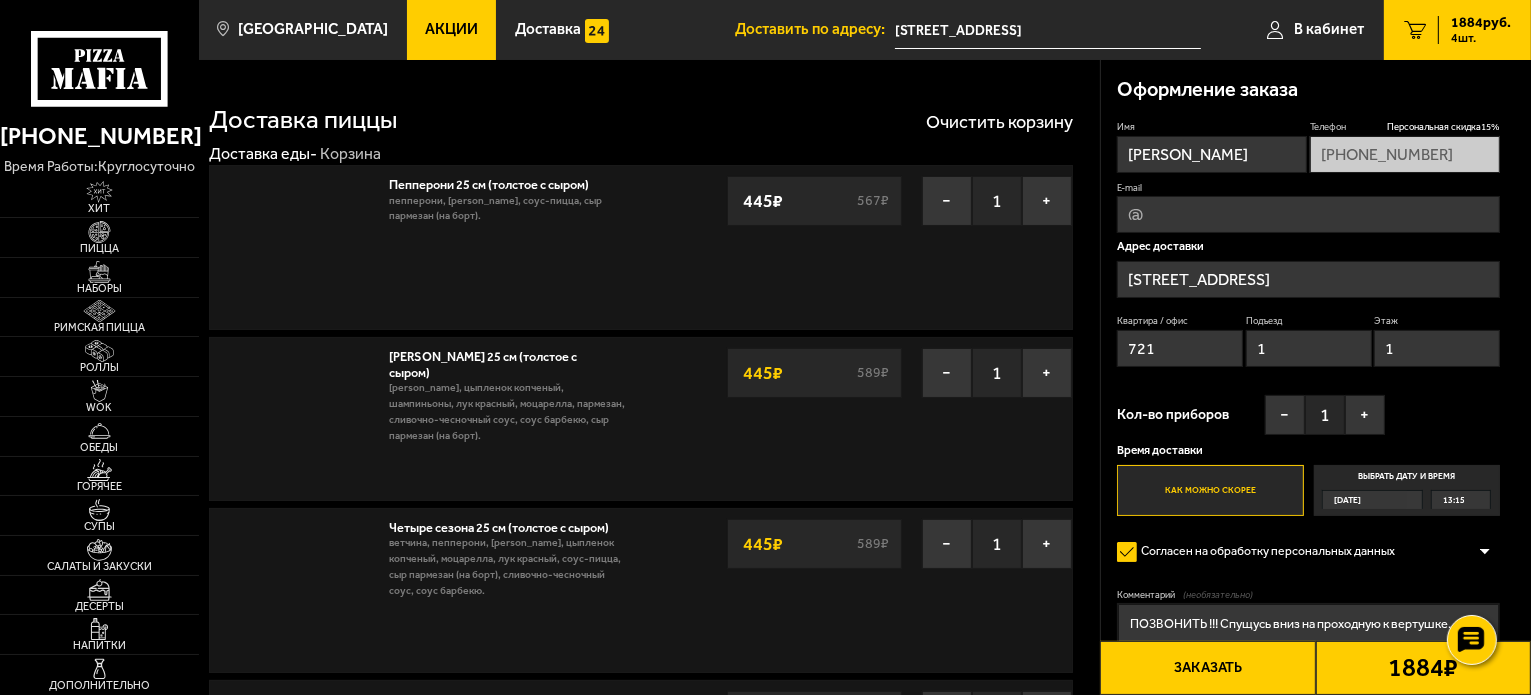 type on "Политехническая улица, 28Б" 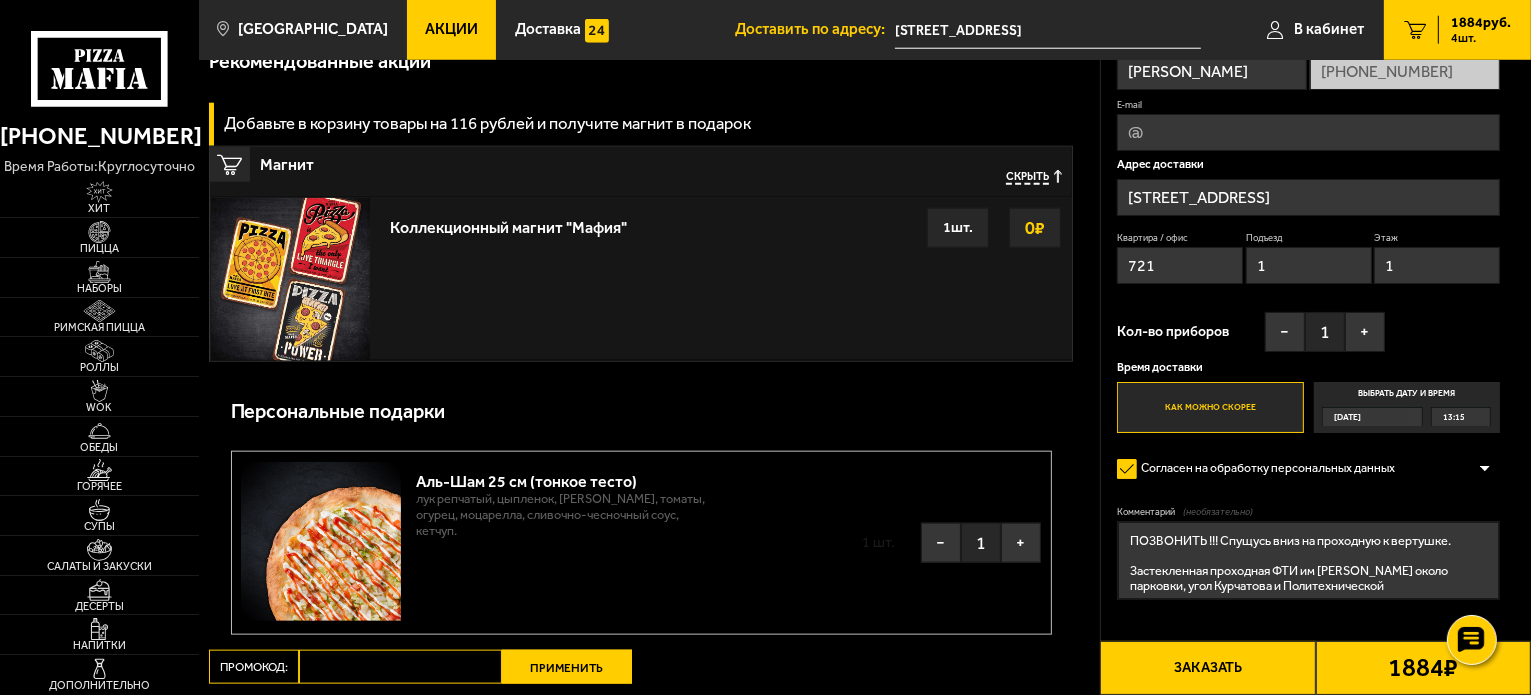 scroll, scrollTop: 2000, scrollLeft: 0, axis: vertical 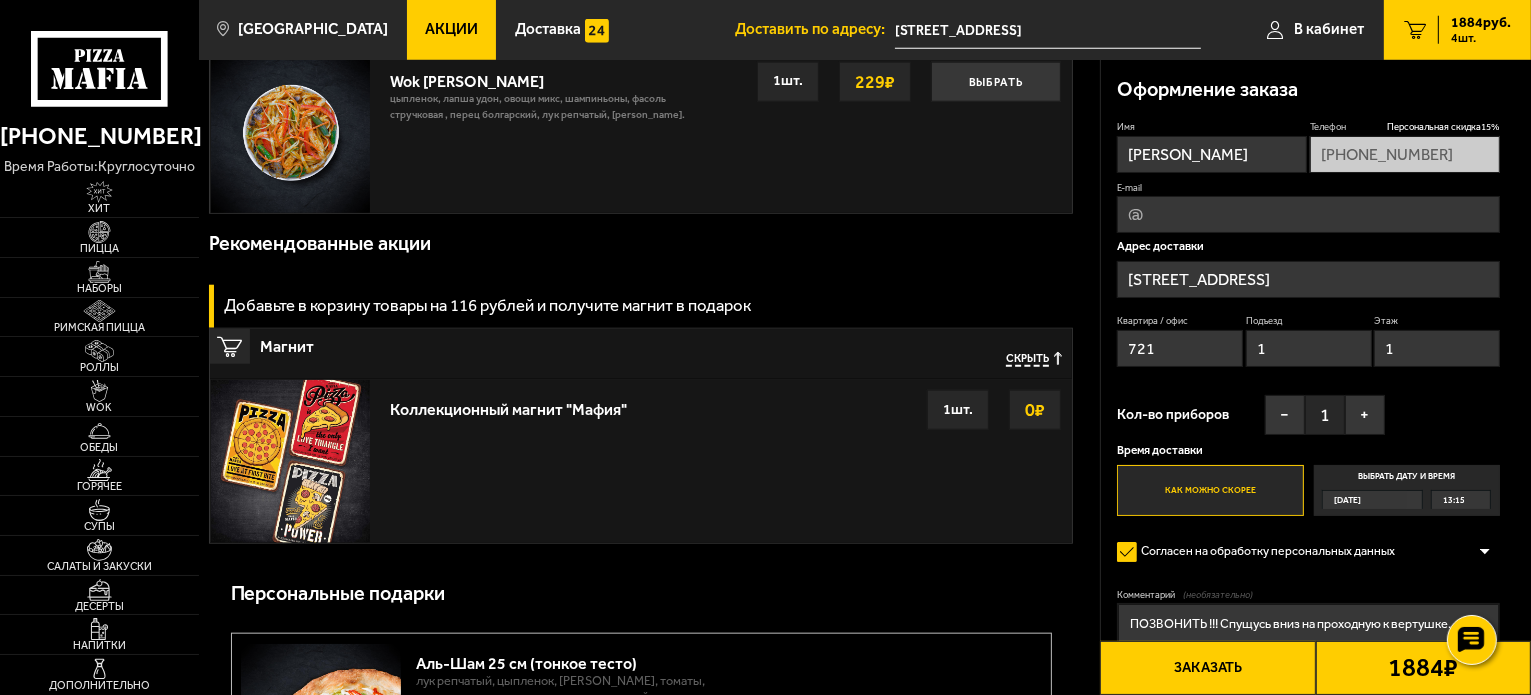 click on "13:15" at bounding box center [1461, 500] 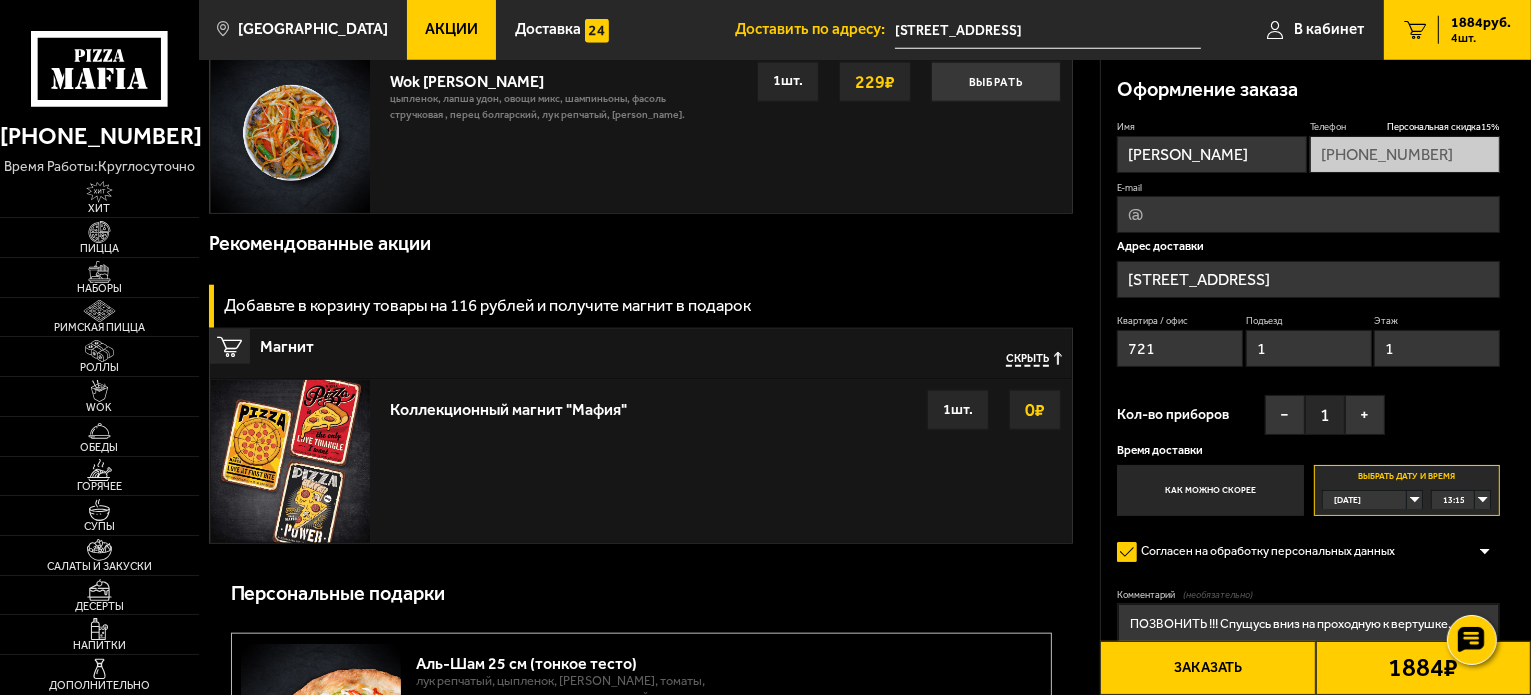 click on "13:15" at bounding box center (1461, 500) 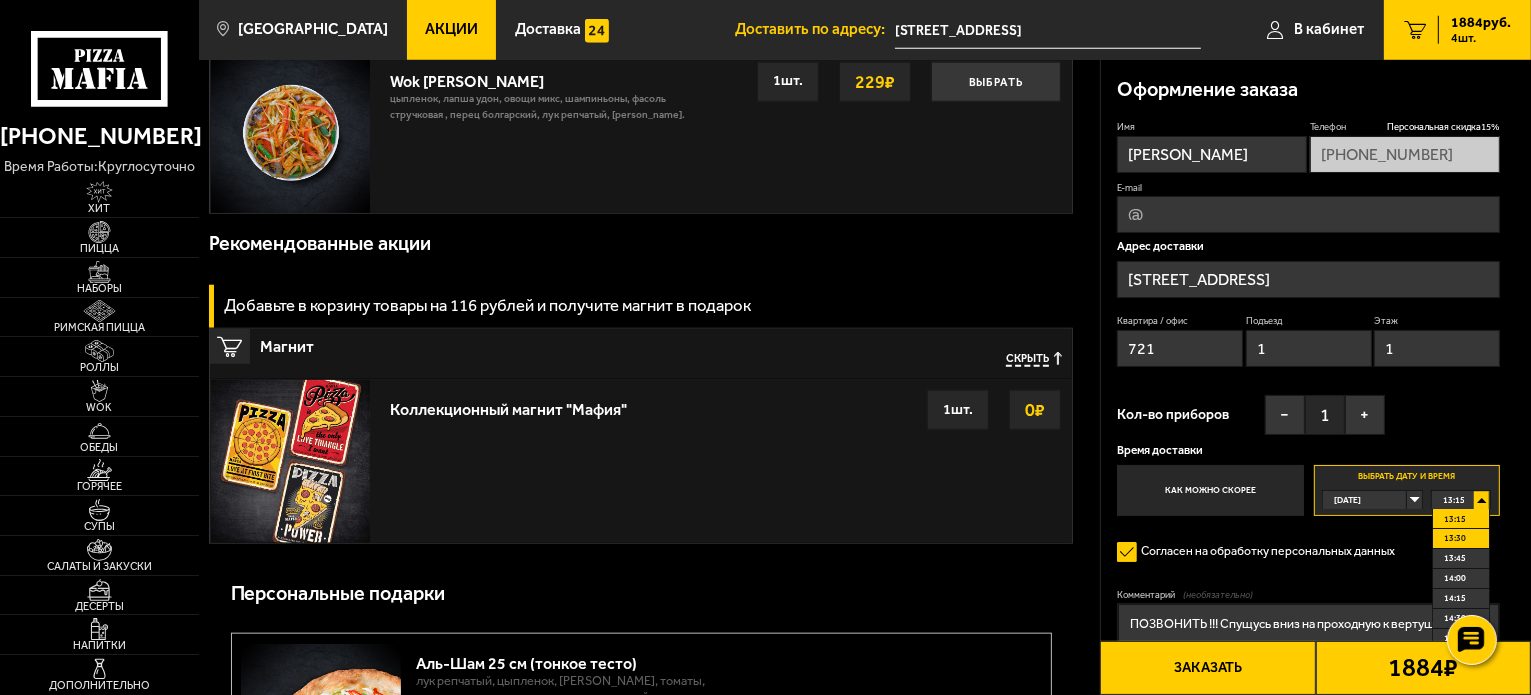 click on "13:30" at bounding box center [1455, 538] 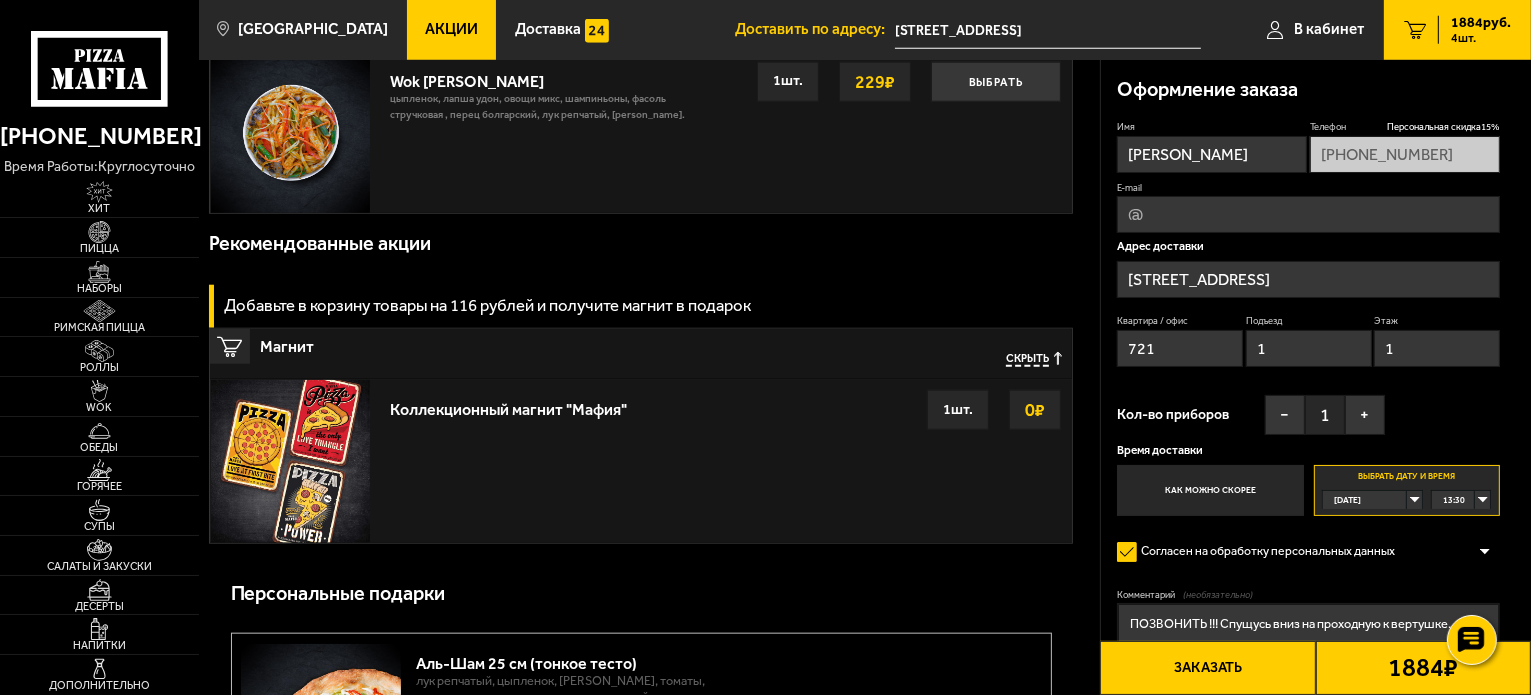click on "Имя Дмитрий Телефон Персональная скидка  15 % +7 (981) 167-33-12 E-mail Адрес доставки Политехническая улица, 28Б Квартира / офис 721 Подъезд  1 Этаж  1 Кол-во приборов − 1 + Время доставки Как можно скорее Выбрать дату и время Сегодня 13:30 Сегодня Завтра сб, 12.07 вс, 13.07 пн, 14.07 вт, 15.07 ср, 16.07 чт, 17.07 13:15 13:30 13:45 14:00 14:15 14:30 14:45 15:00 15:15 15:30 15:45 16:00 16:15 16:30 16:45 17:00 17:15 17:30 17:45 18:00 18:15 18:30 18:45 19:00 19:15 19:30 19:45 20:00 20:15 20:30 20:45 21:00 21:15 21:30 21:45 22:00 22:15 22:30 22:45 23:00 23:15 23:30 23:45" at bounding box center (1308, 318) 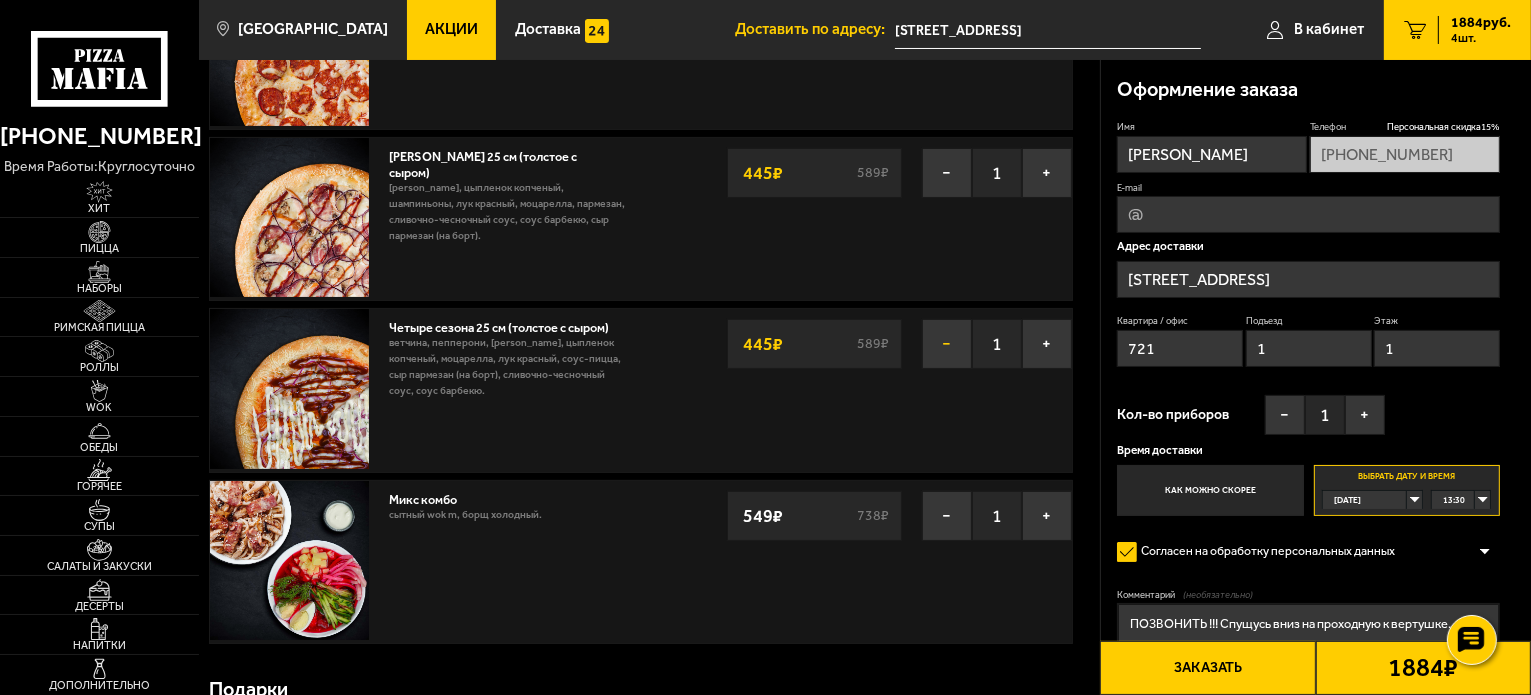 scroll, scrollTop: 0, scrollLeft: 0, axis: both 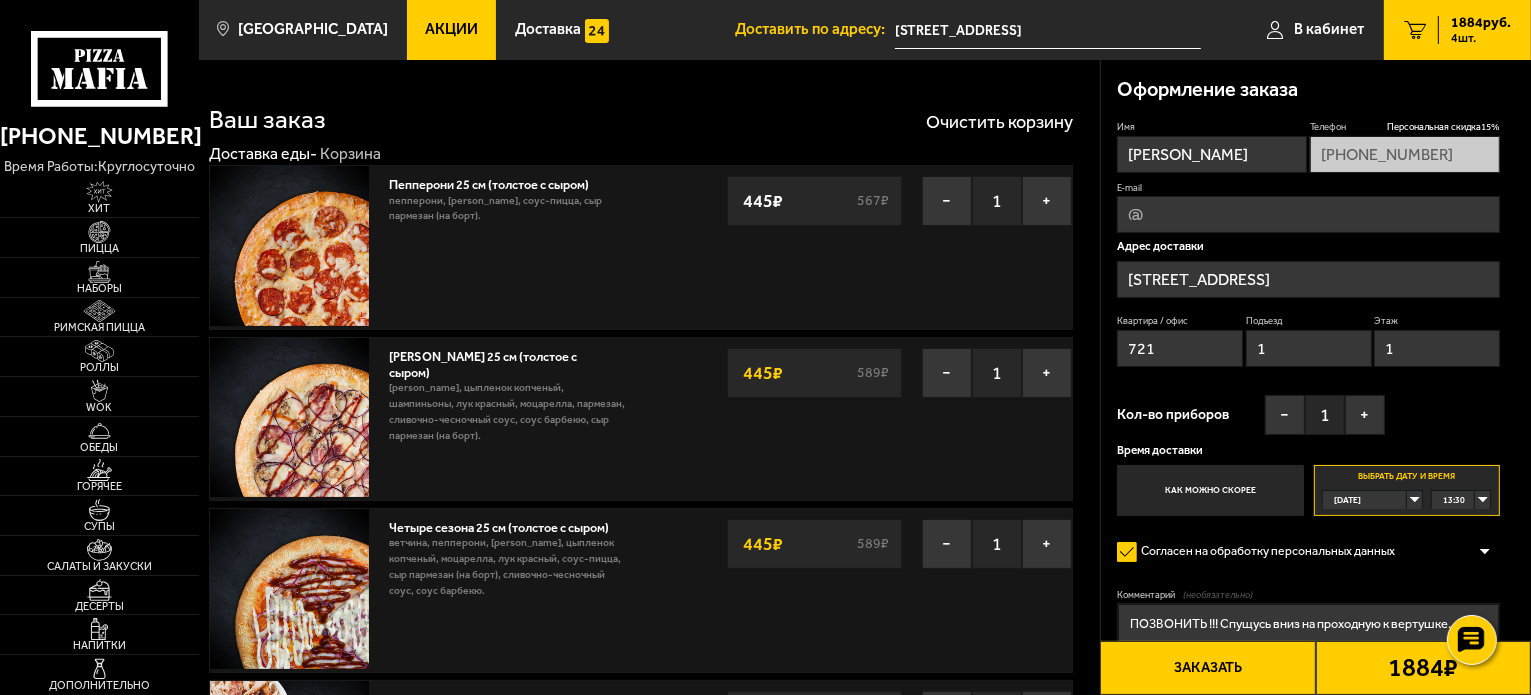 click on "Заказать" at bounding box center (1207, 668) 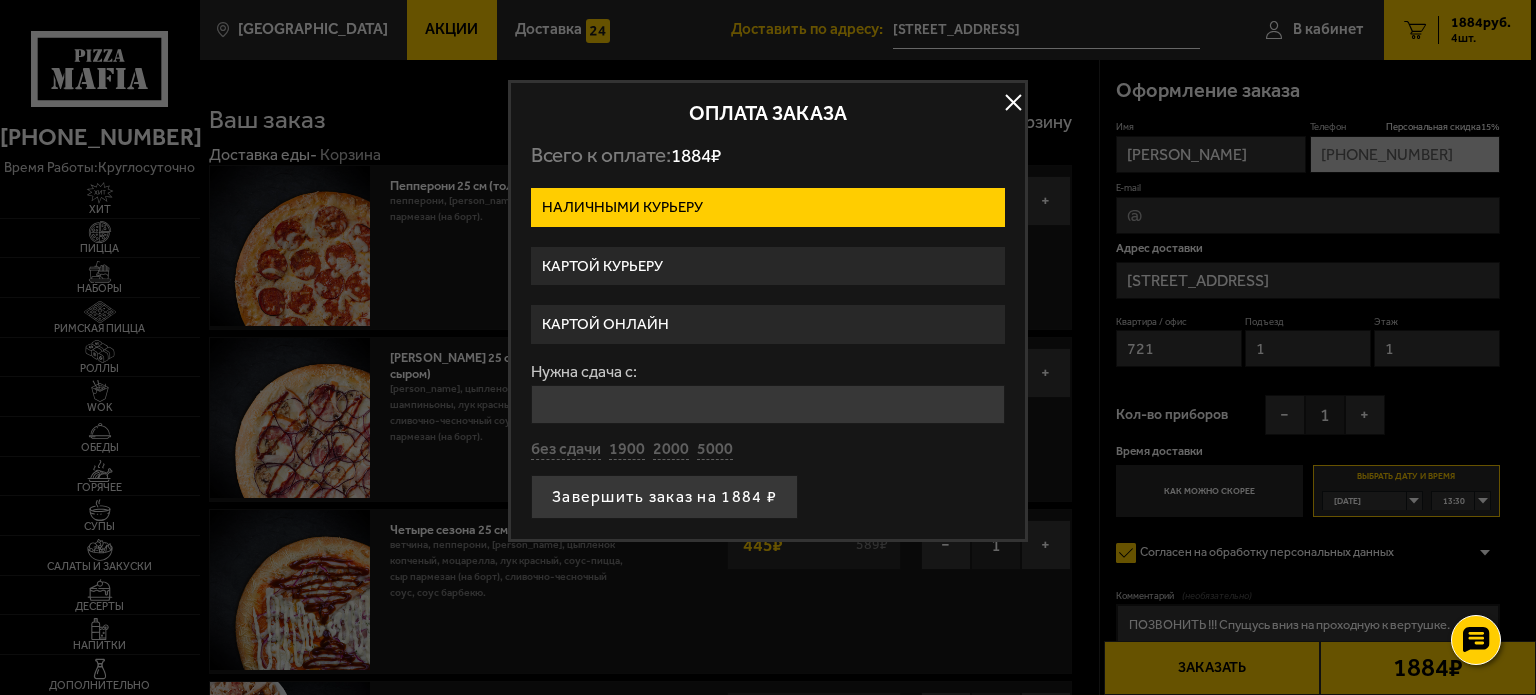 click on "Картой курьеру" at bounding box center [768, 266] 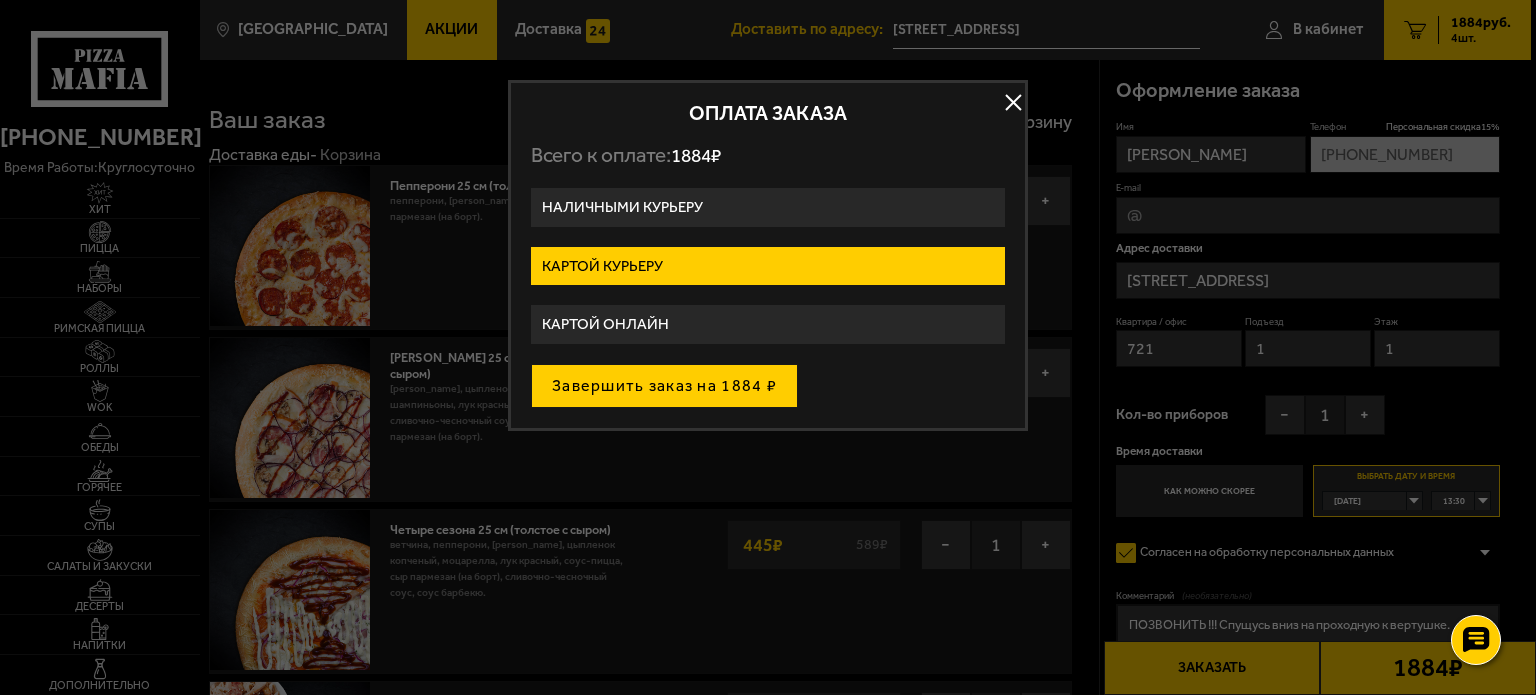 click on "Завершить заказ на 1884 ₽" at bounding box center (664, 386) 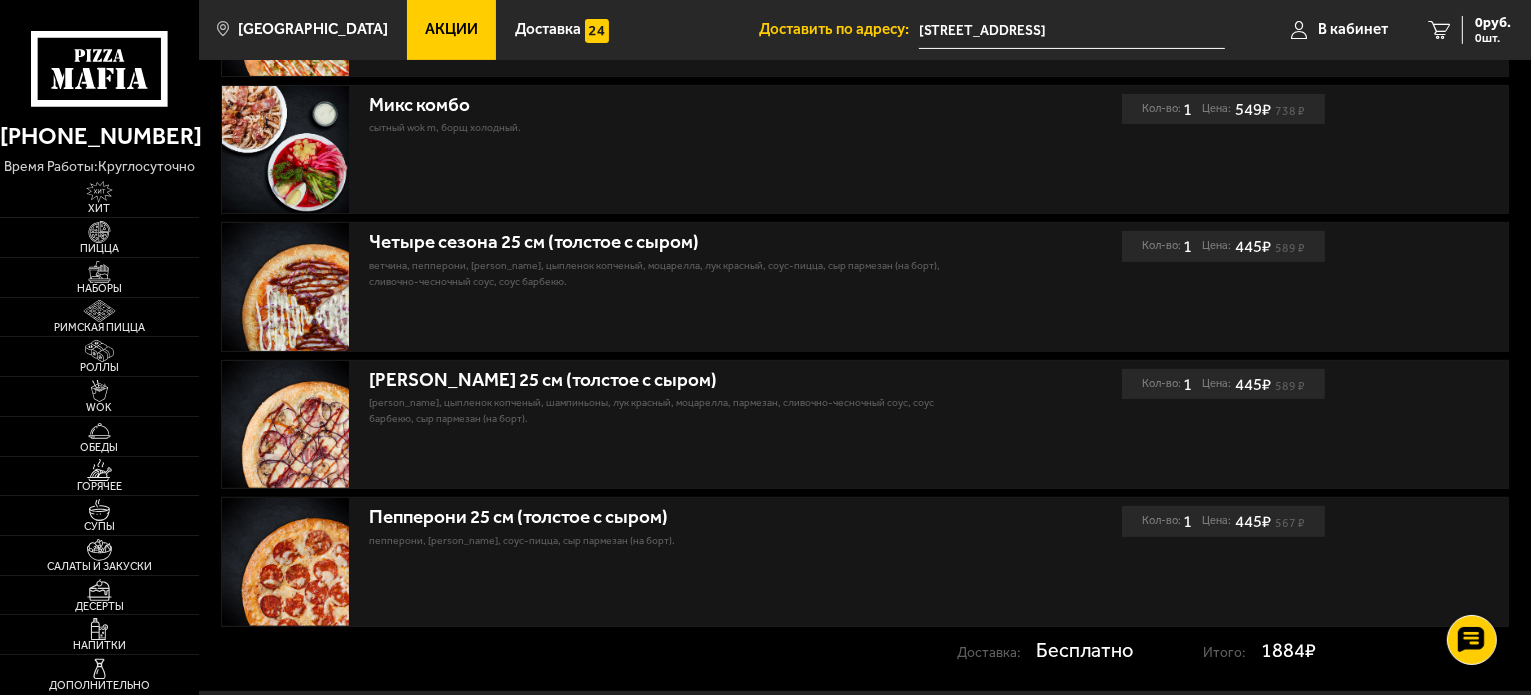 scroll, scrollTop: 600, scrollLeft: 0, axis: vertical 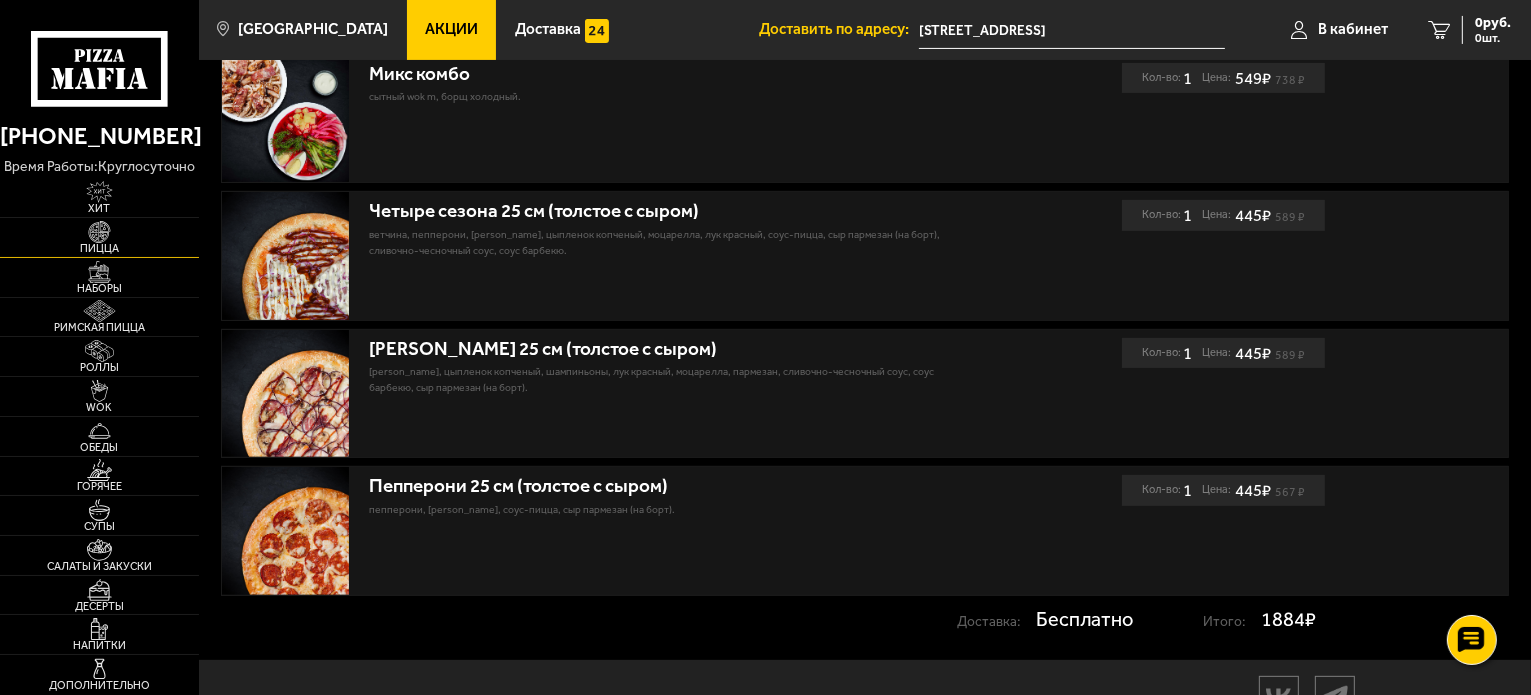 click at bounding box center (99, 232) 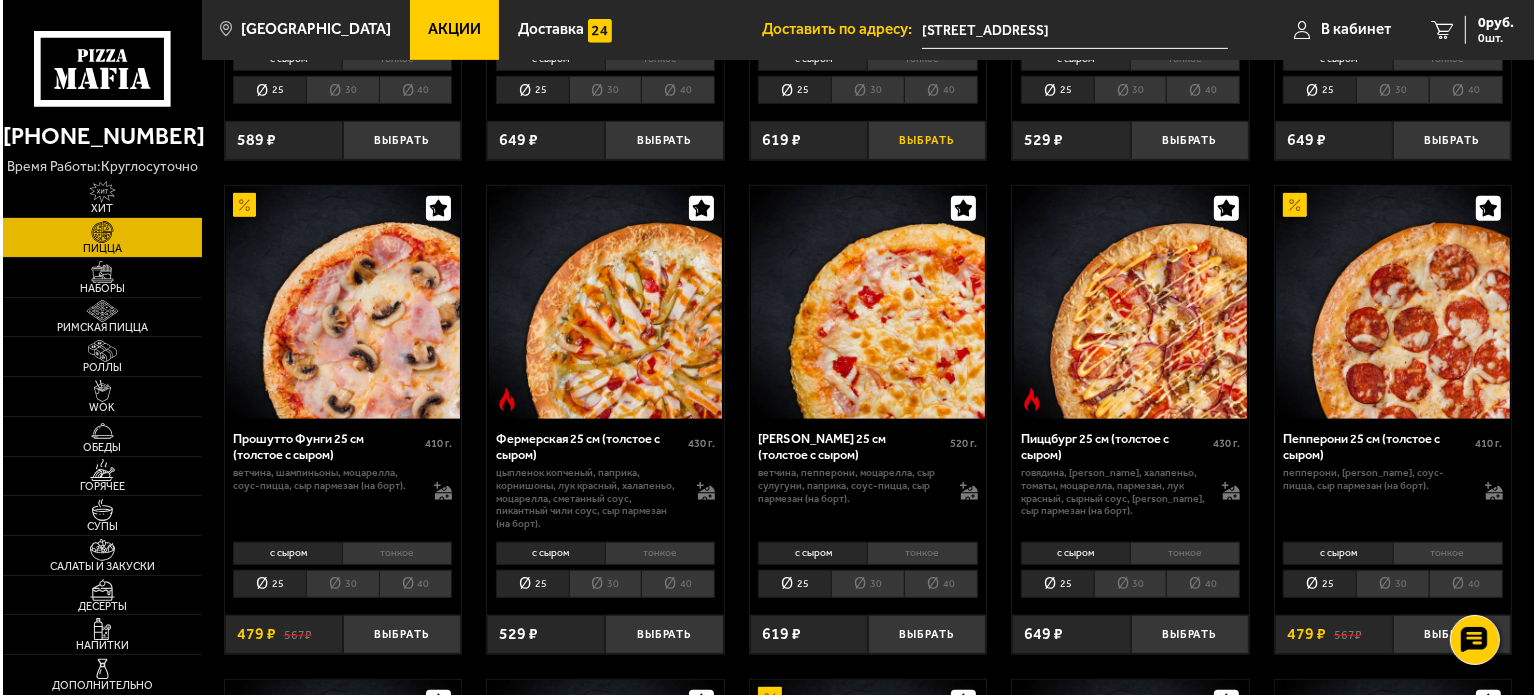 scroll, scrollTop: 1200, scrollLeft: 0, axis: vertical 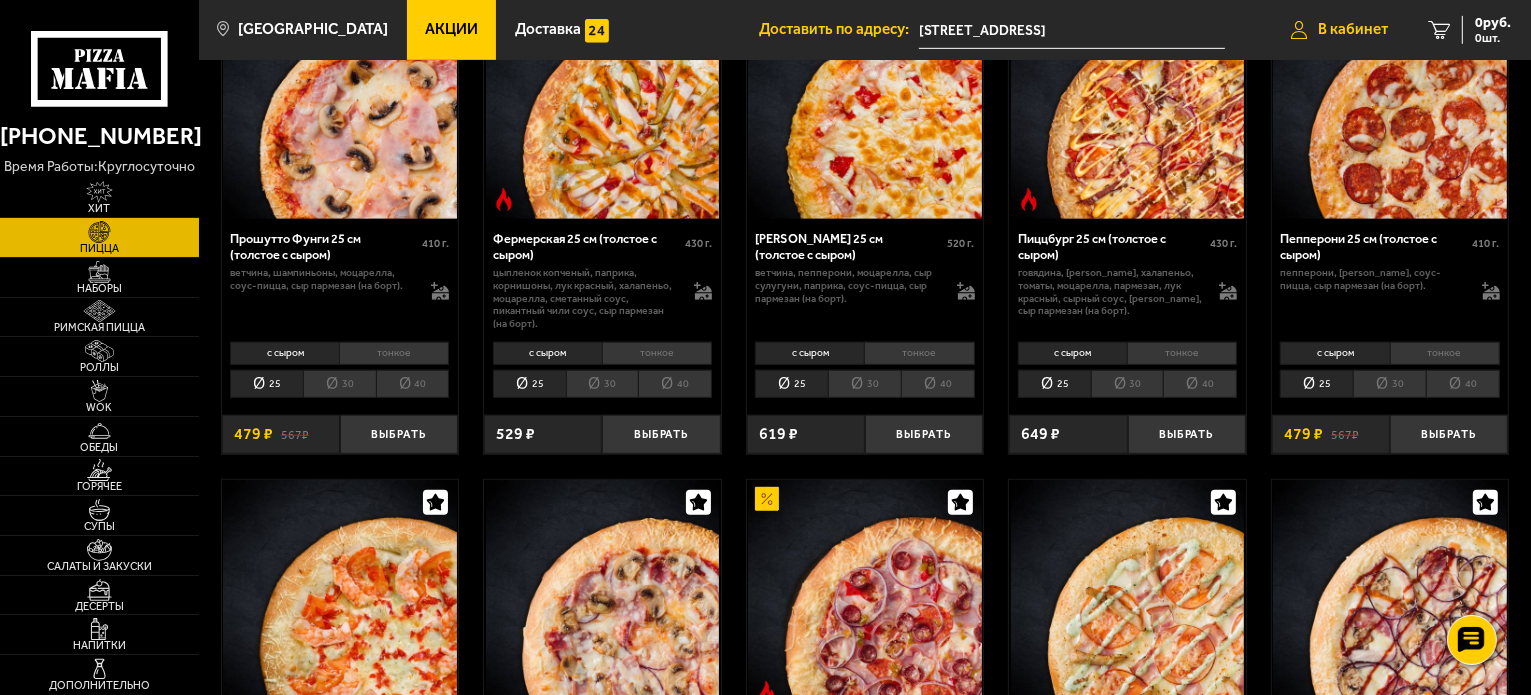 click on "В кабинет" at bounding box center [1353, 29] 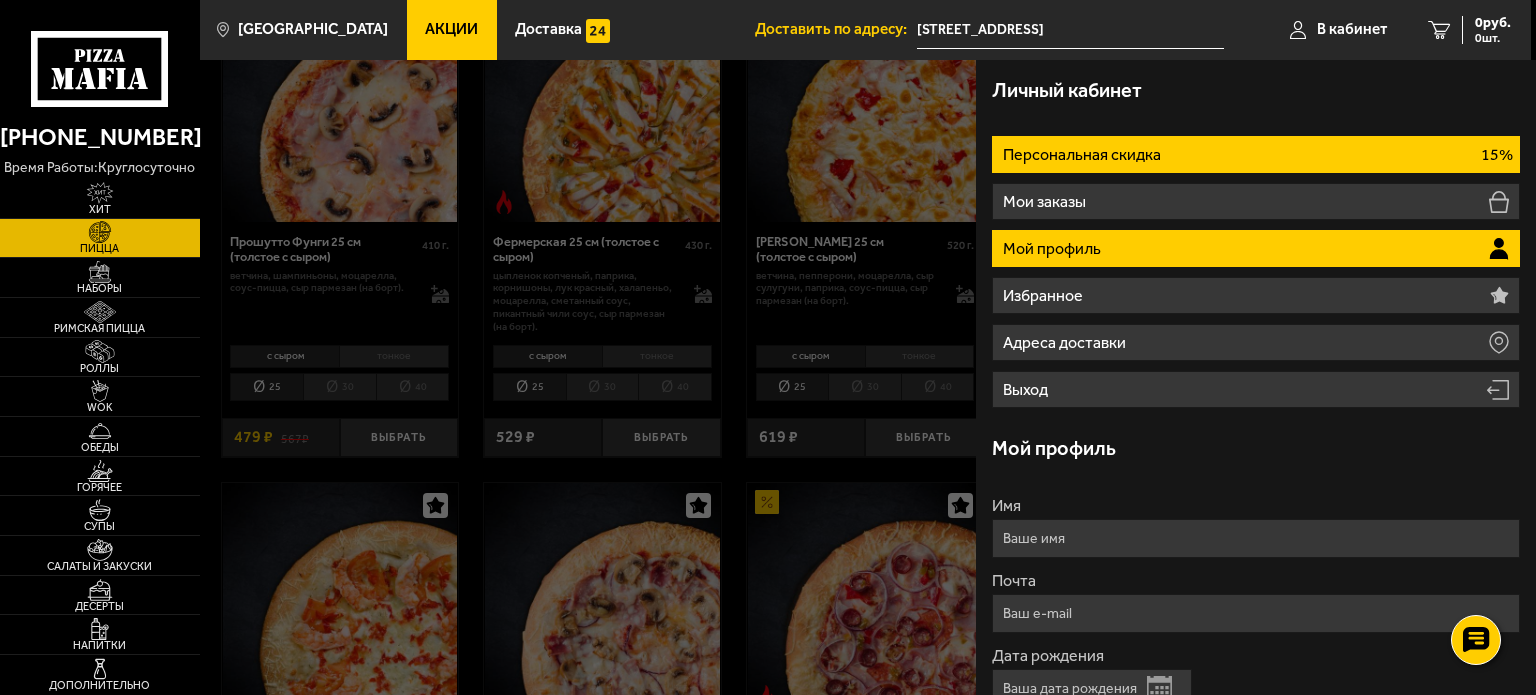 click on "Персональная скидка" at bounding box center [1084, 155] 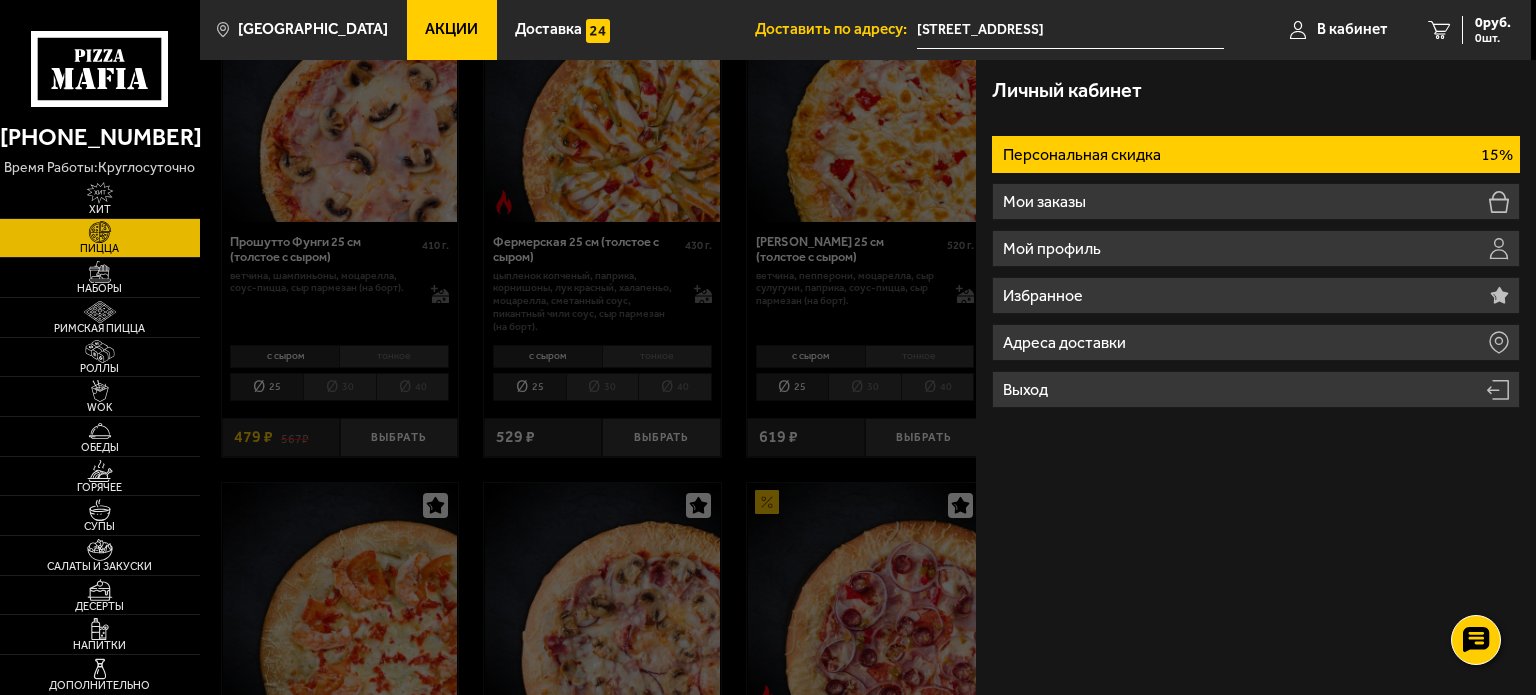 click on "Персональная скидка 15%" at bounding box center [1256, 154] 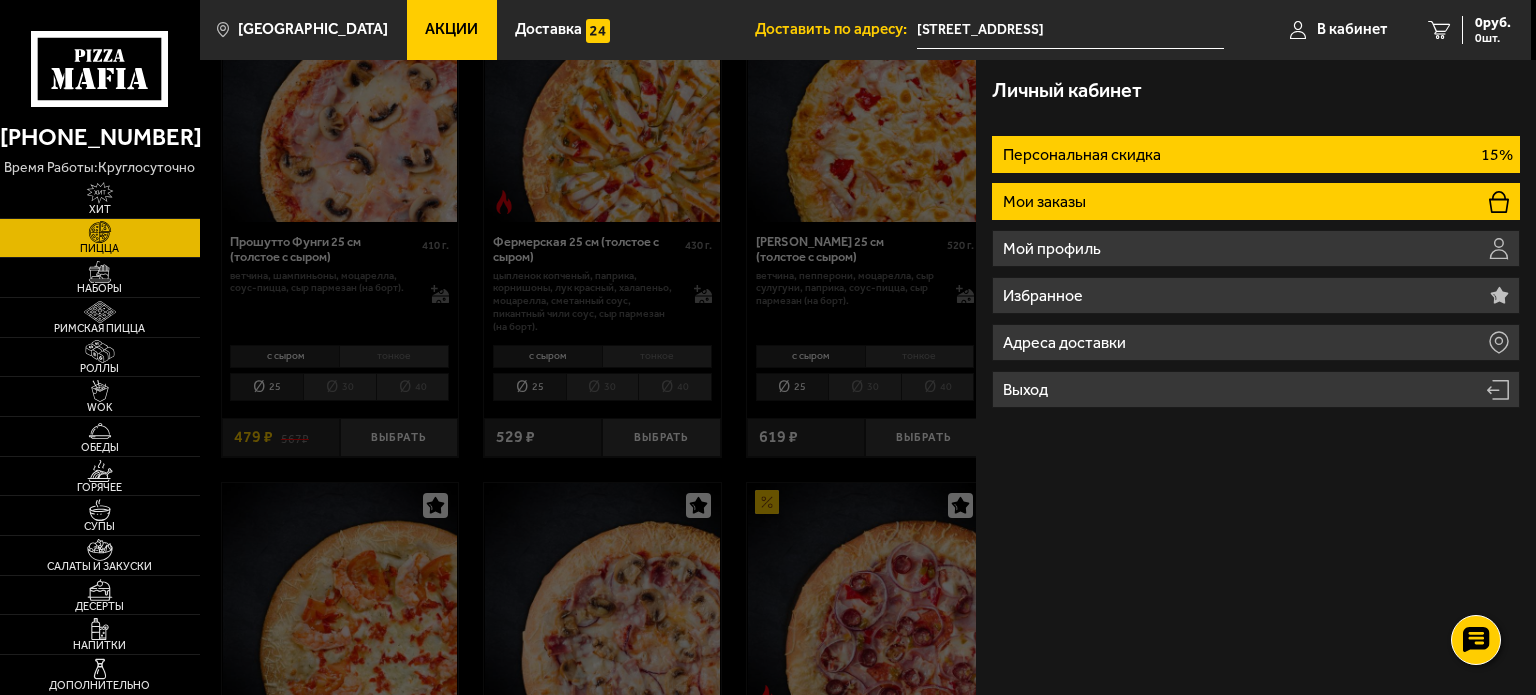click on "Мои заказы" at bounding box center (1256, 201) 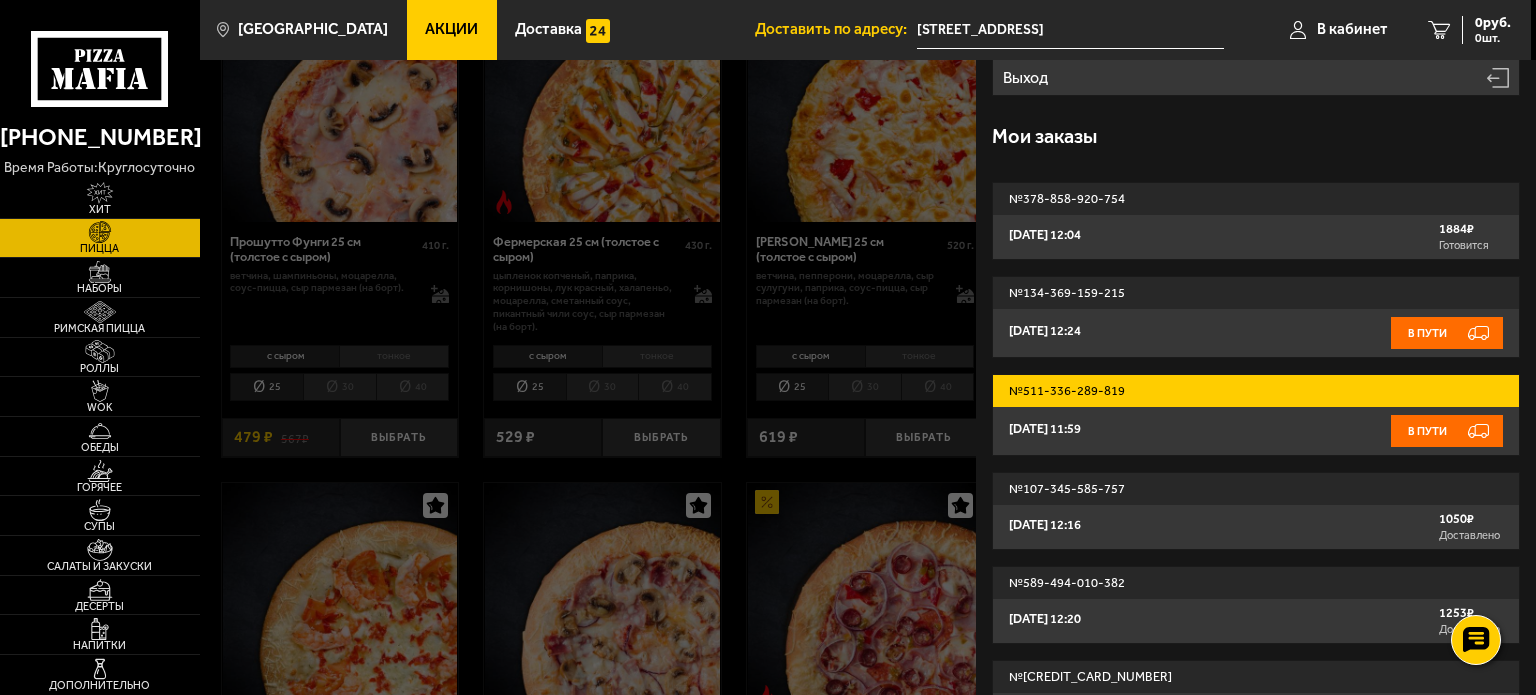 scroll, scrollTop: 300, scrollLeft: 0, axis: vertical 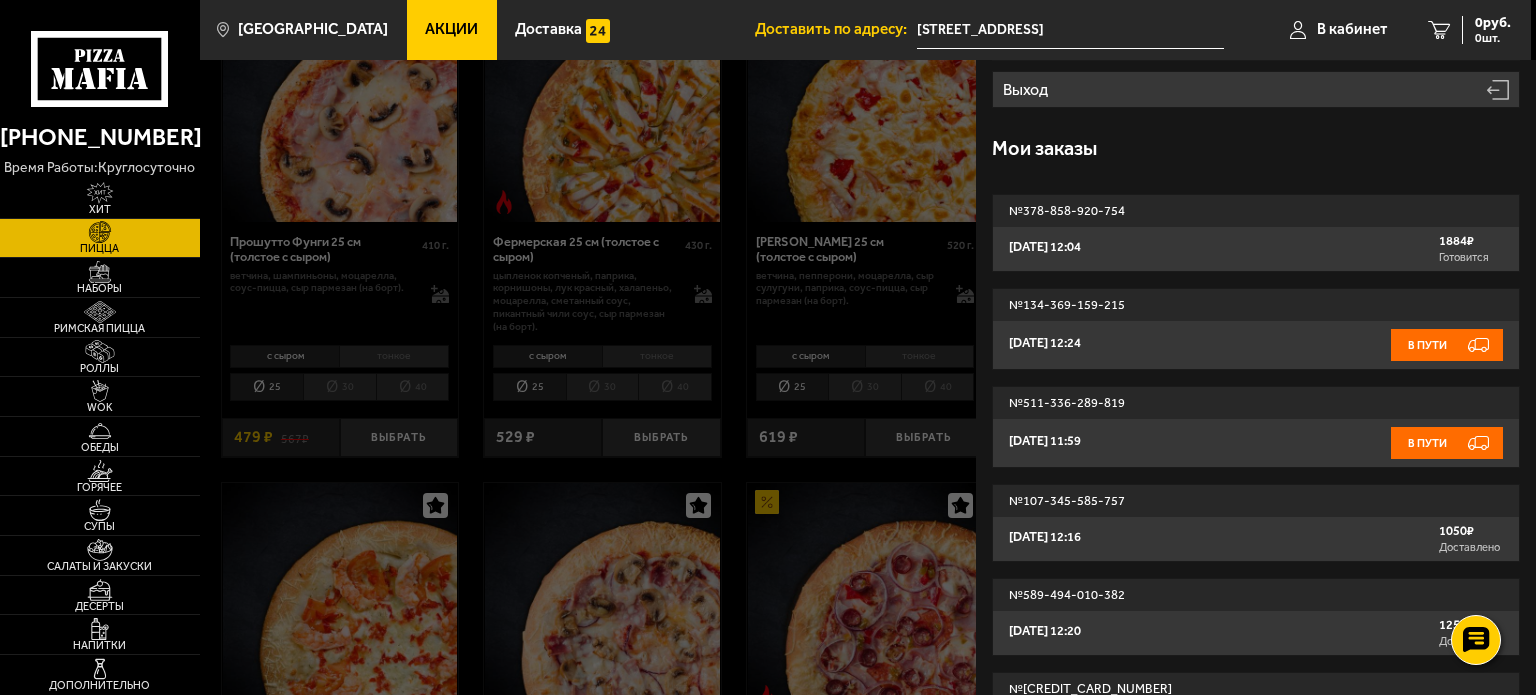 click on "№  378-858-920-754" at bounding box center [1256, 211] 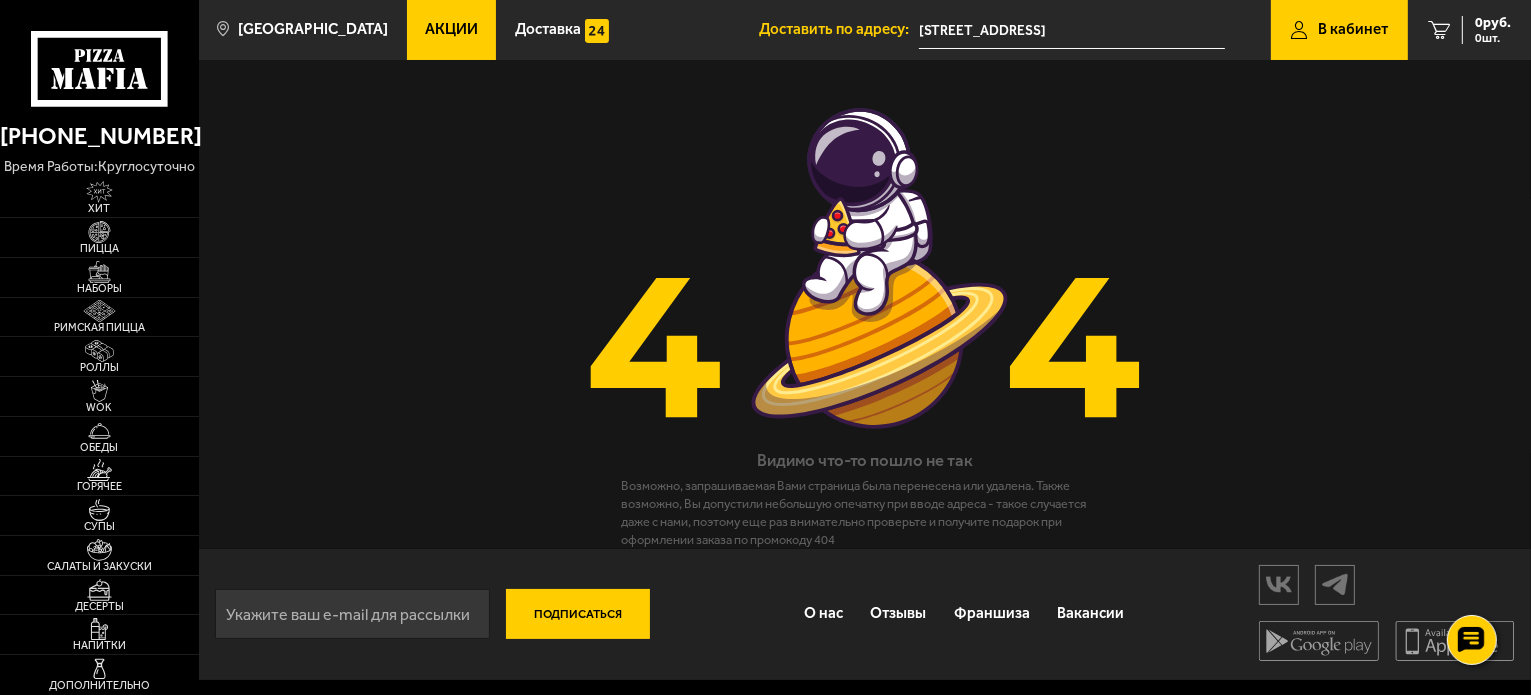 scroll, scrollTop: 0, scrollLeft: 0, axis: both 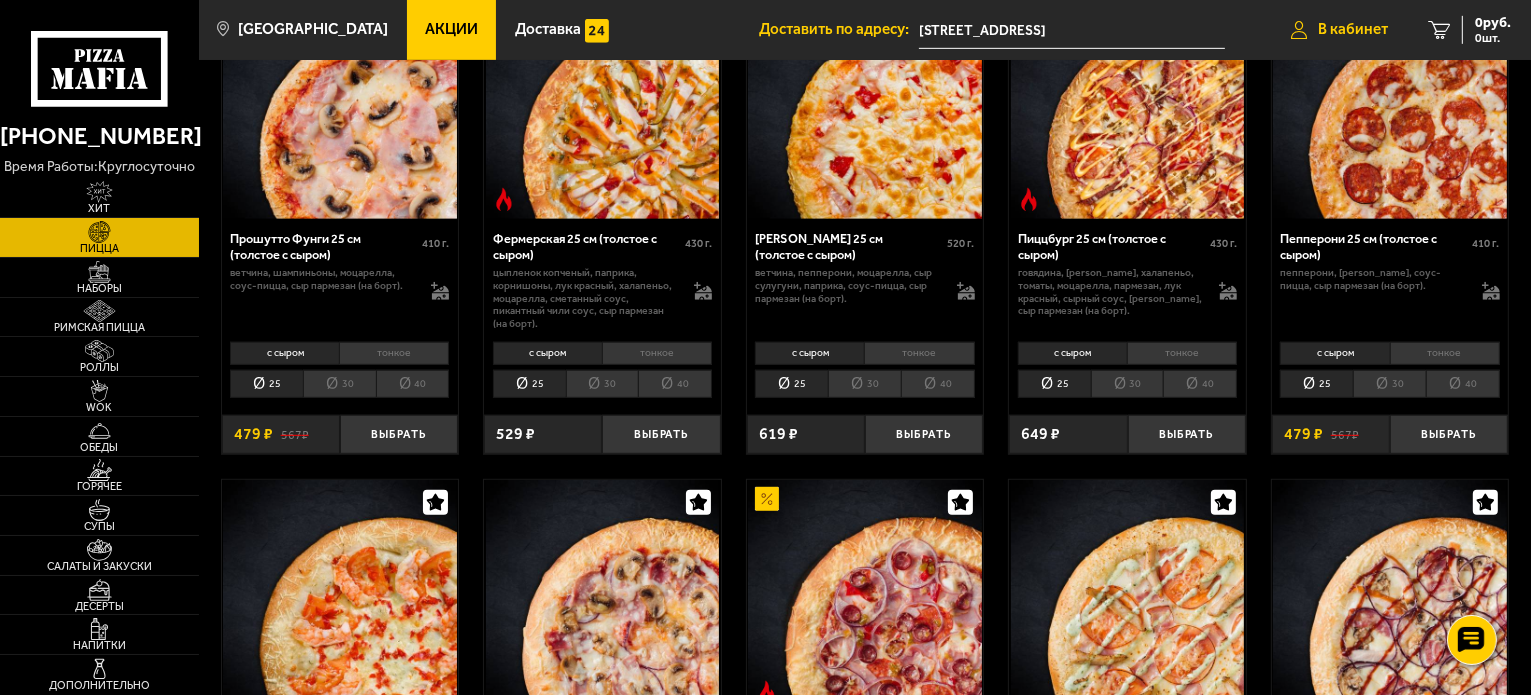 click on "В кабинет" at bounding box center (1339, 30) 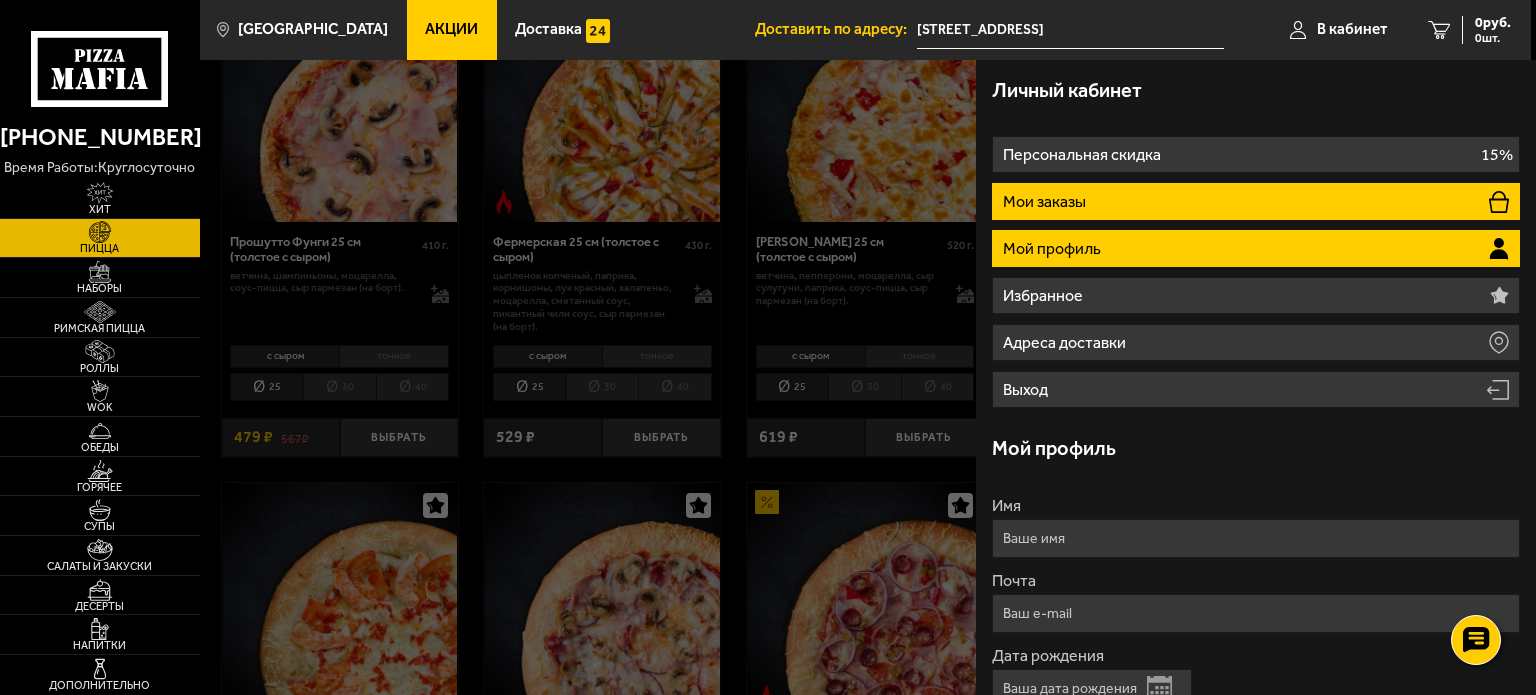 click on "Мои заказы" at bounding box center [1256, 201] 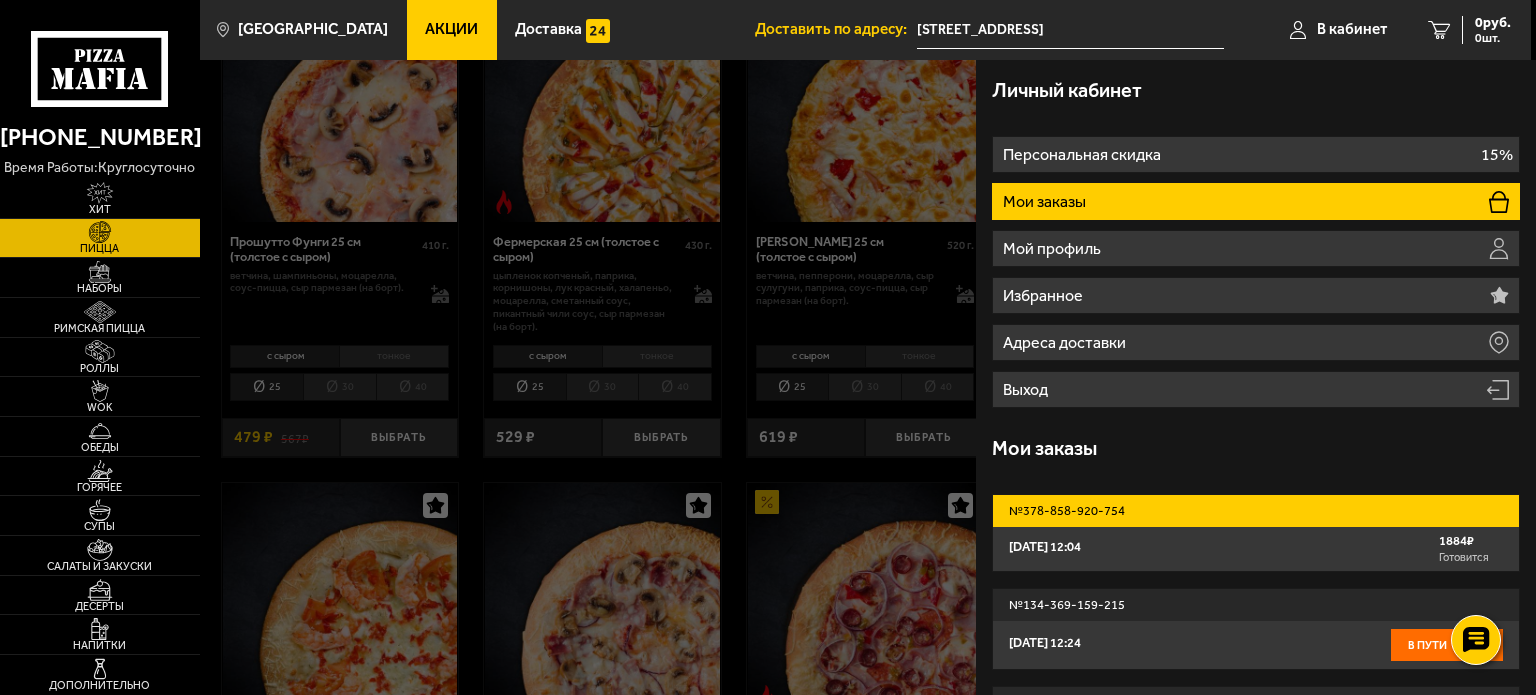 click on "1884  ₽" at bounding box center [1471, 541] 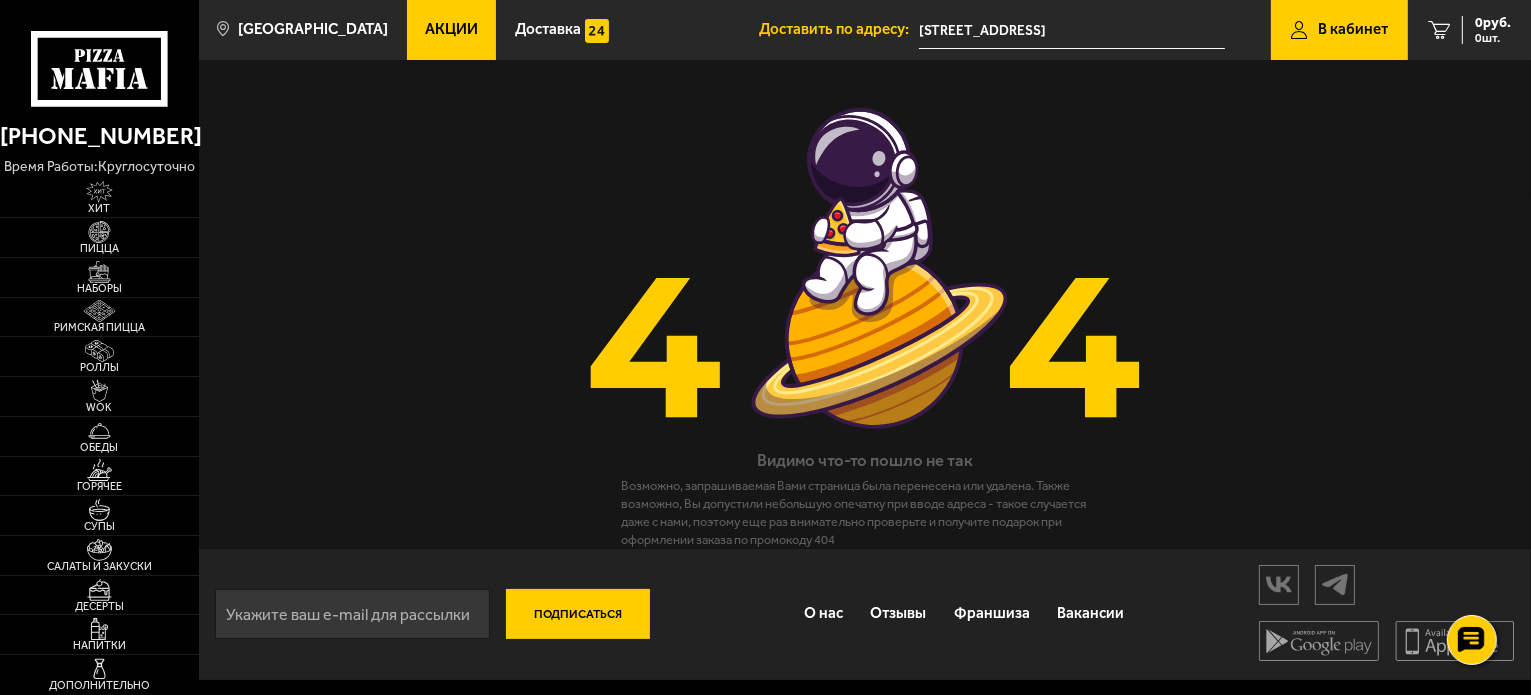 scroll, scrollTop: 0, scrollLeft: 0, axis: both 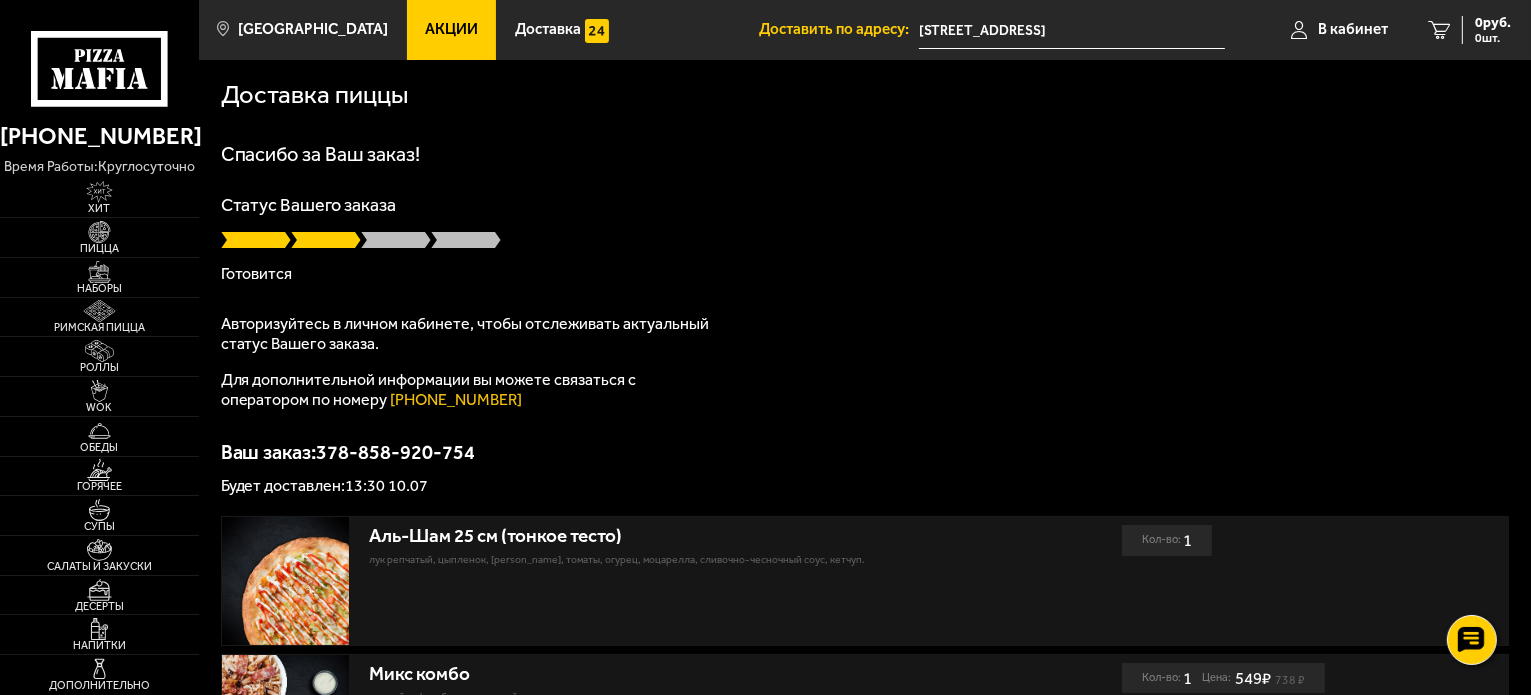 click at bounding box center [396, 240] 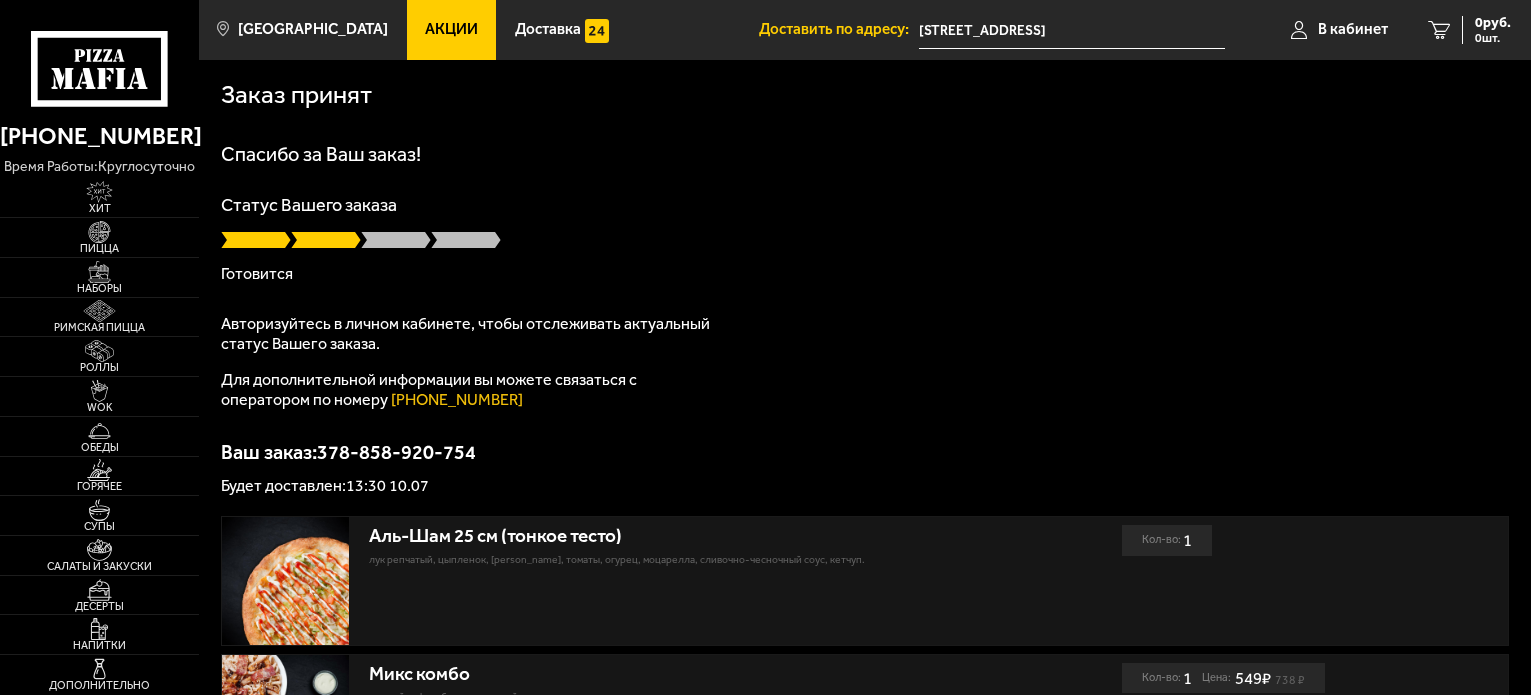 scroll, scrollTop: 0, scrollLeft: 0, axis: both 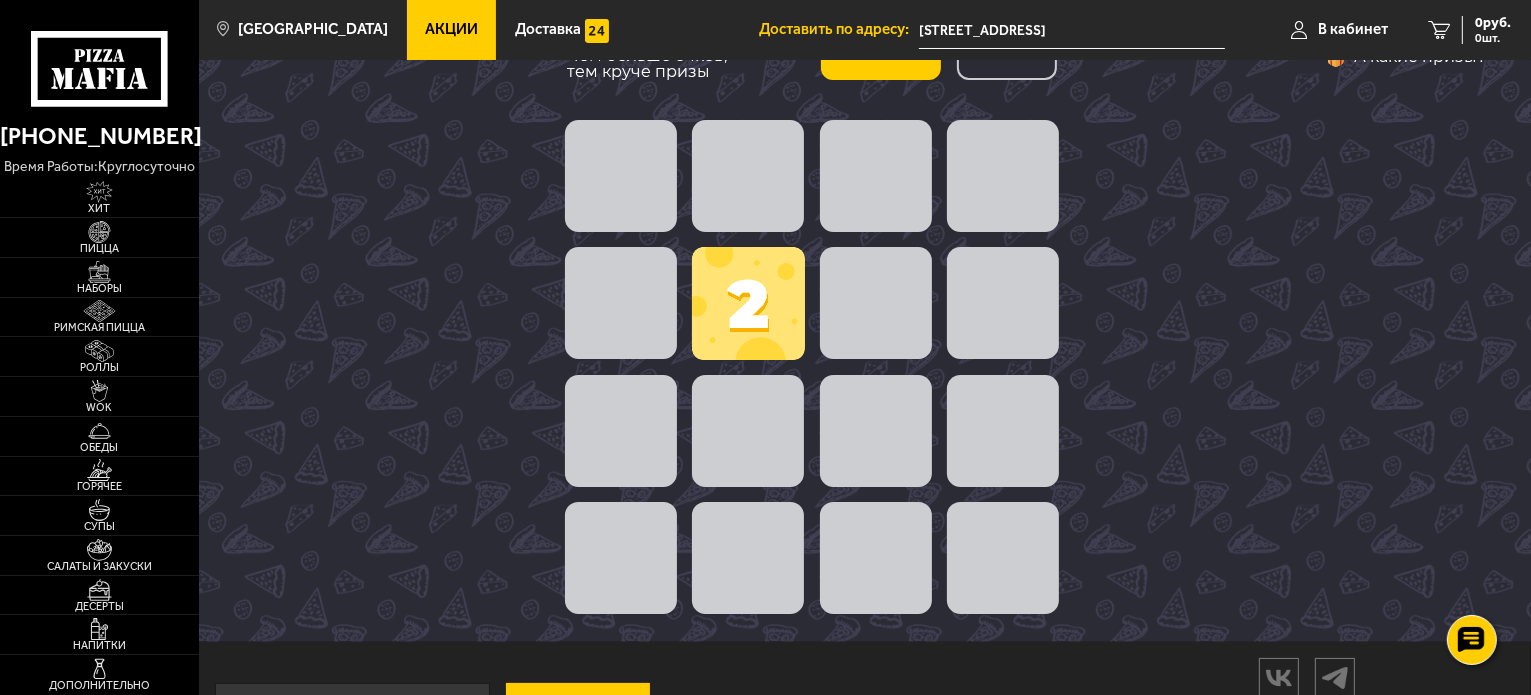 drag, startPoint x: 727, startPoint y: 311, endPoint x: 742, endPoint y: 394, distance: 84.34453 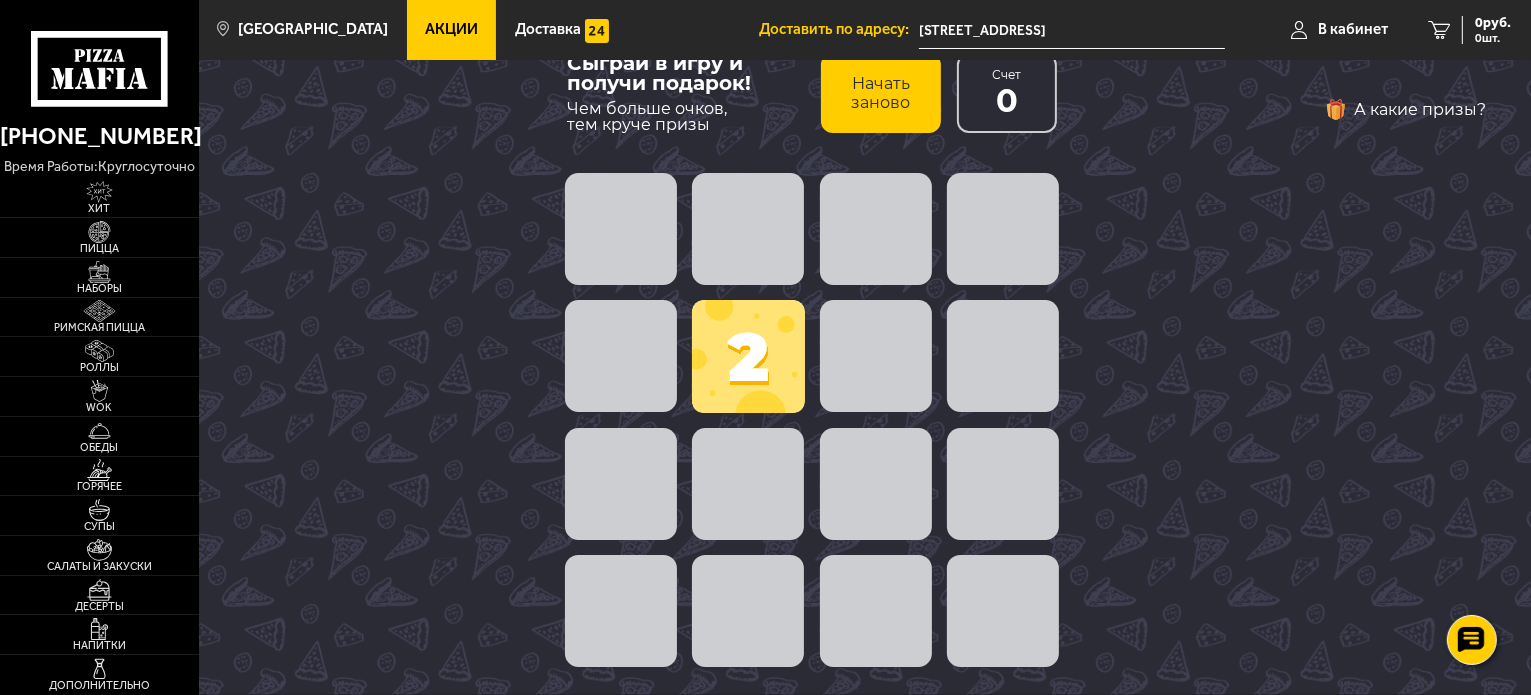 scroll, scrollTop: 0, scrollLeft: 0, axis: both 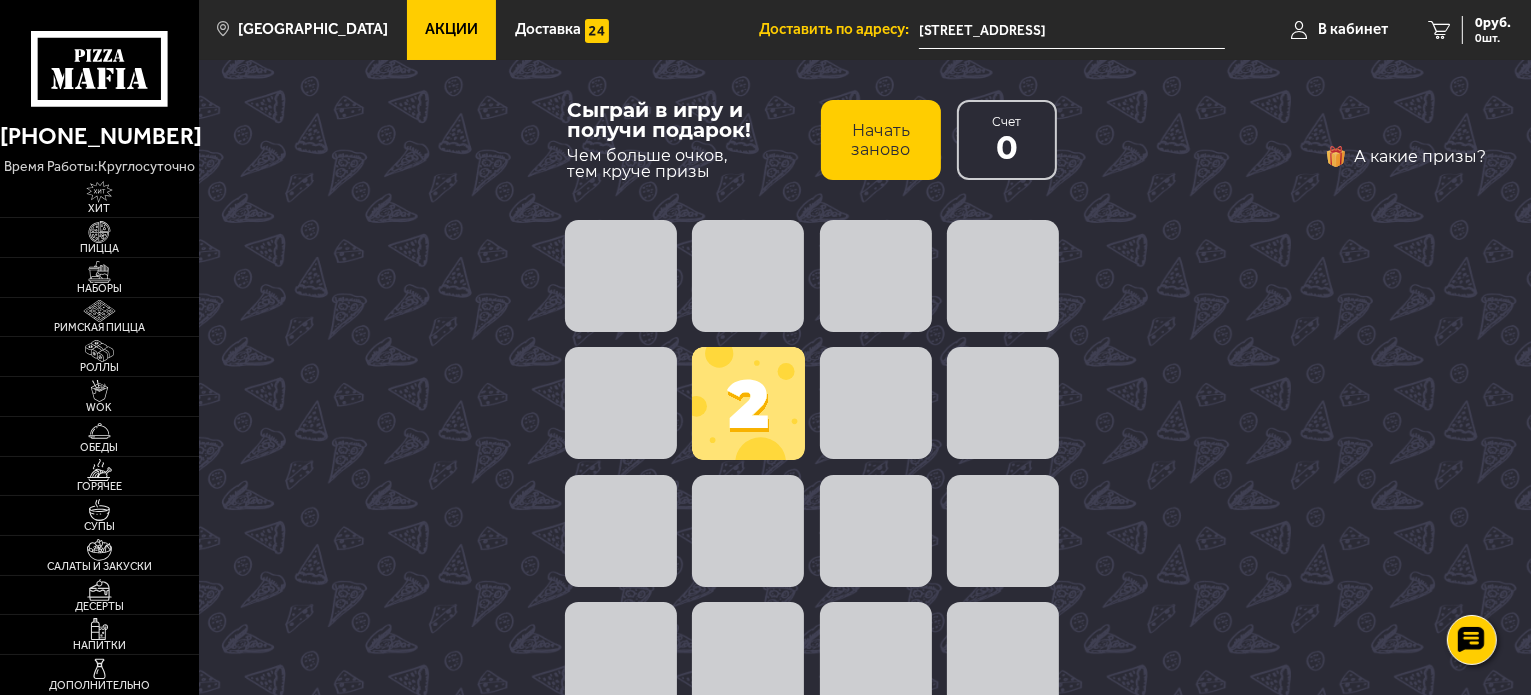 click at bounding box center [876, 403] 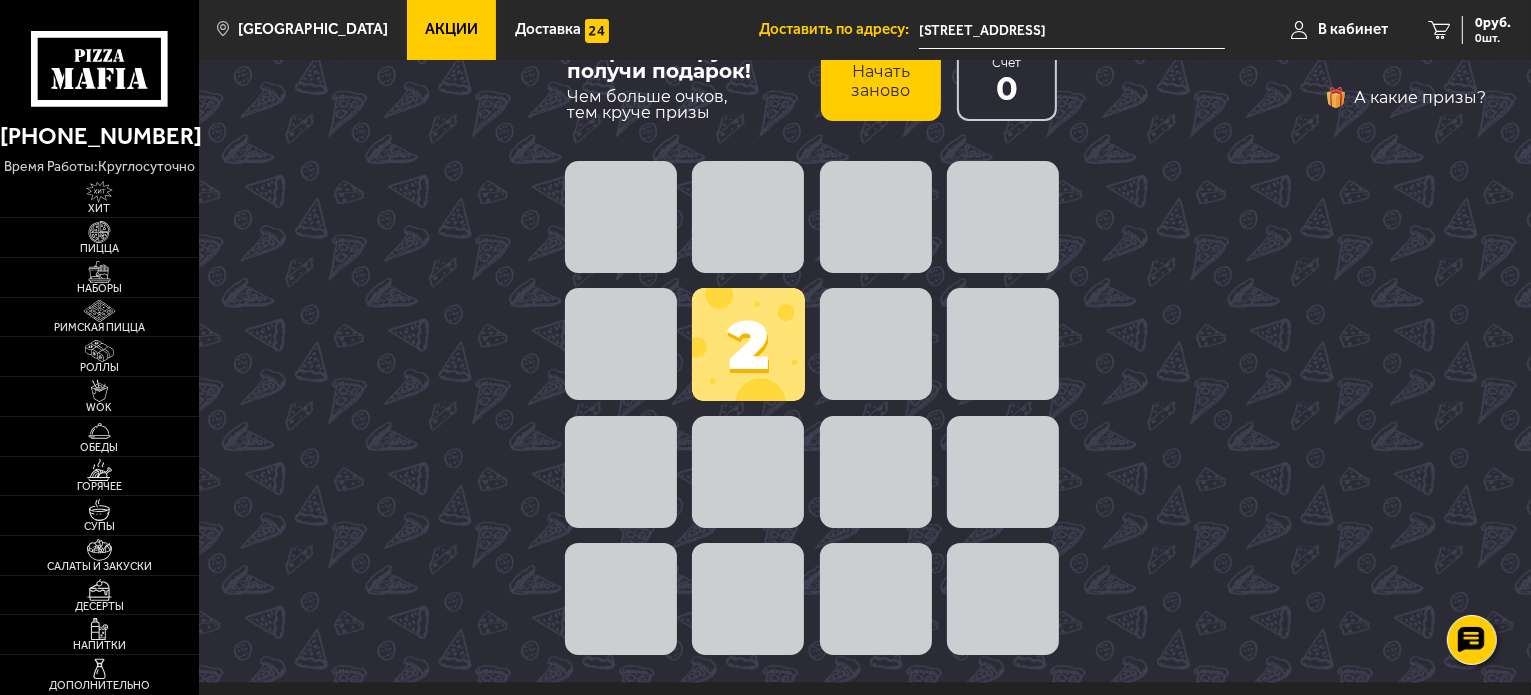 scroll, scrollTop: 0, scrollLeft: 0, axis: both 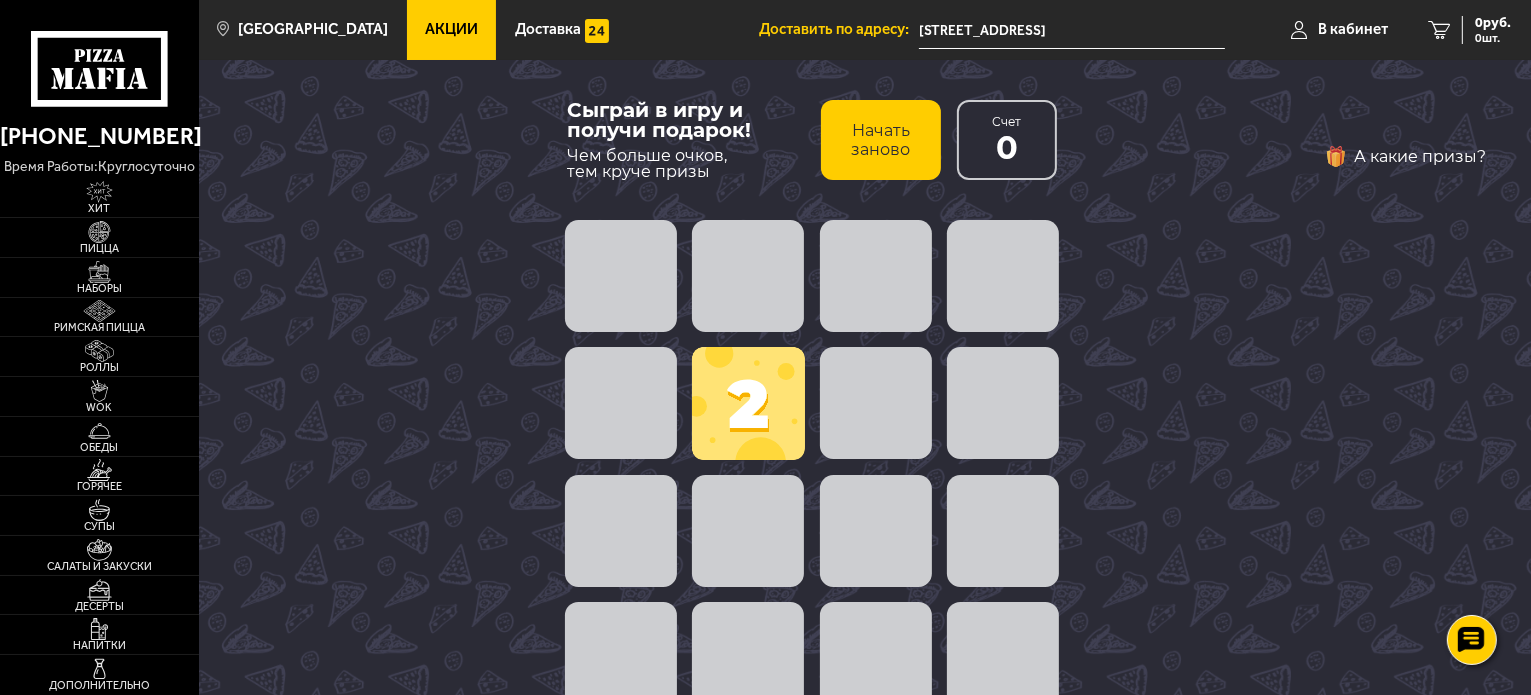 click at bounding box center (748, 403) 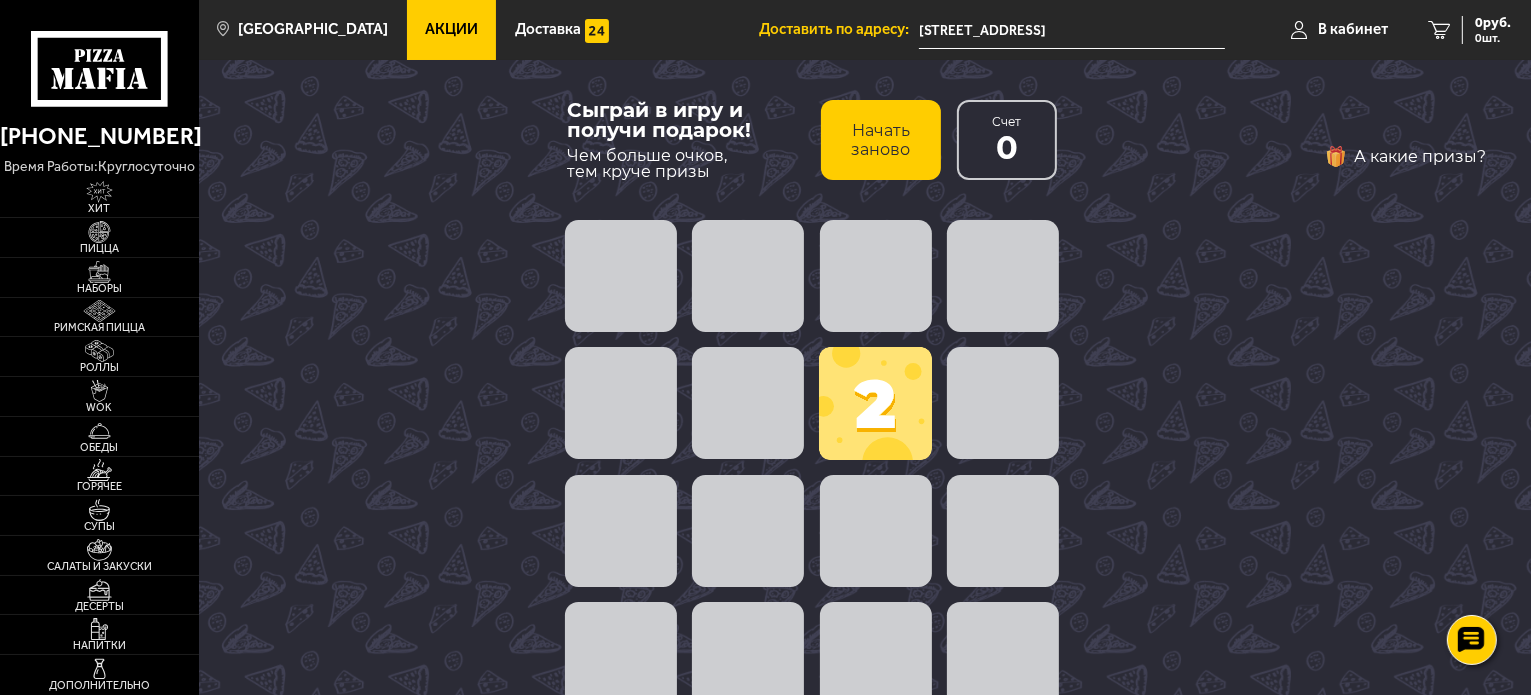 click at bounding box center [875, 403] 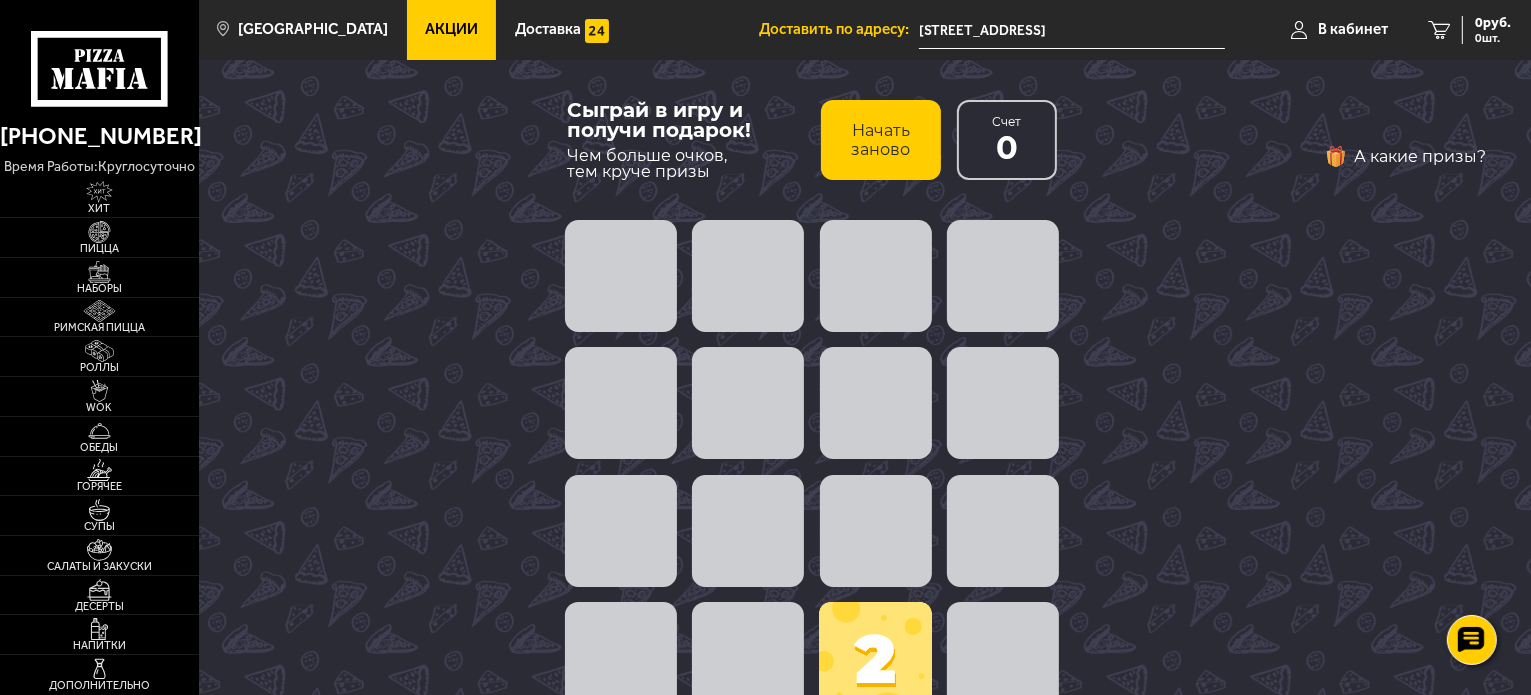 click at bounding box center (876, 403) 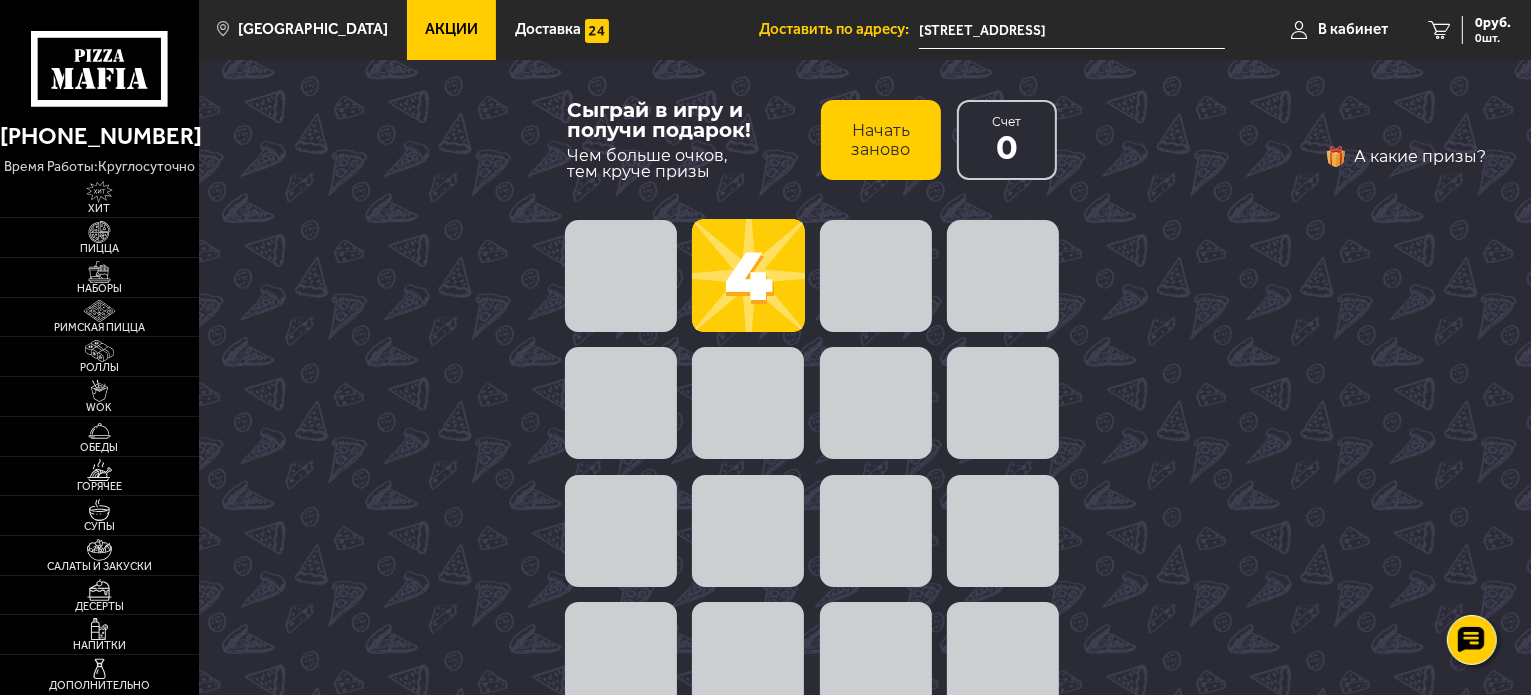 click on "Начать заново" at bounding box center [881, 140] 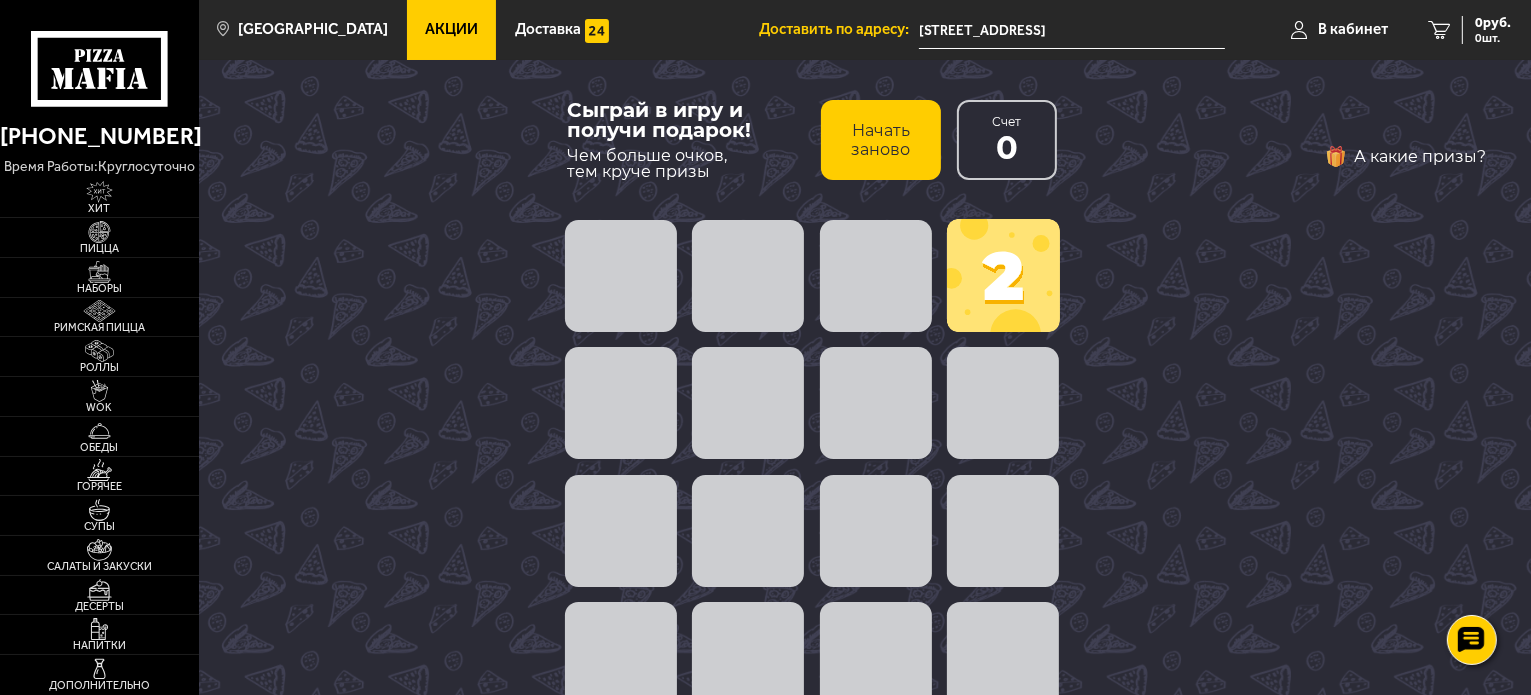click on "Начать заново" at bounding box center [881, 140] 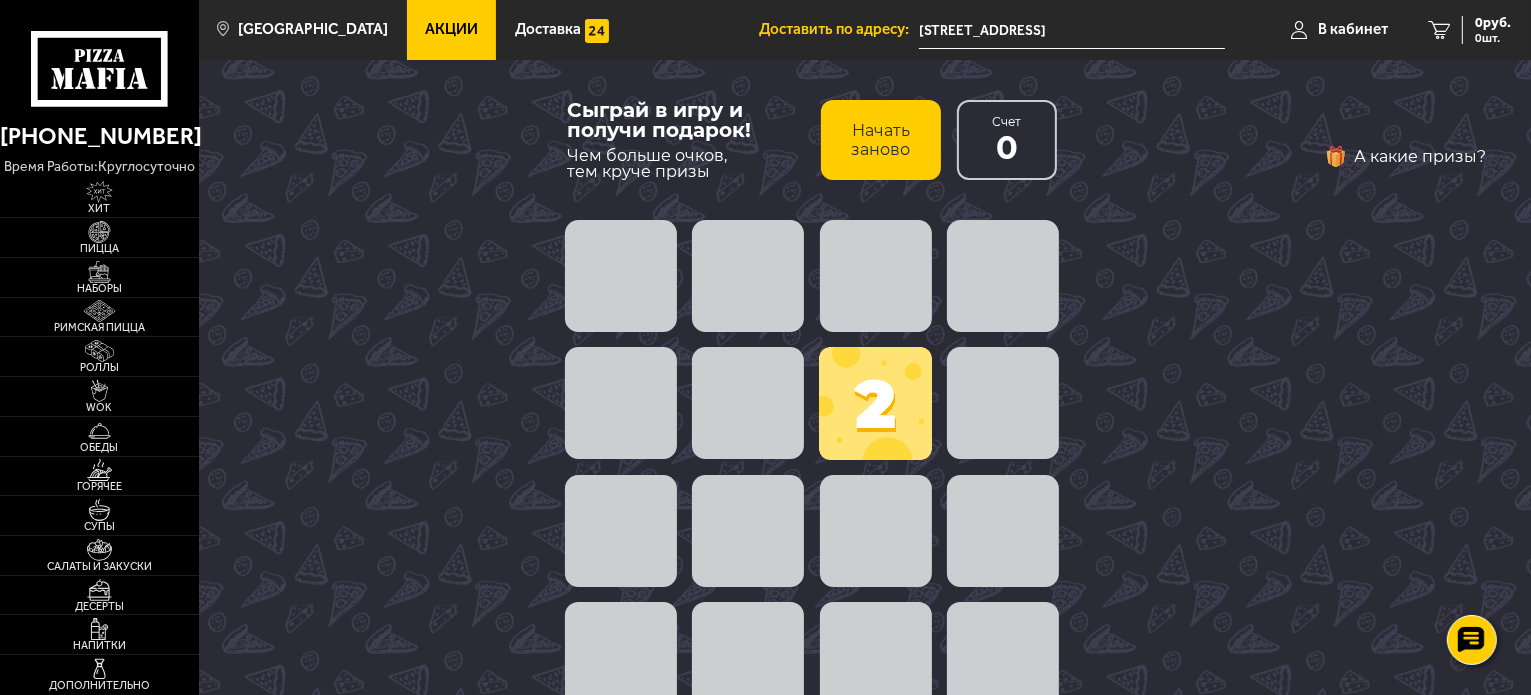 click on "Начать заново" at bounding box center [881, 140] 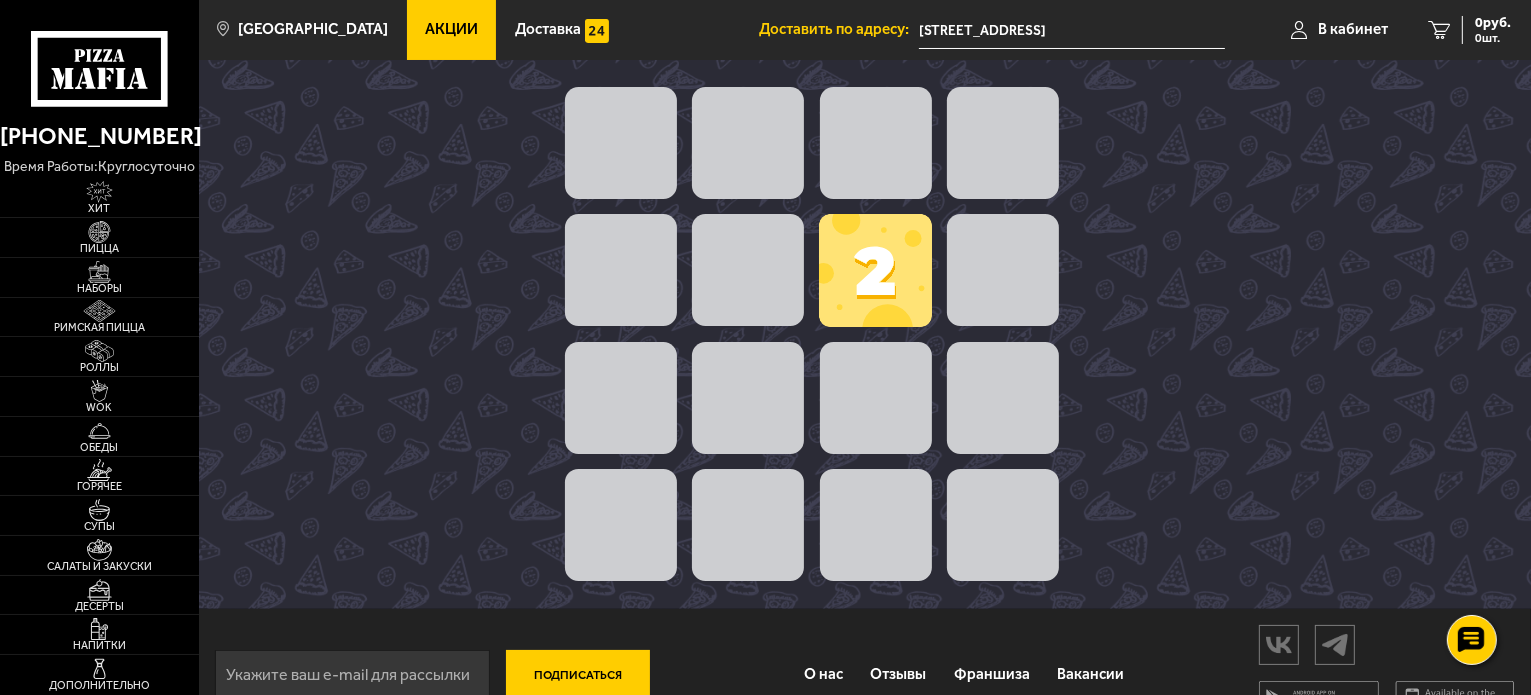 scroll, scrollTop: 193, scrollLeft: 0, axis: vertical 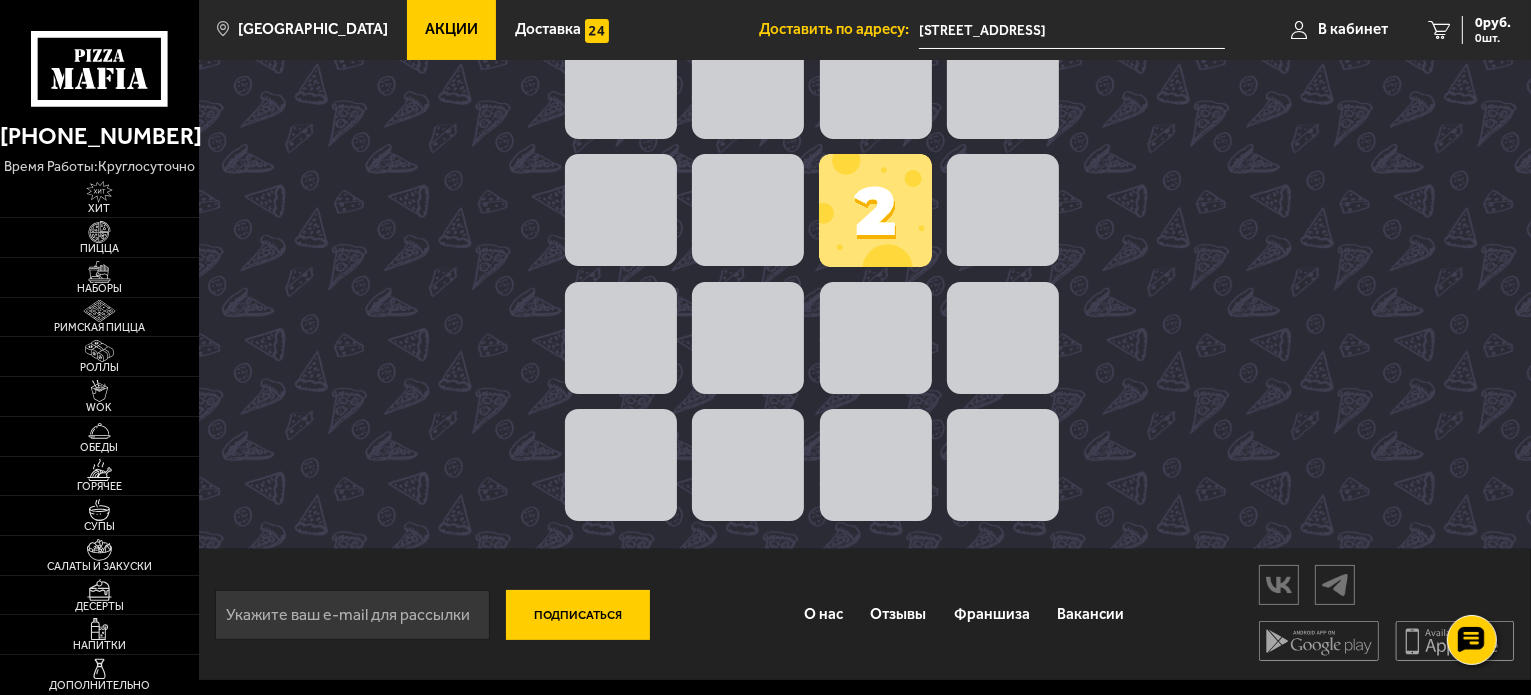 click at bounding box center [621, 465] 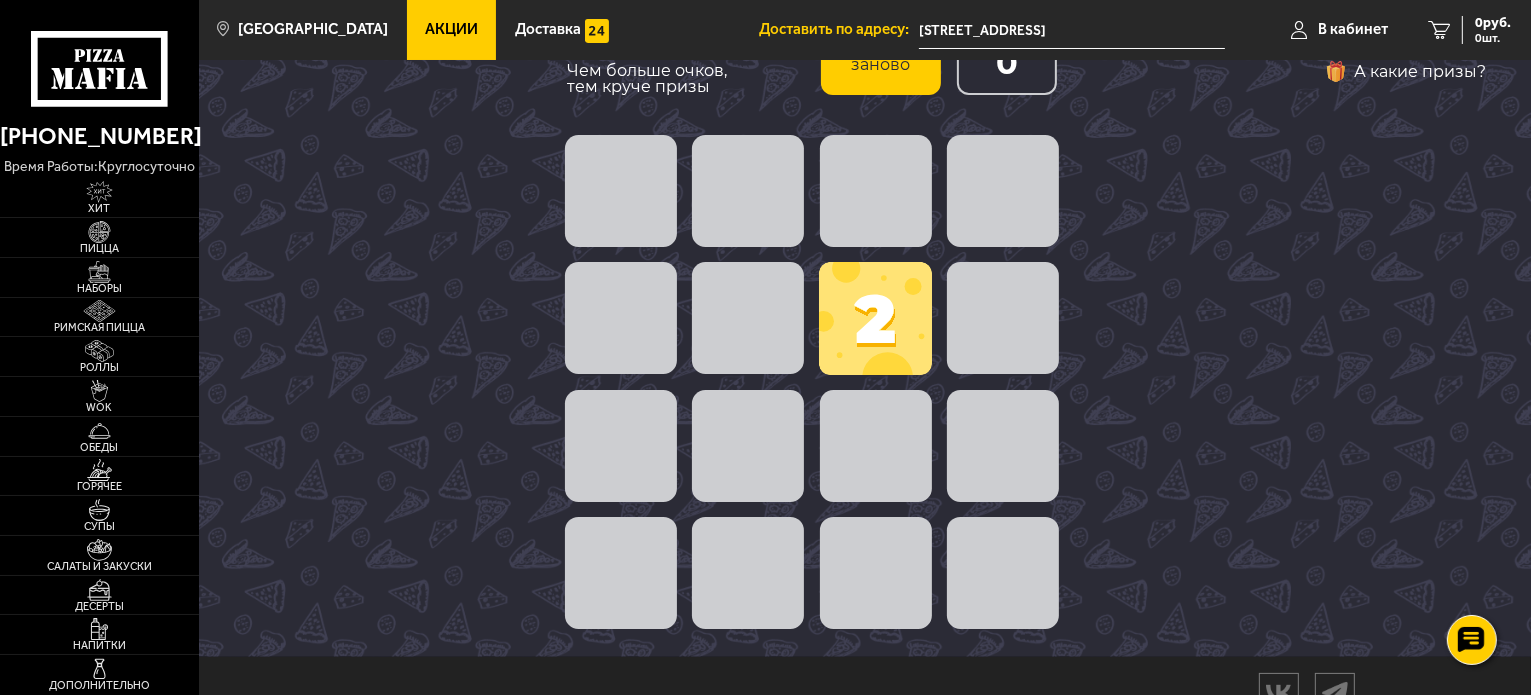 scroll, scrollTop: 0, scrollLeft: 0, axis: both 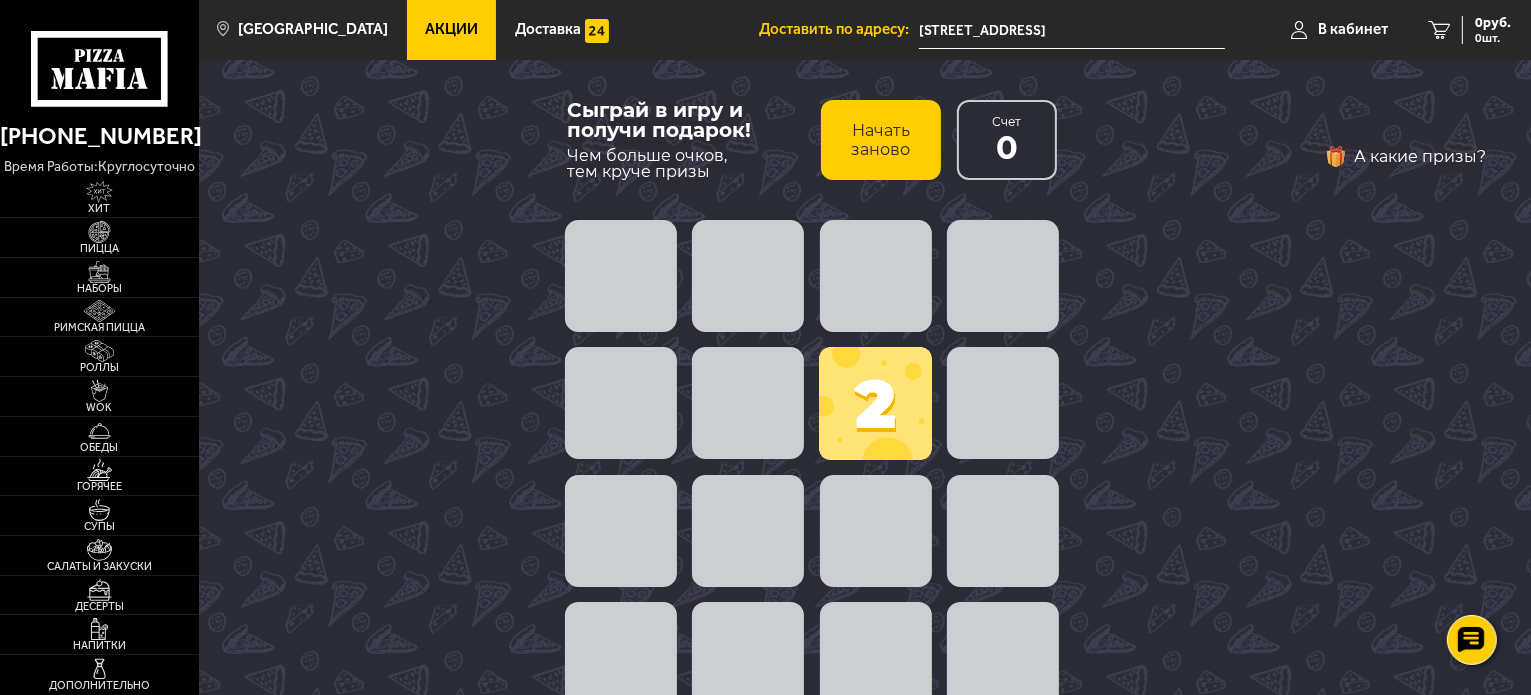 drag, startPoint x: 872, startPoint y: 397, endPoint x: 677, endPoint y: 397, distance: 195 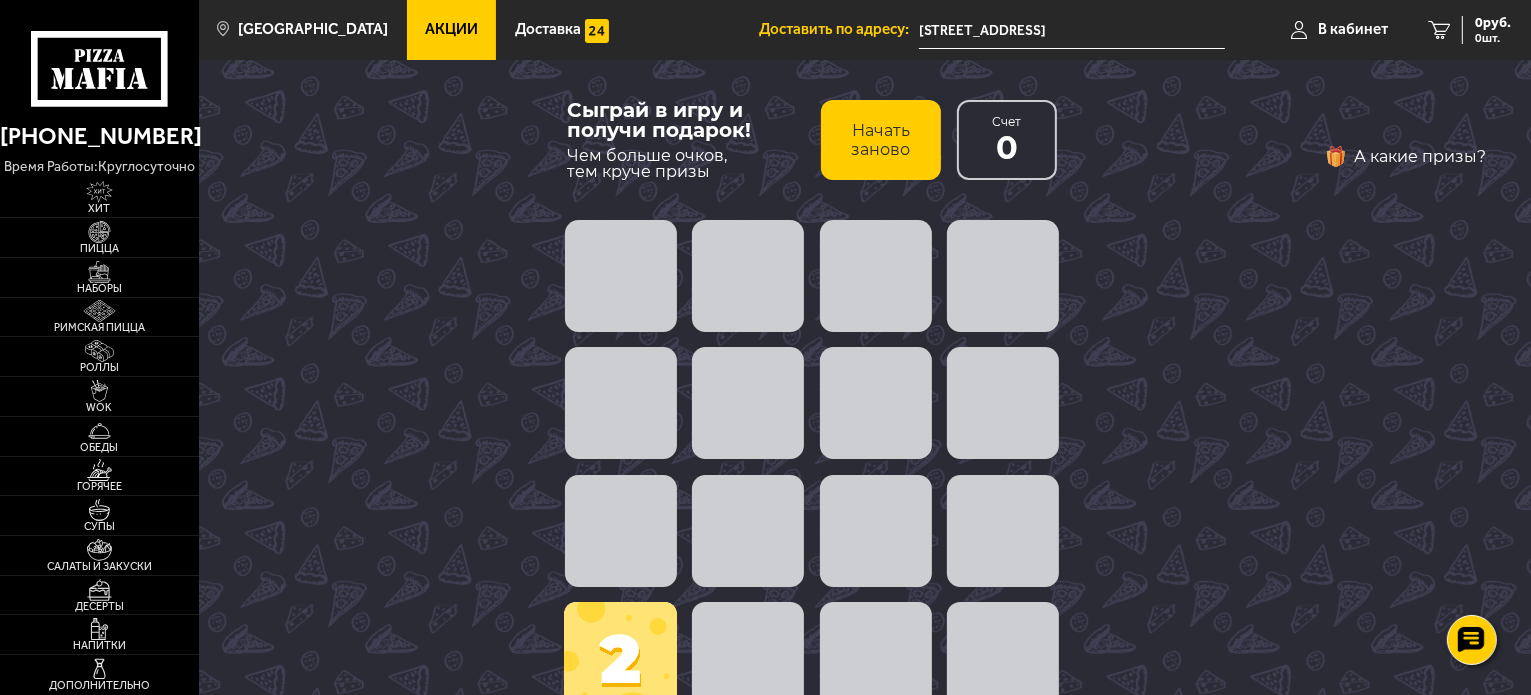 click on "Начать заново" at bounding box center [881, 140] 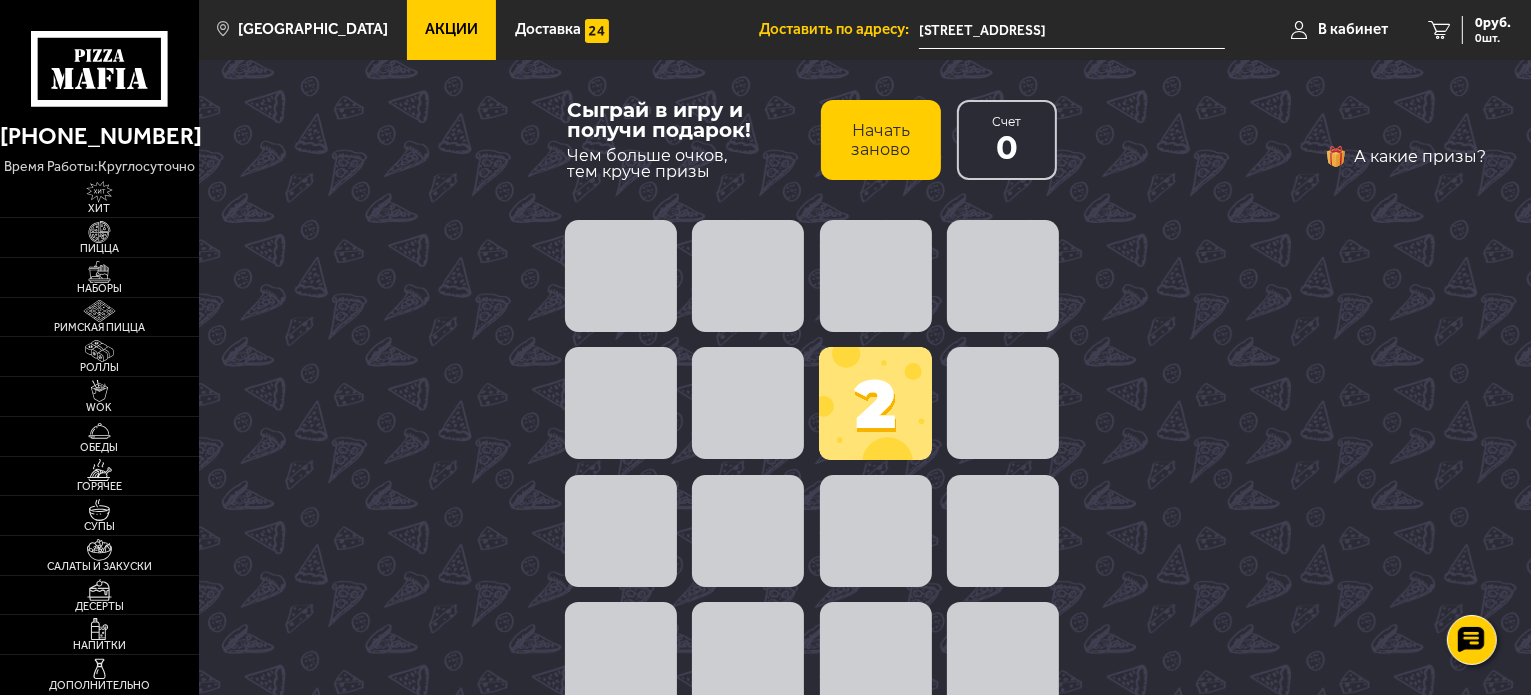 click at bounding box center (875, 403) 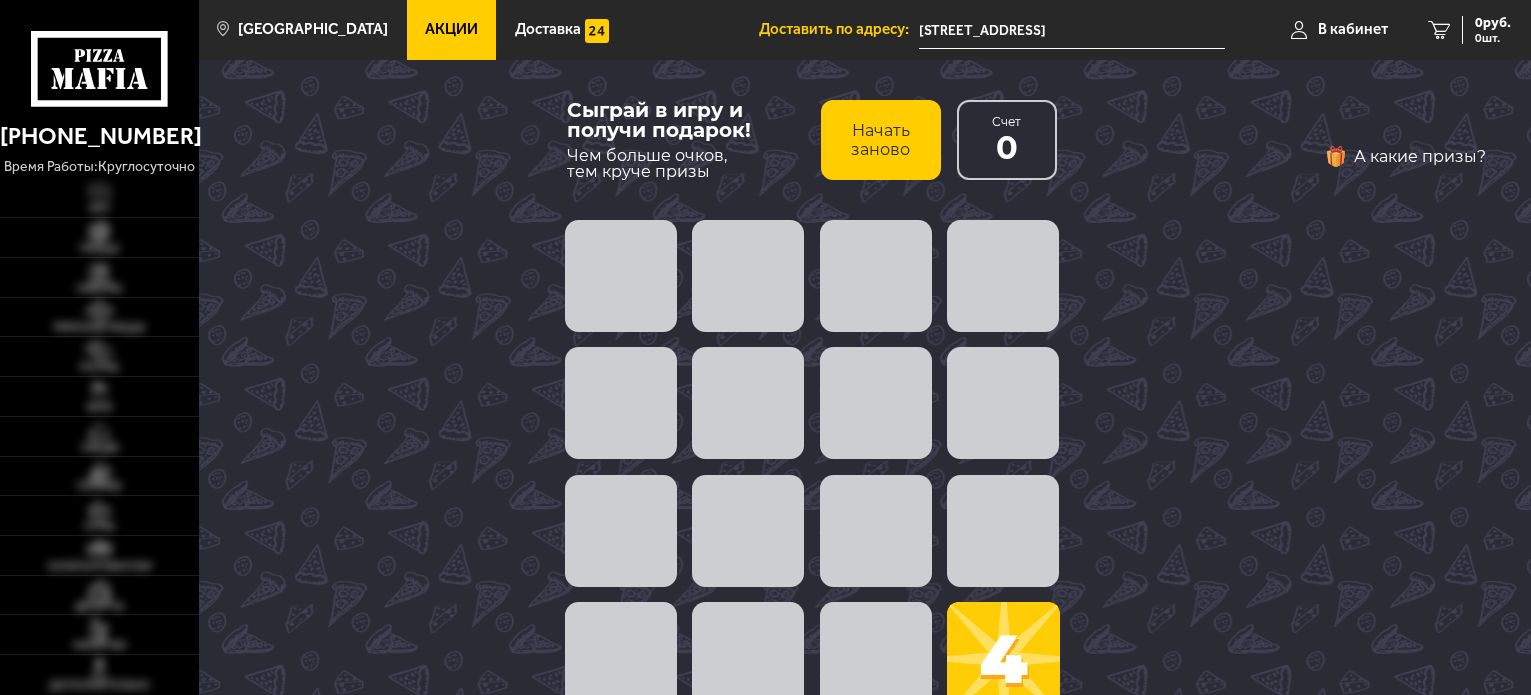 scroll, scrollTop: 0, scrollLeft: 0, axis: both 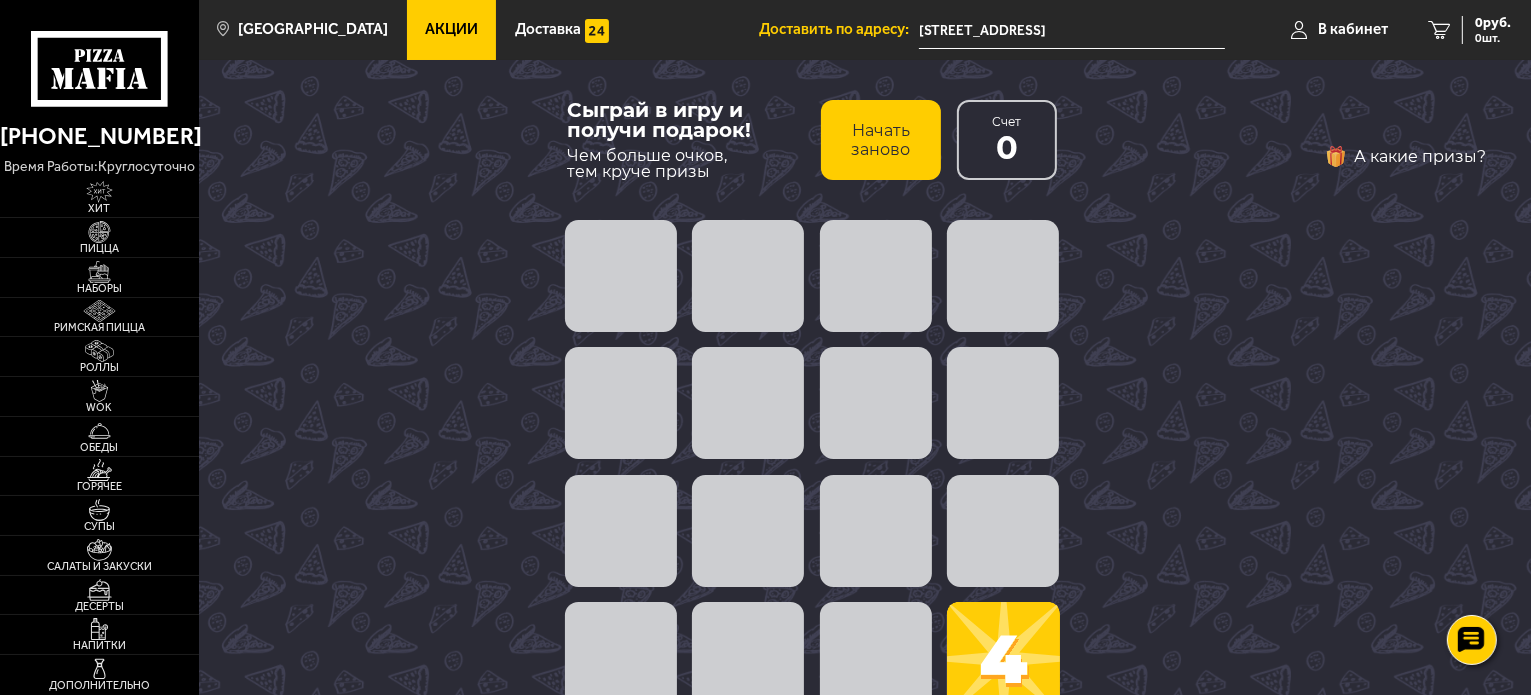 drag, startPoint x: 1015, startPoint y: 667, endPoint x: 920, endPoint y: 379, distance: 303.26392 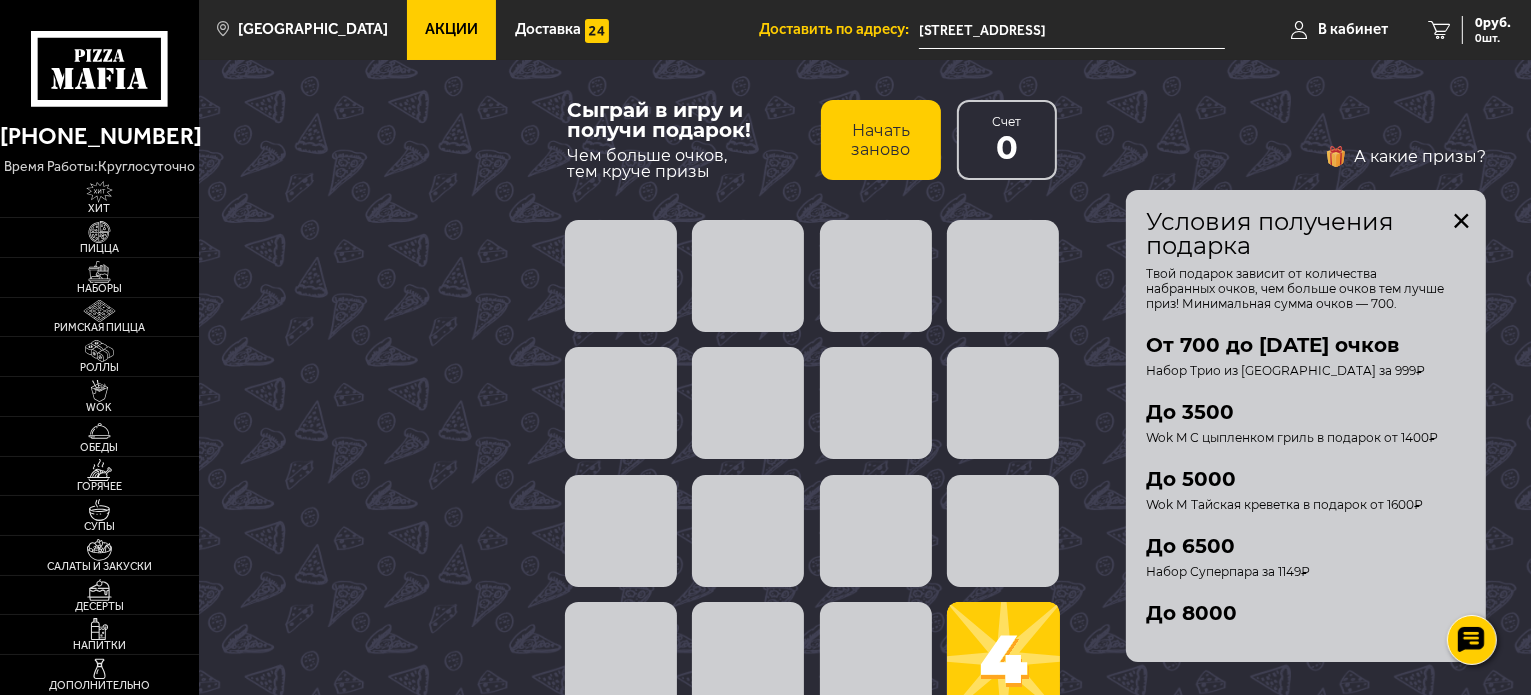 drag, startPoint x: 1468, startPoint y: 226, endPoint x: 1452, endPoint y: 227, distance: 16.03122 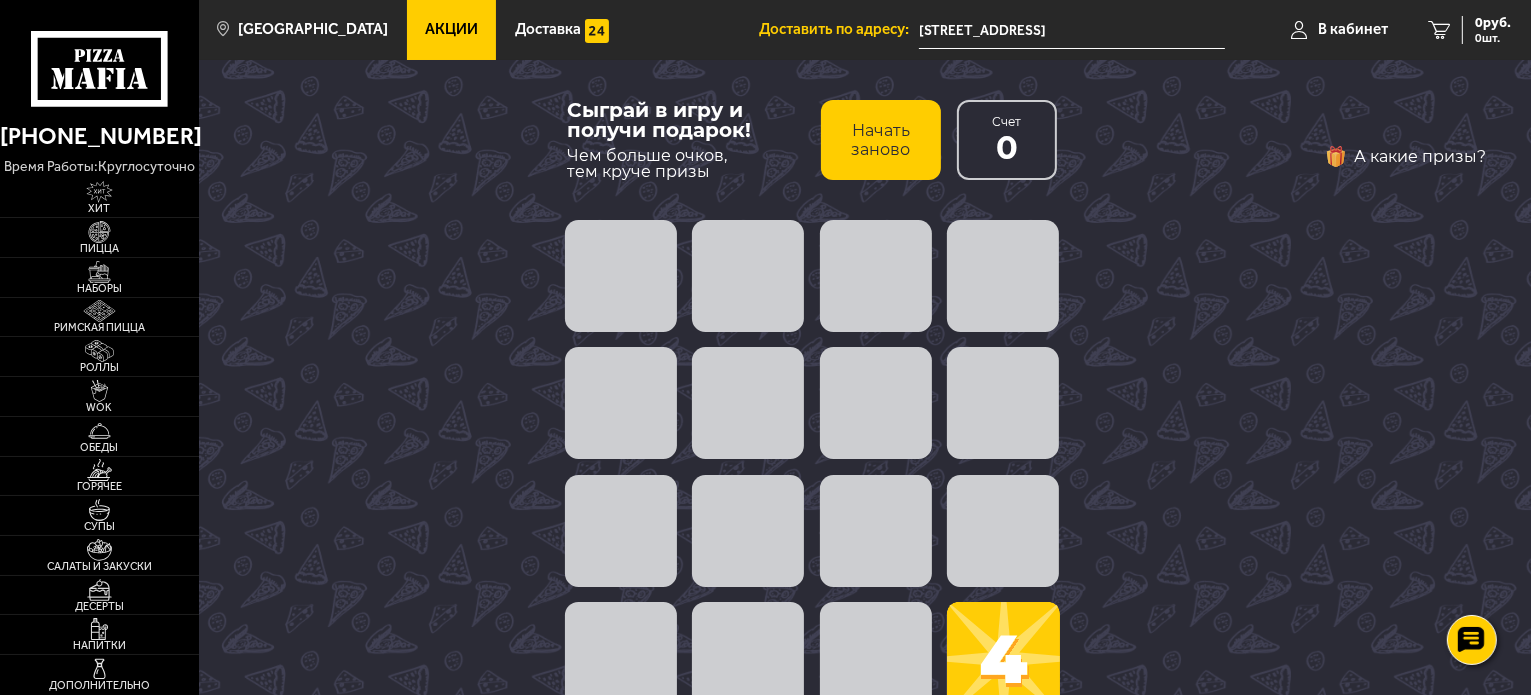 drag, startPoint x: 642, startPoint y: 150, endPoint x: 848, endPoint y: 144, distance: 206.08736 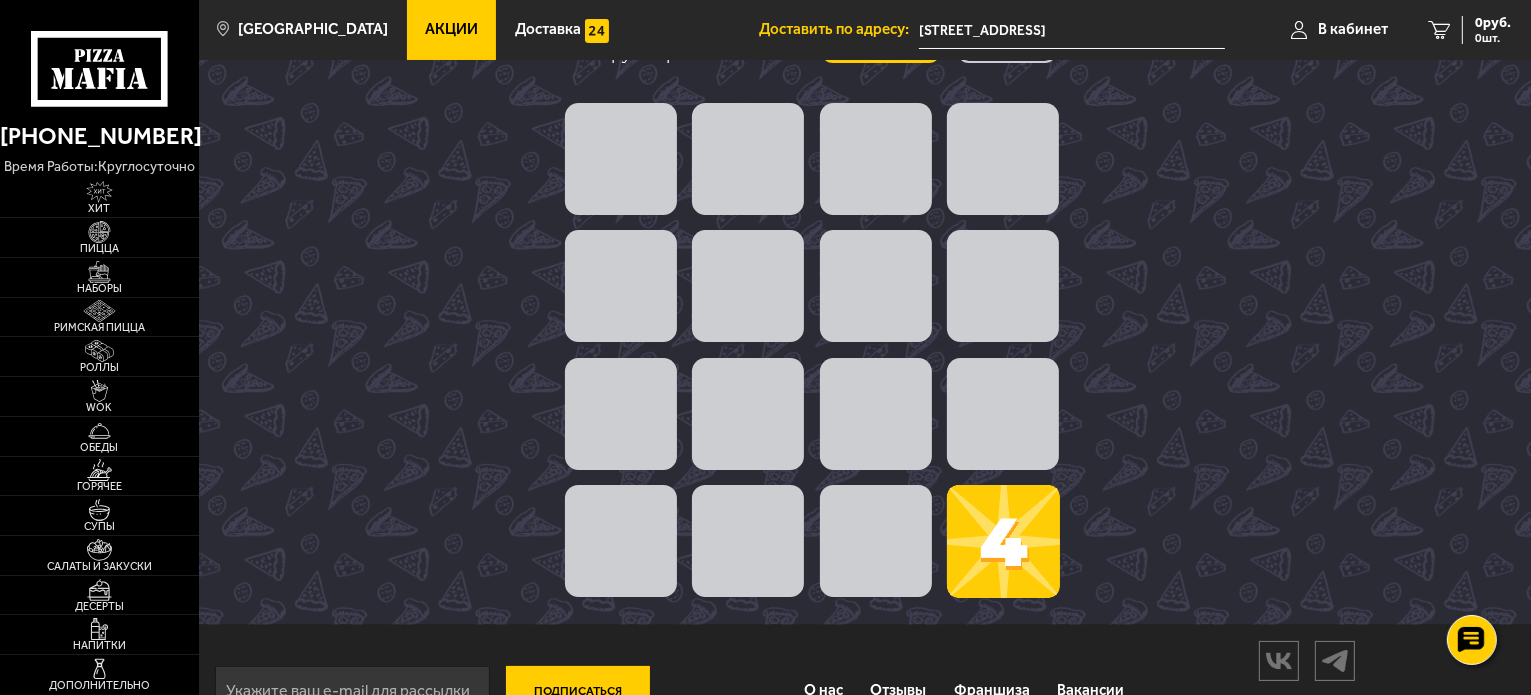 scroll, scrollTop: 193, scrollLeft: 0, axis: vertical 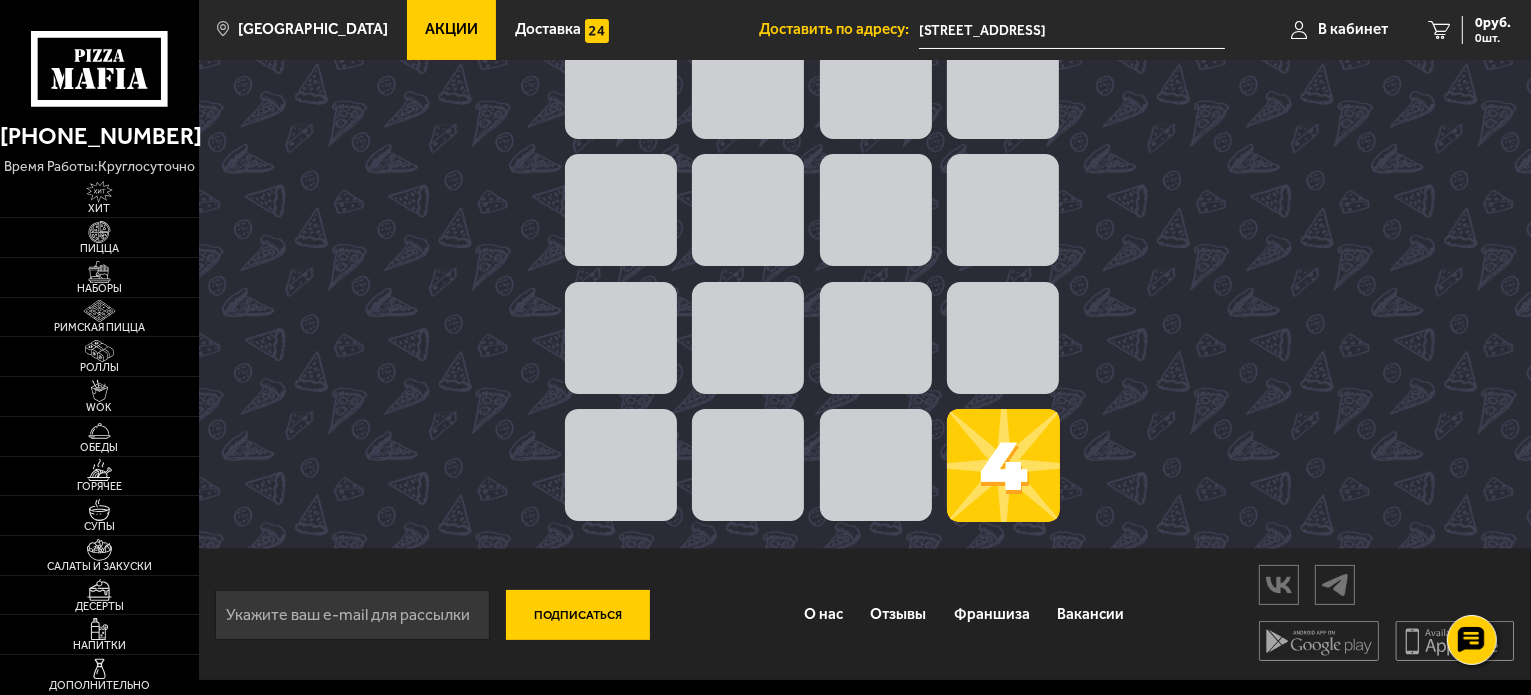 click at bounding box center [621, 465] 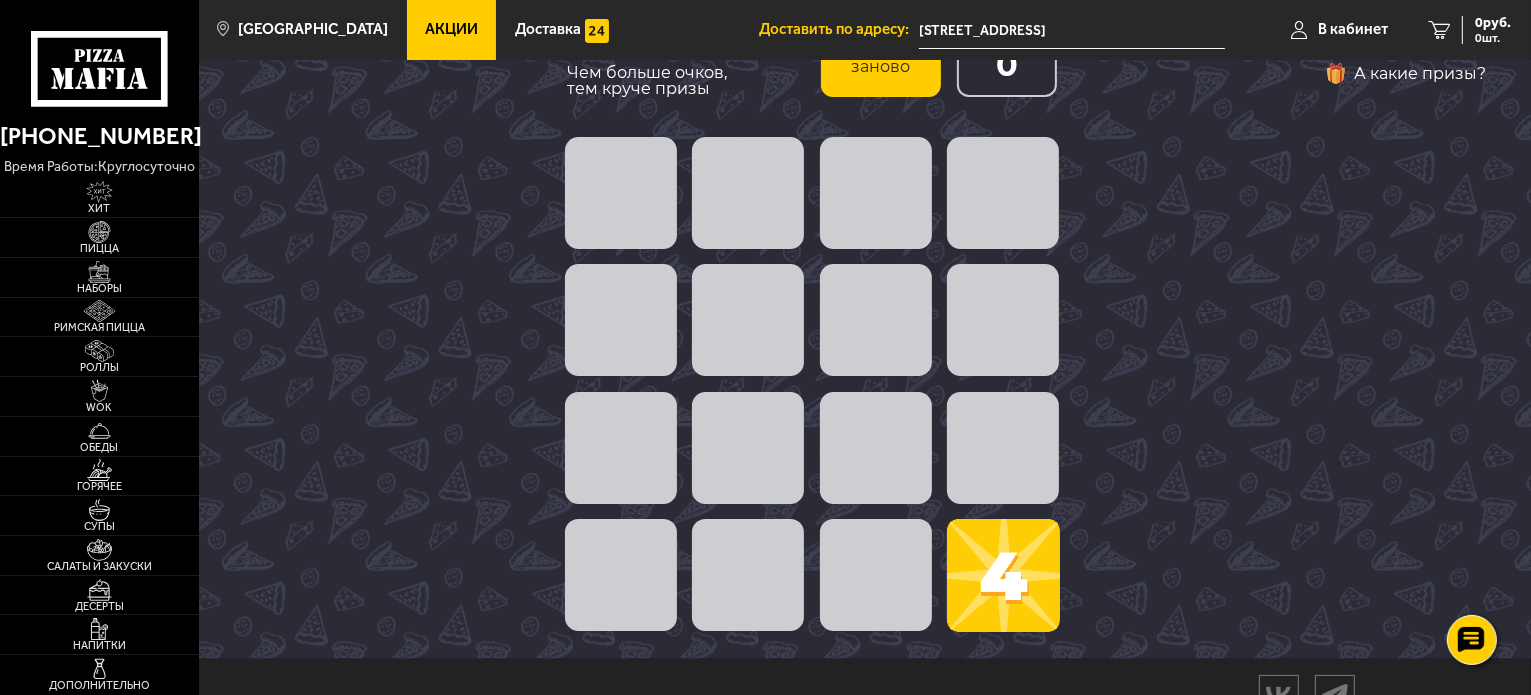 scroll, scrollTop: 0, scrollLeft: 0, axis: both 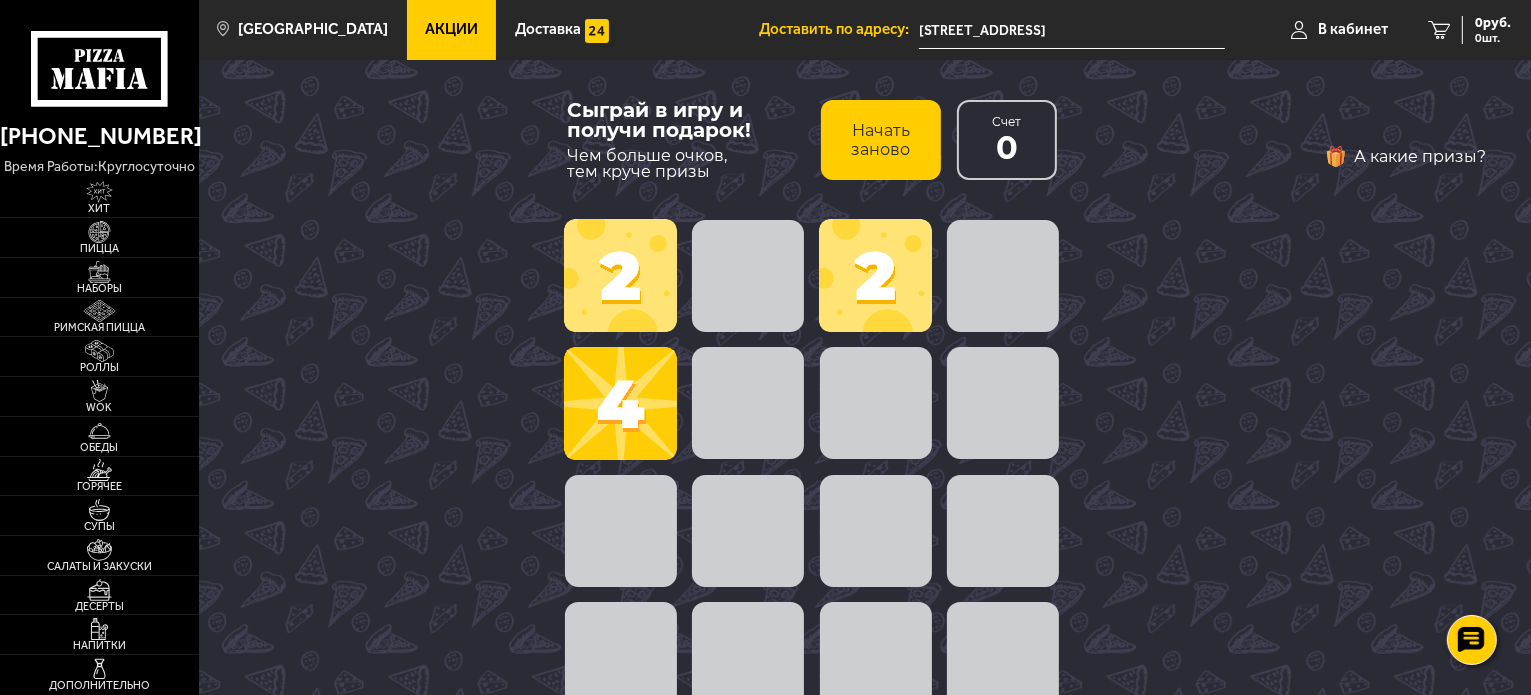 click at bounding box center (875, 275) 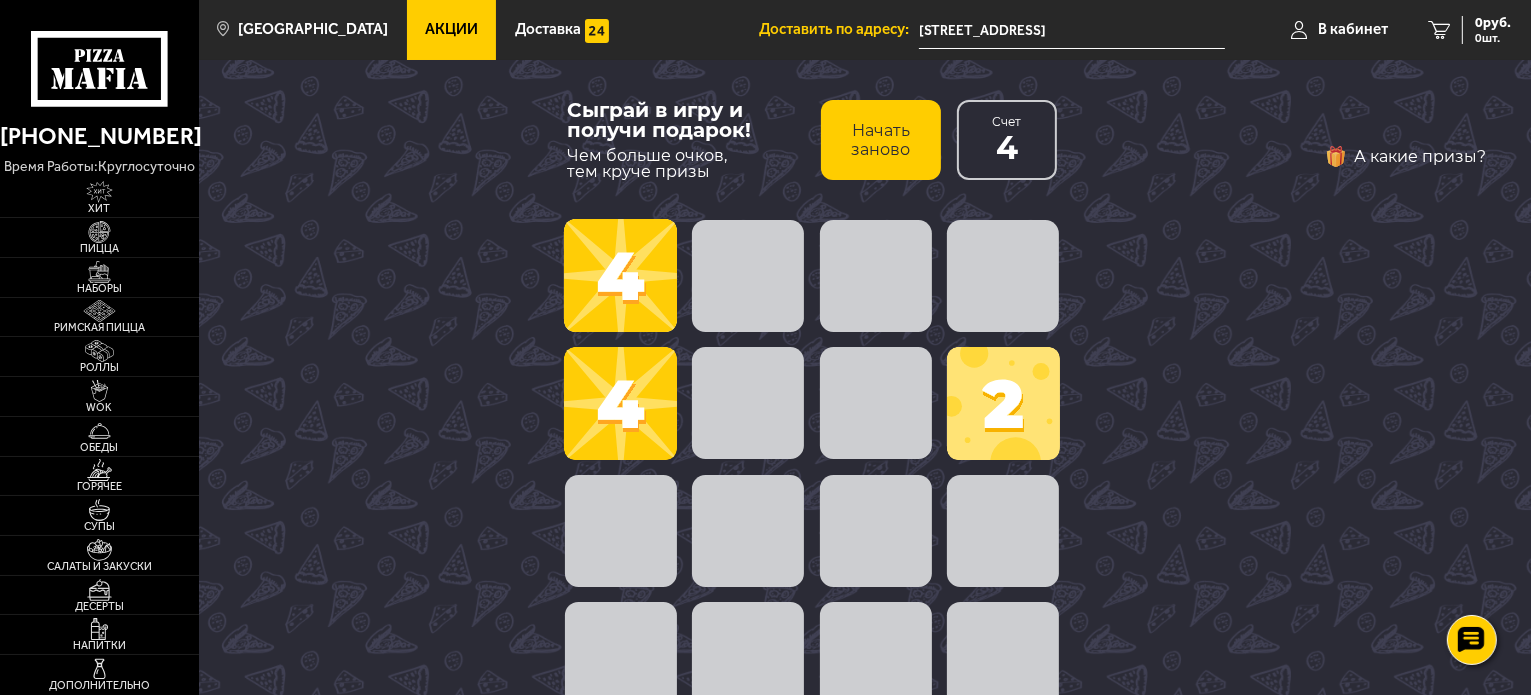click at bounding box center [620, 275] 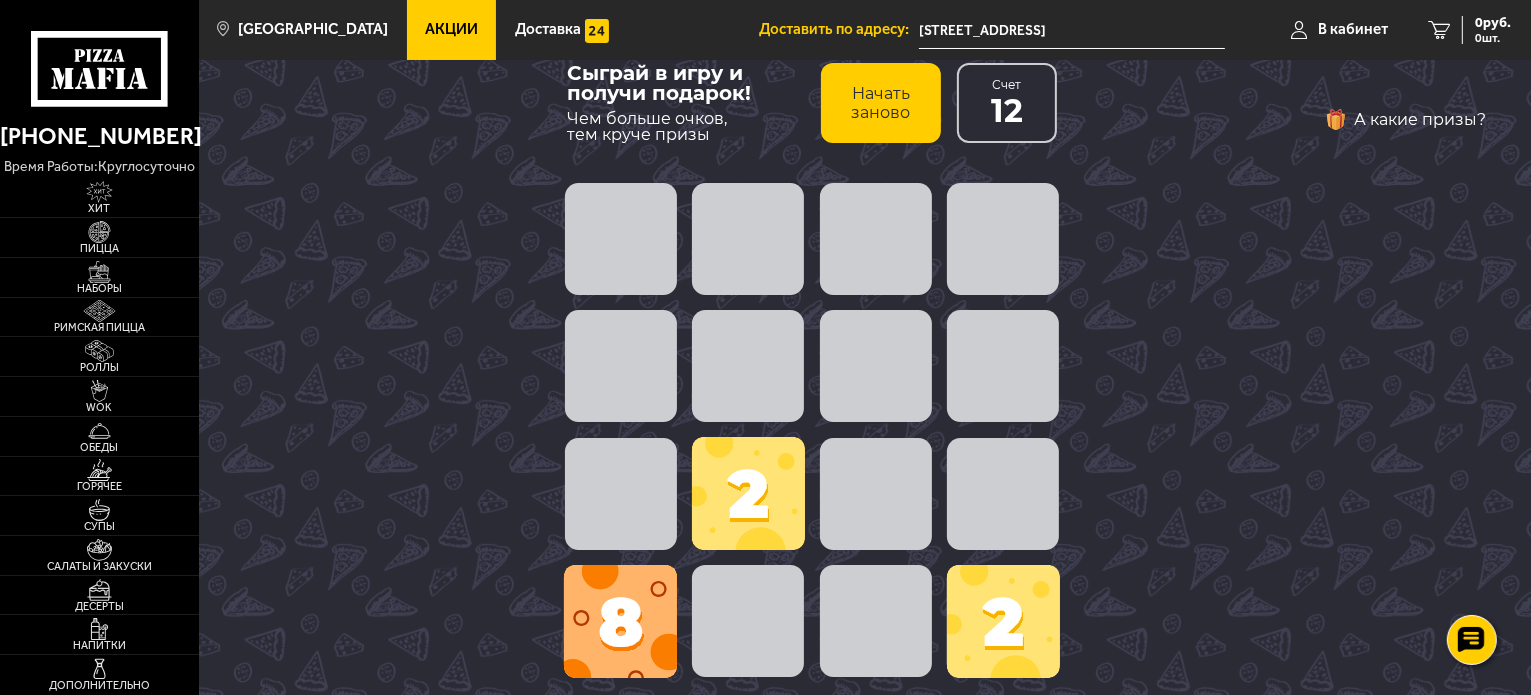 scroll, scrollTop: 40, scrollLeft: 0, axis: vertical 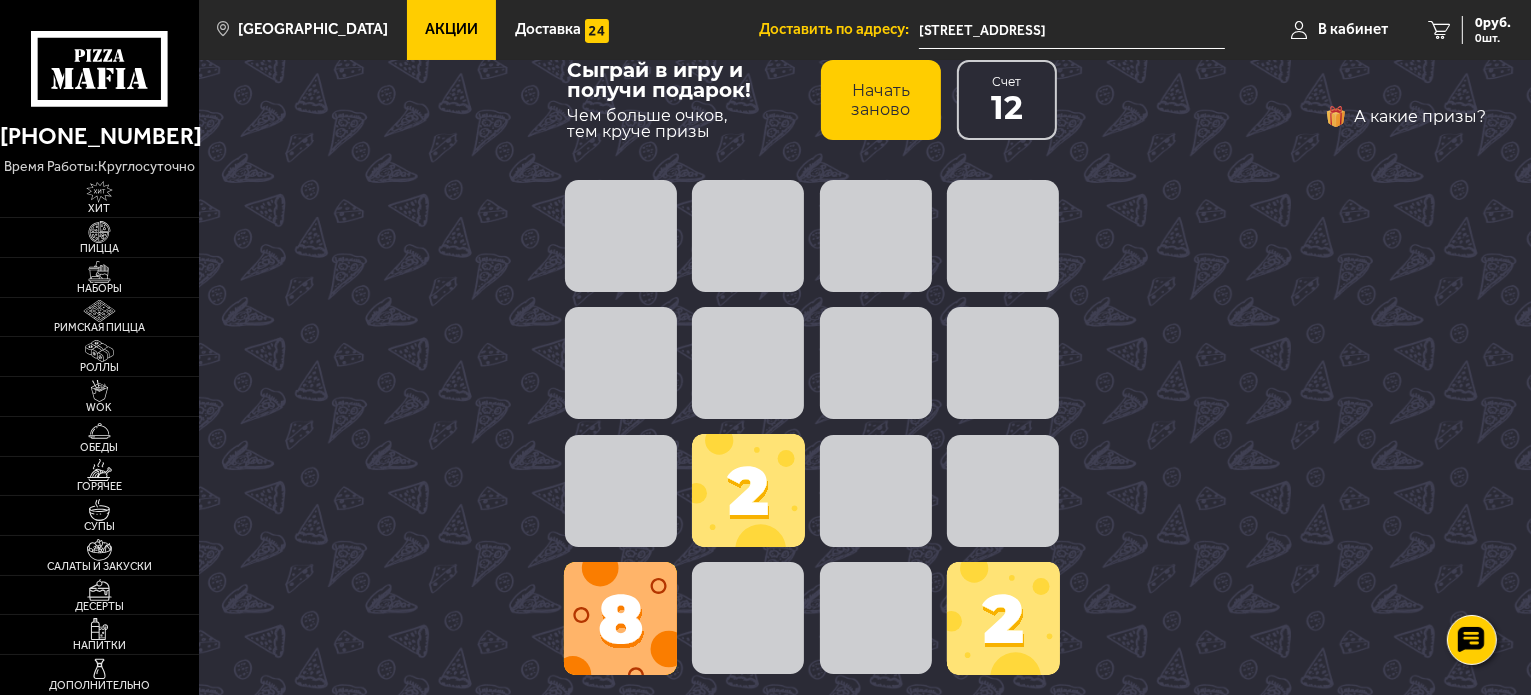 click at bounding box center [748, 490] 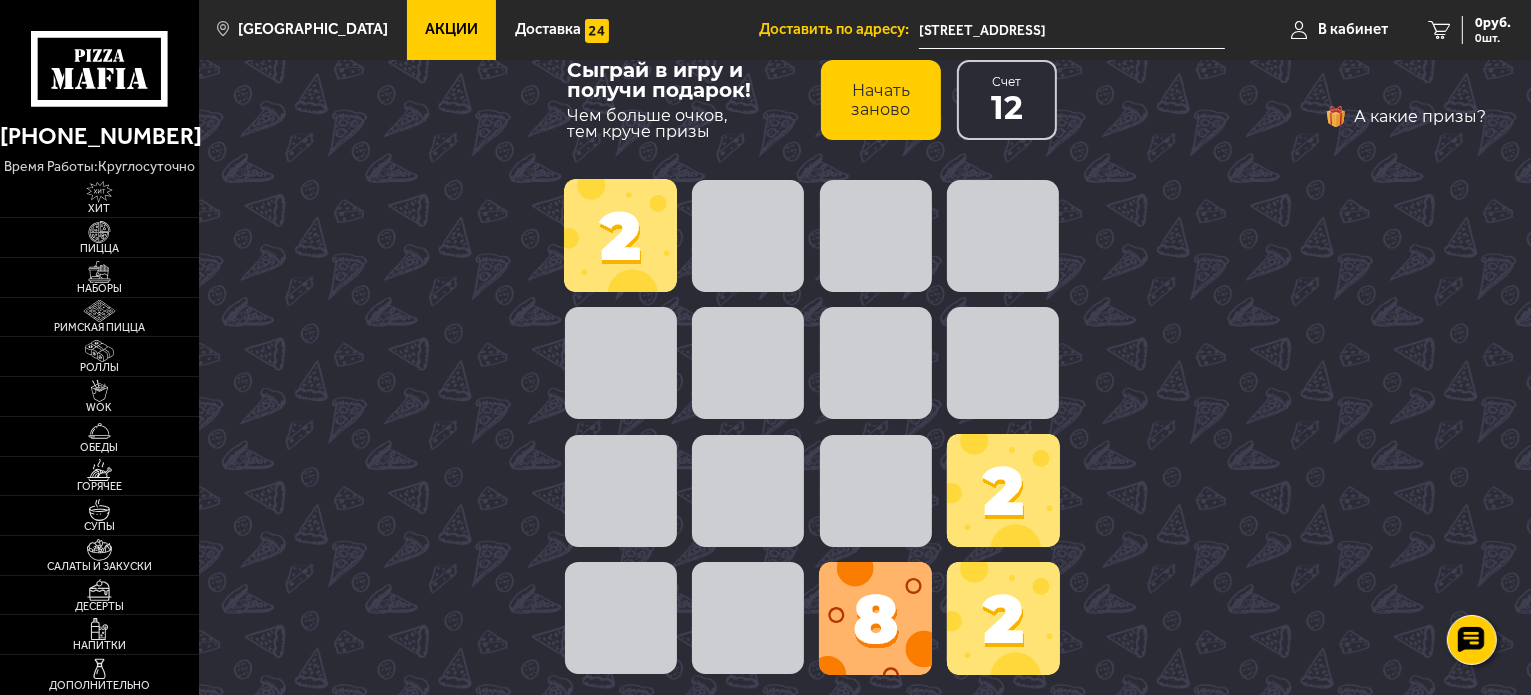 click at bounding box center (1003, 490) 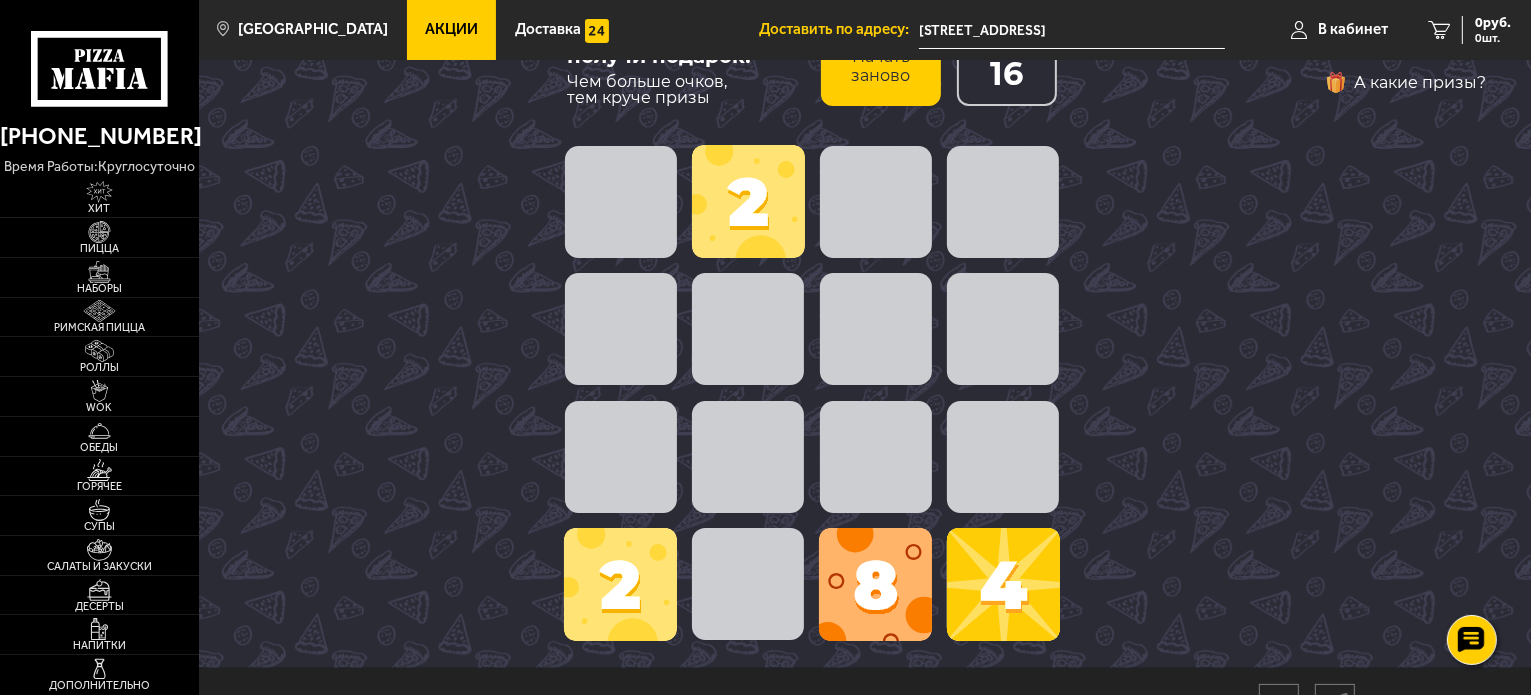scroll, scrollTop: 80, scrollLeft: 0, axis: vertical 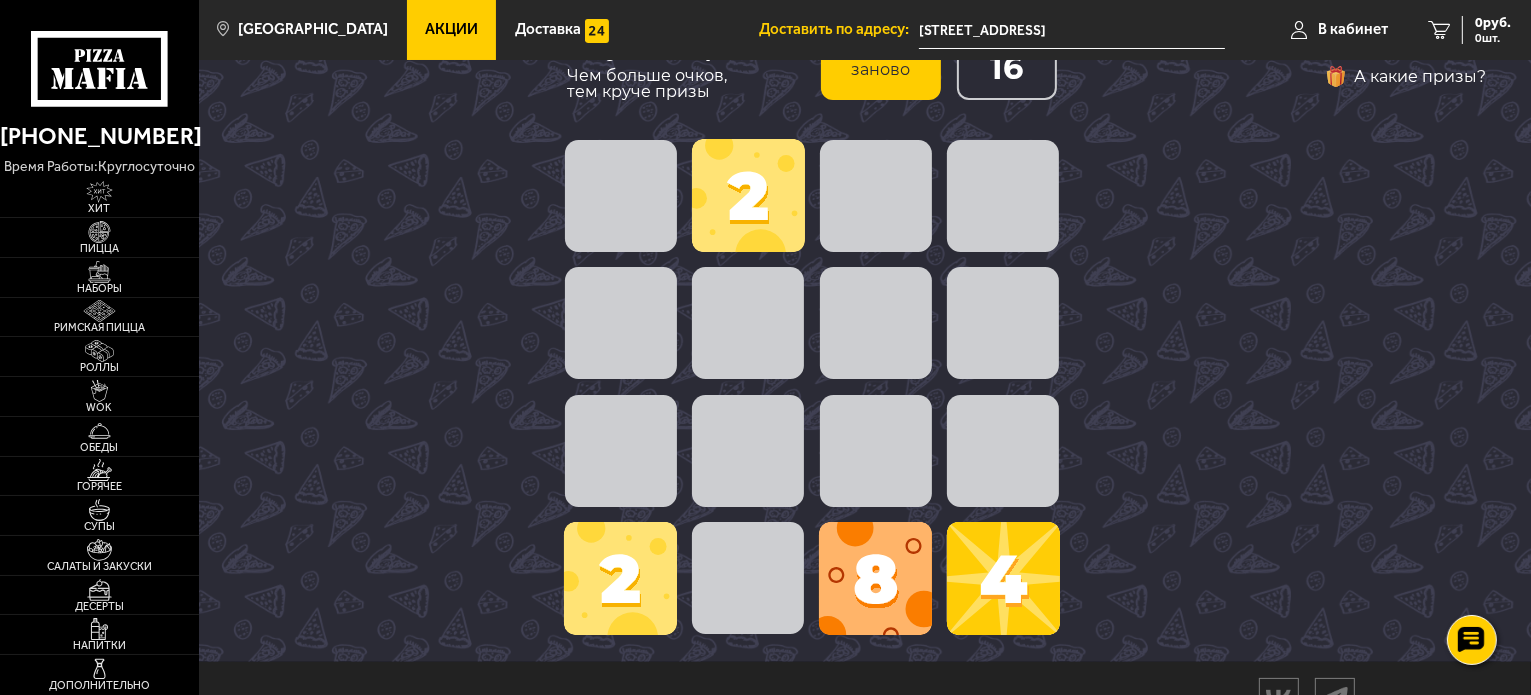 click at bounding box center (748, 195) 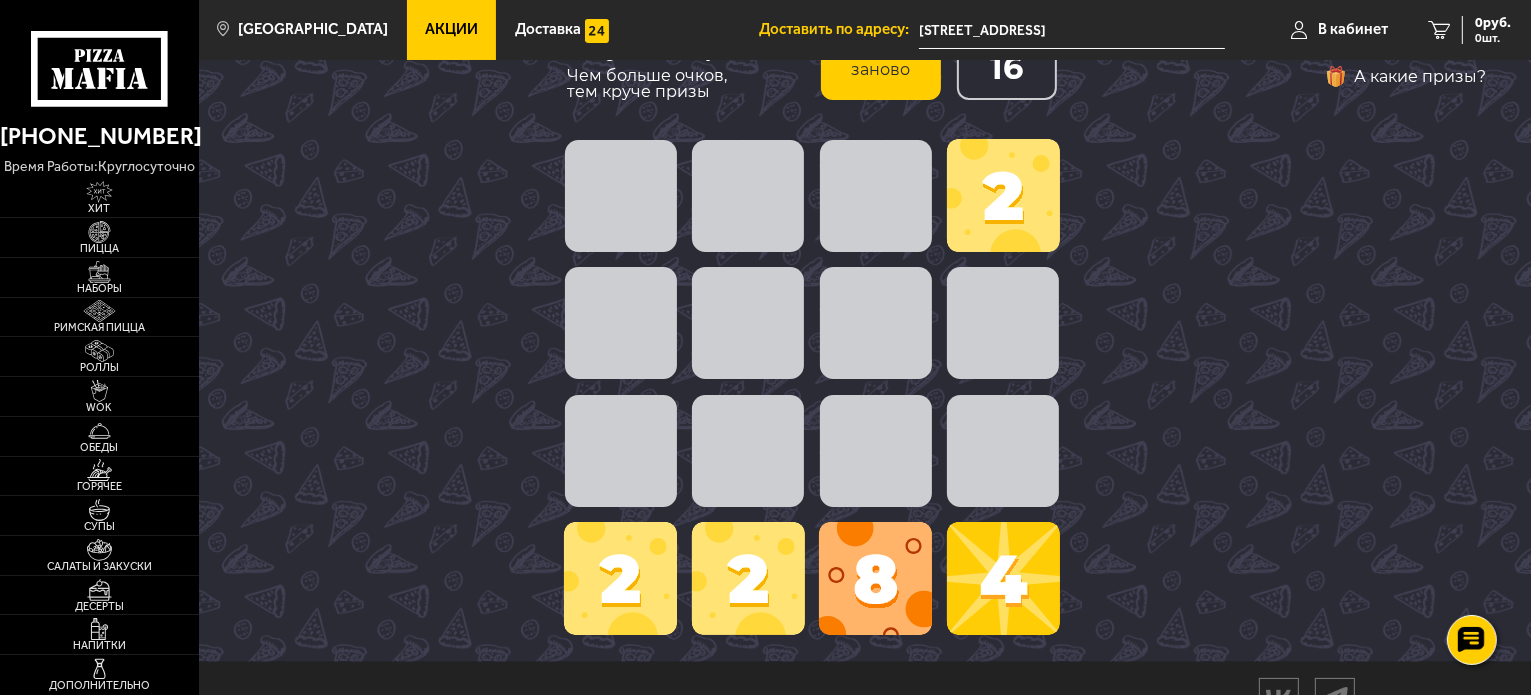 scroll, scrollTop: 120, scrollLeft: 0, axis: vertical 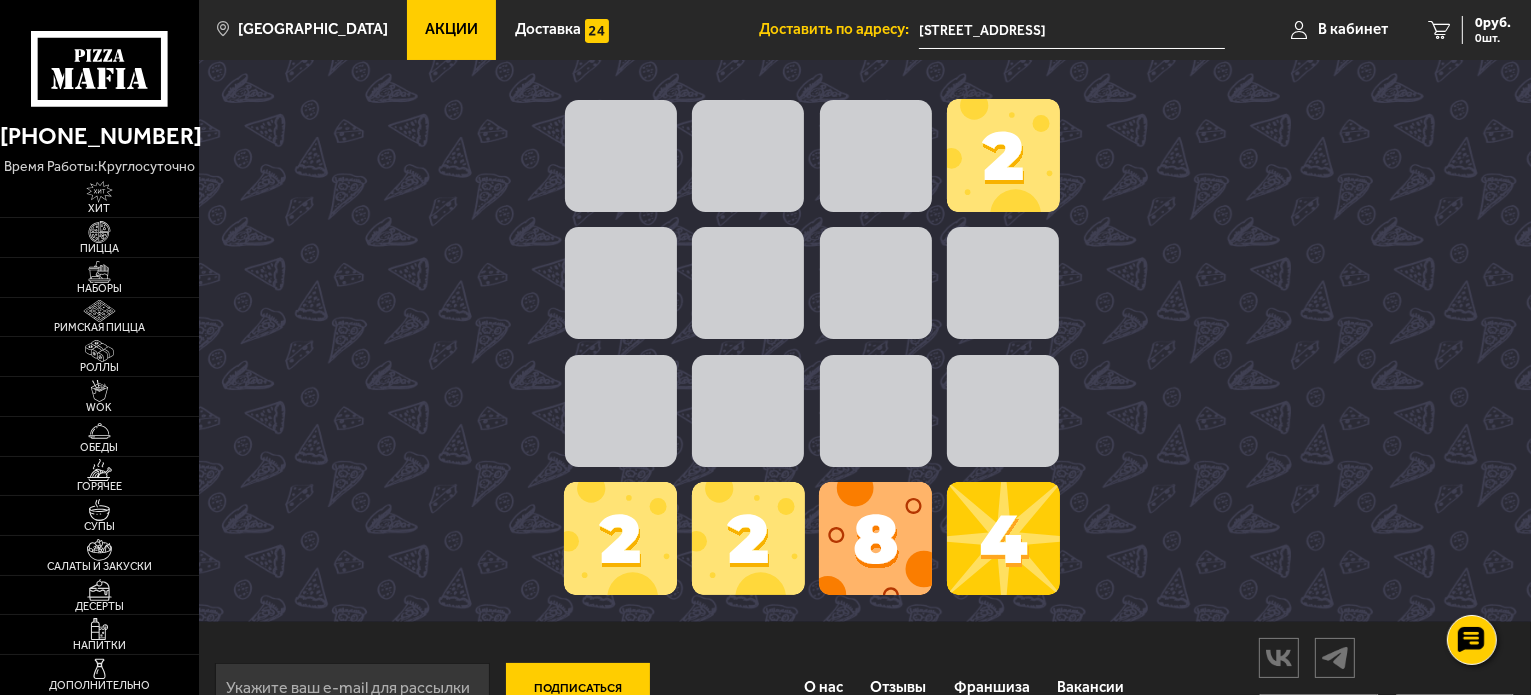 click at bounding box center [620, 538] 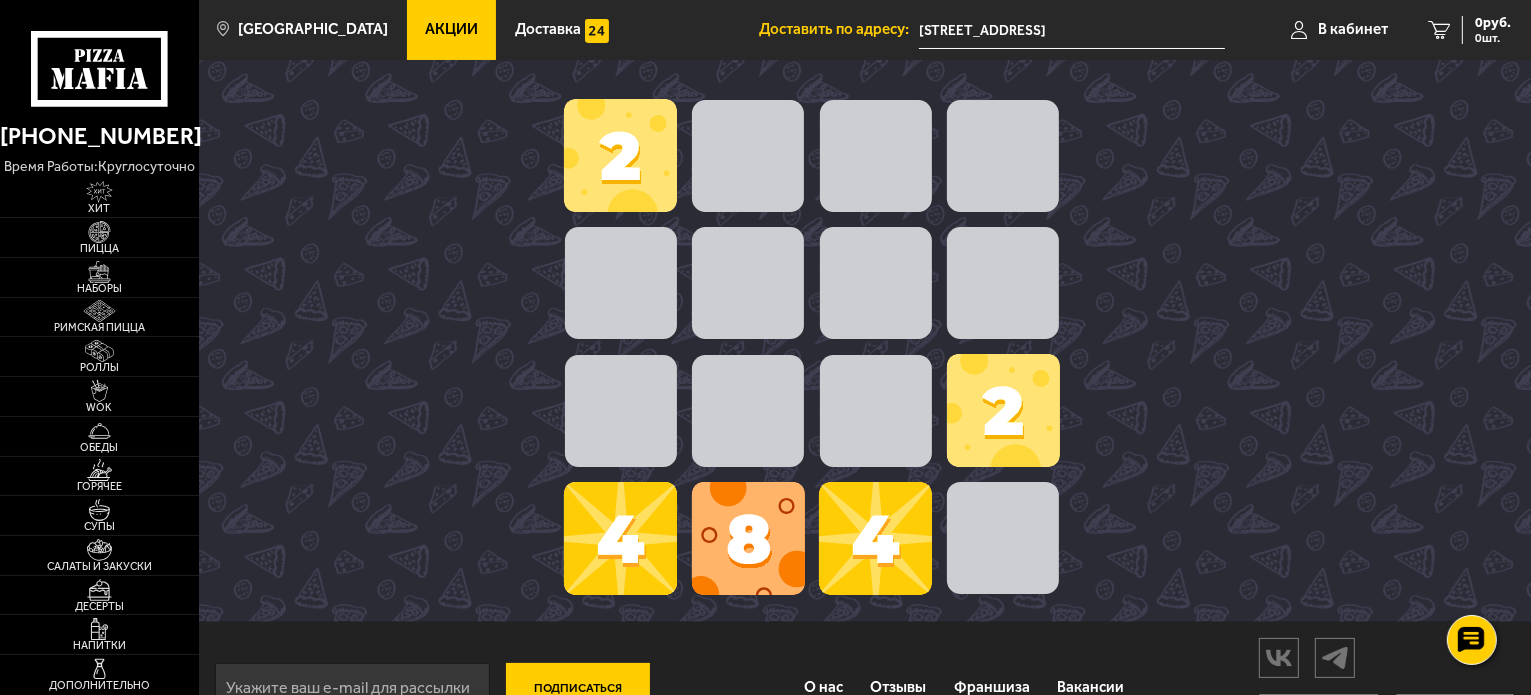 click at bounding box center (748, 538) 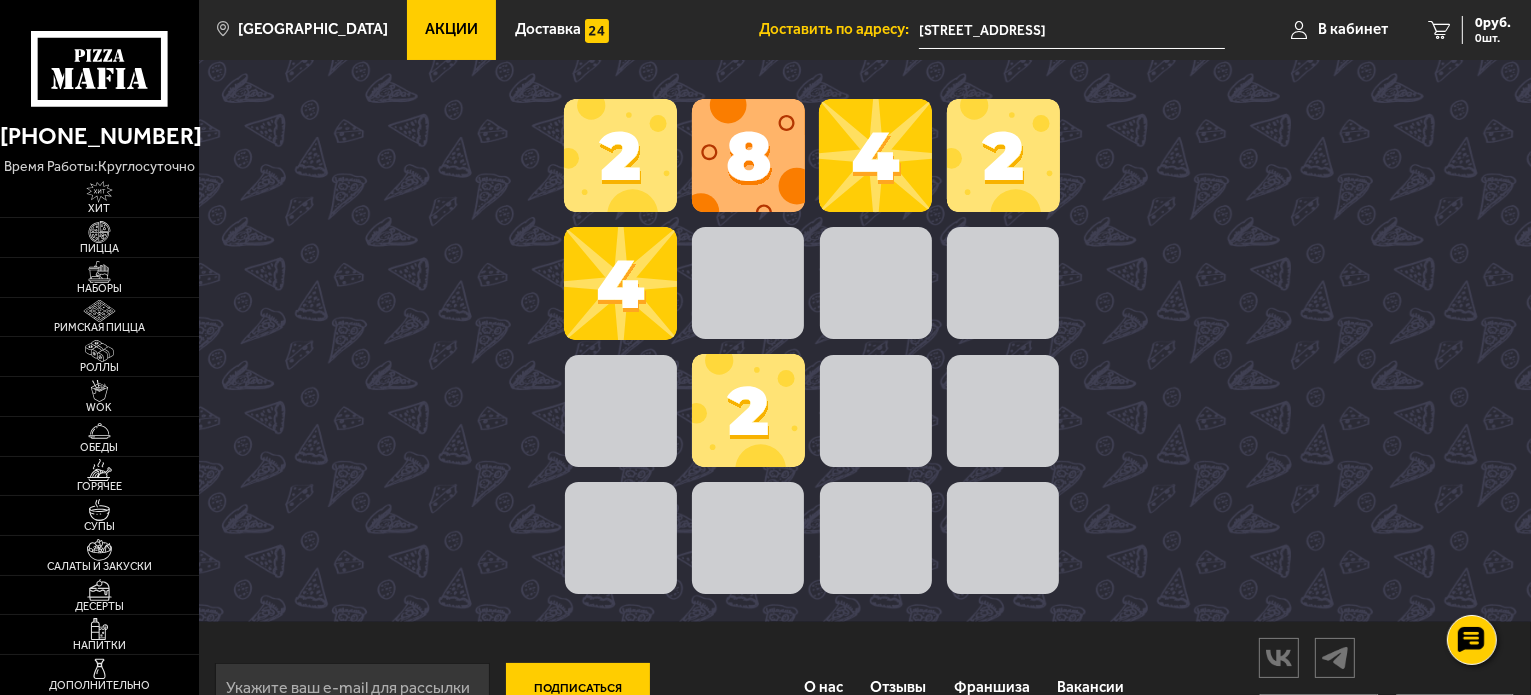 scroll, scrollTop: 80, scrollLeft: 0, axis: vertical 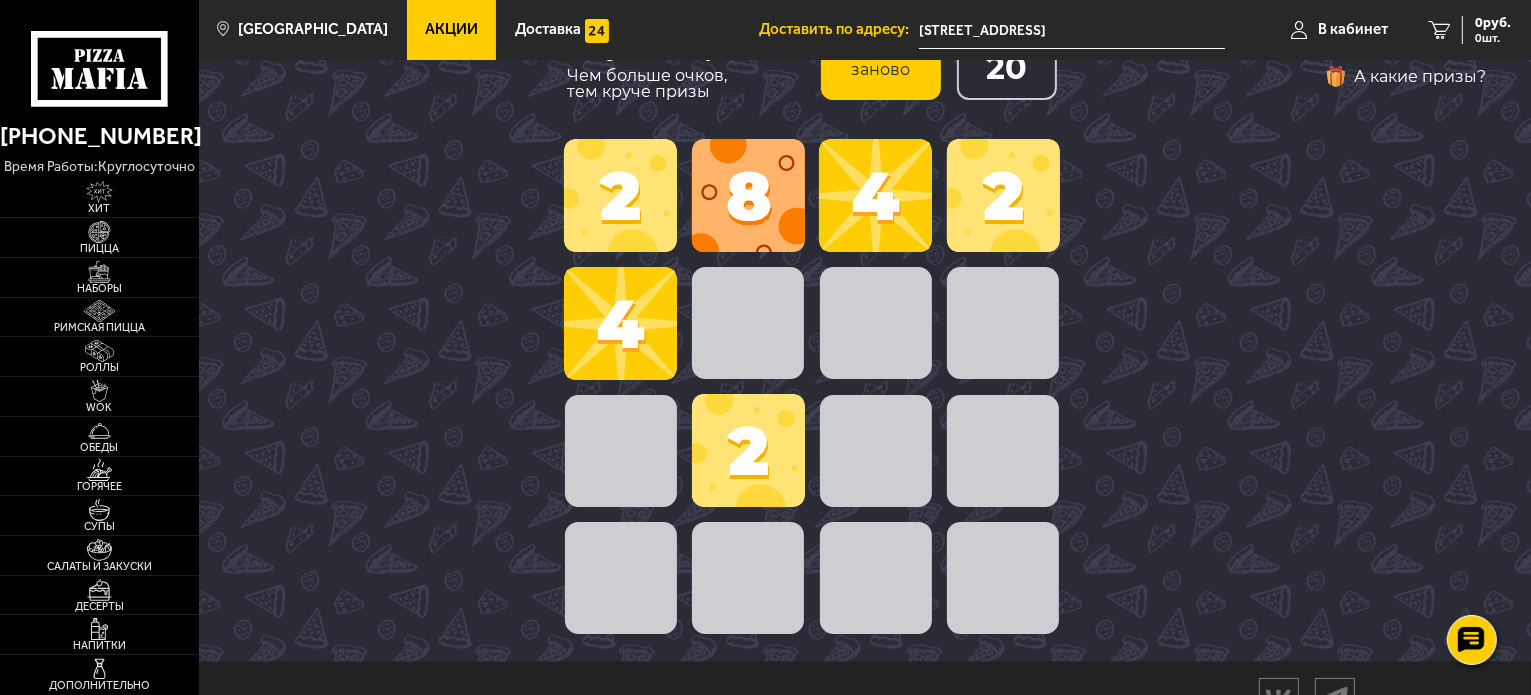 click at bounding box center [620, 323] 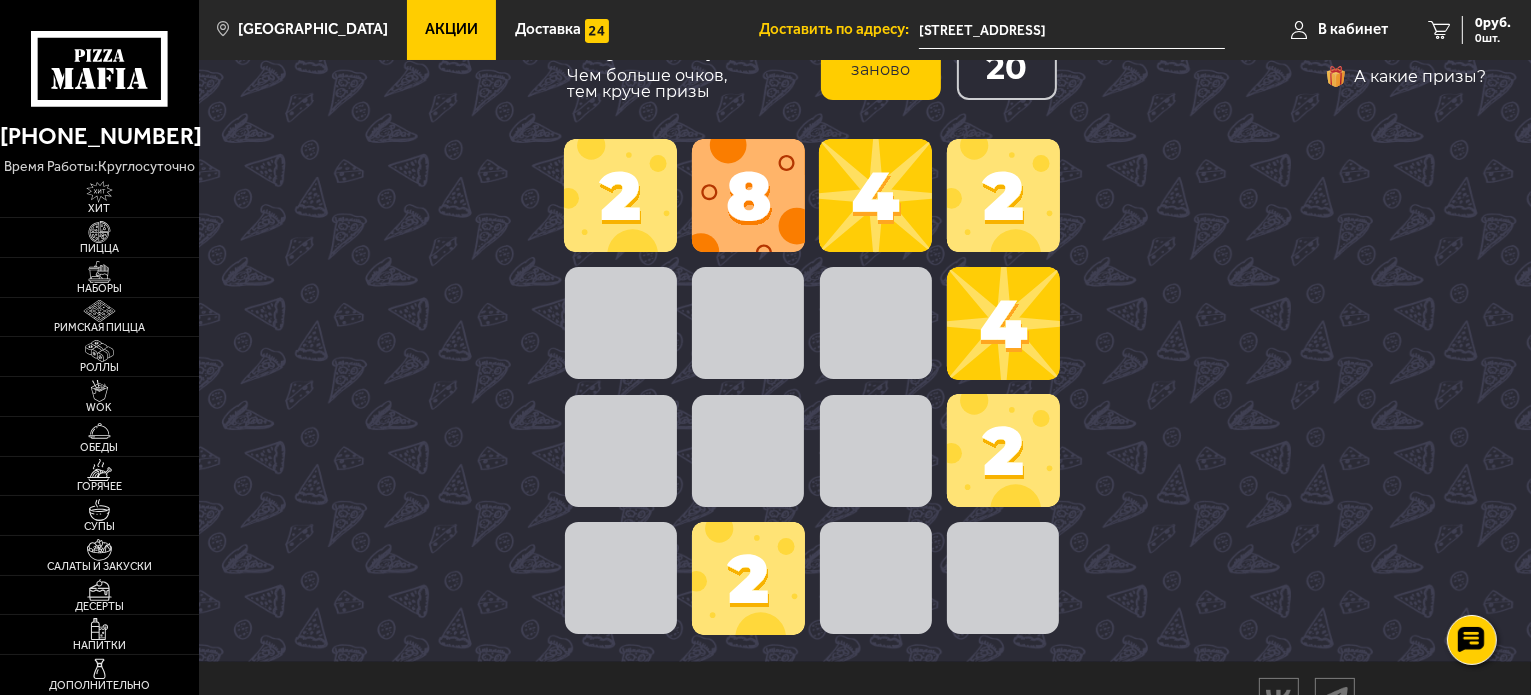 click at bounding box center (748, 578) 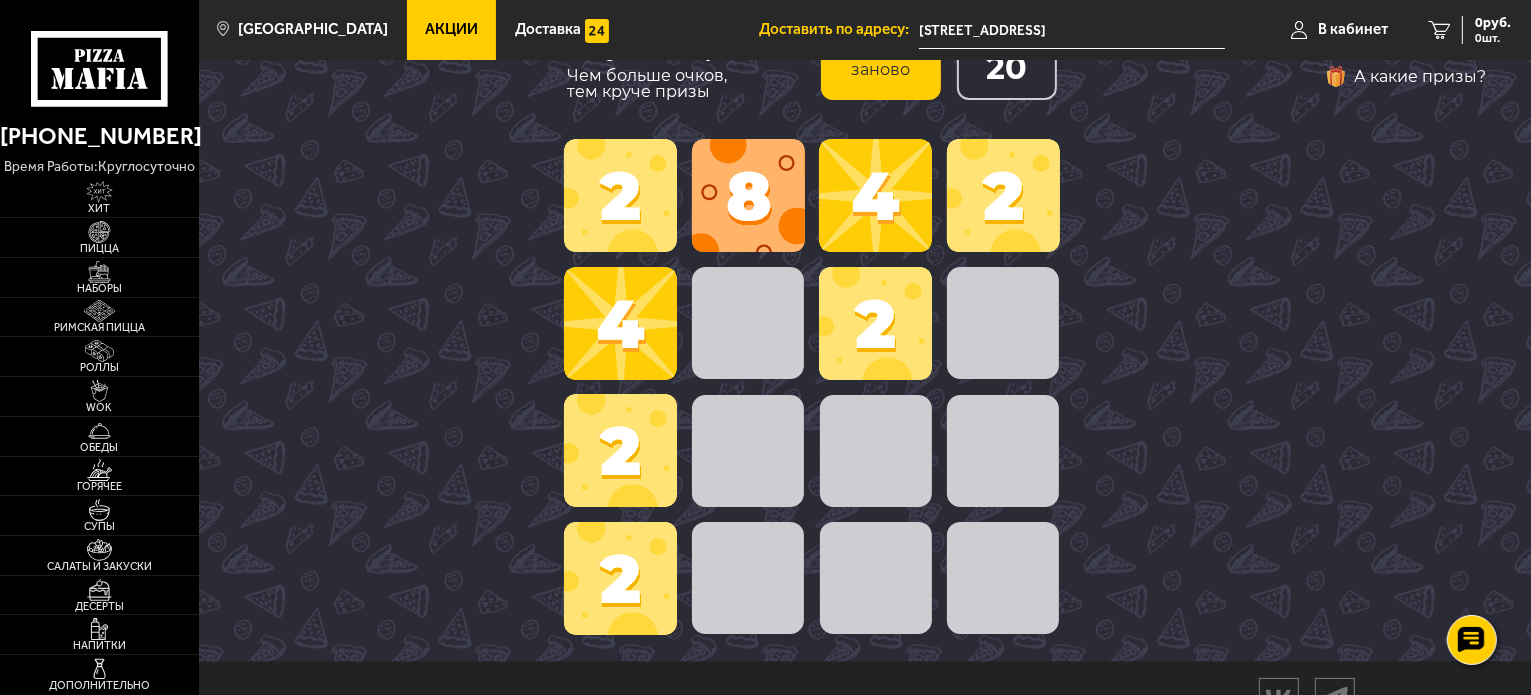 click at bounding box center [620, 578] 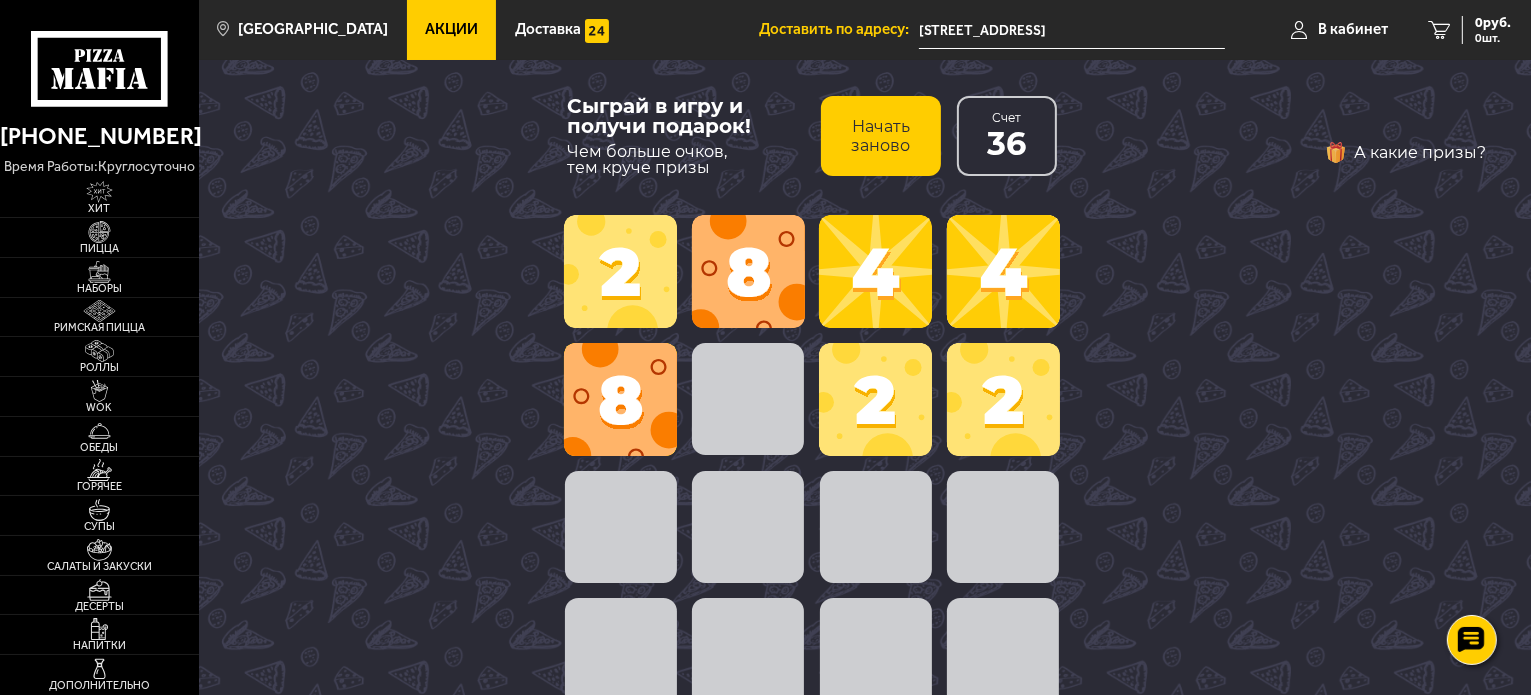 scroll, scrollTop: 0, scrollLeft: 0, axis: both 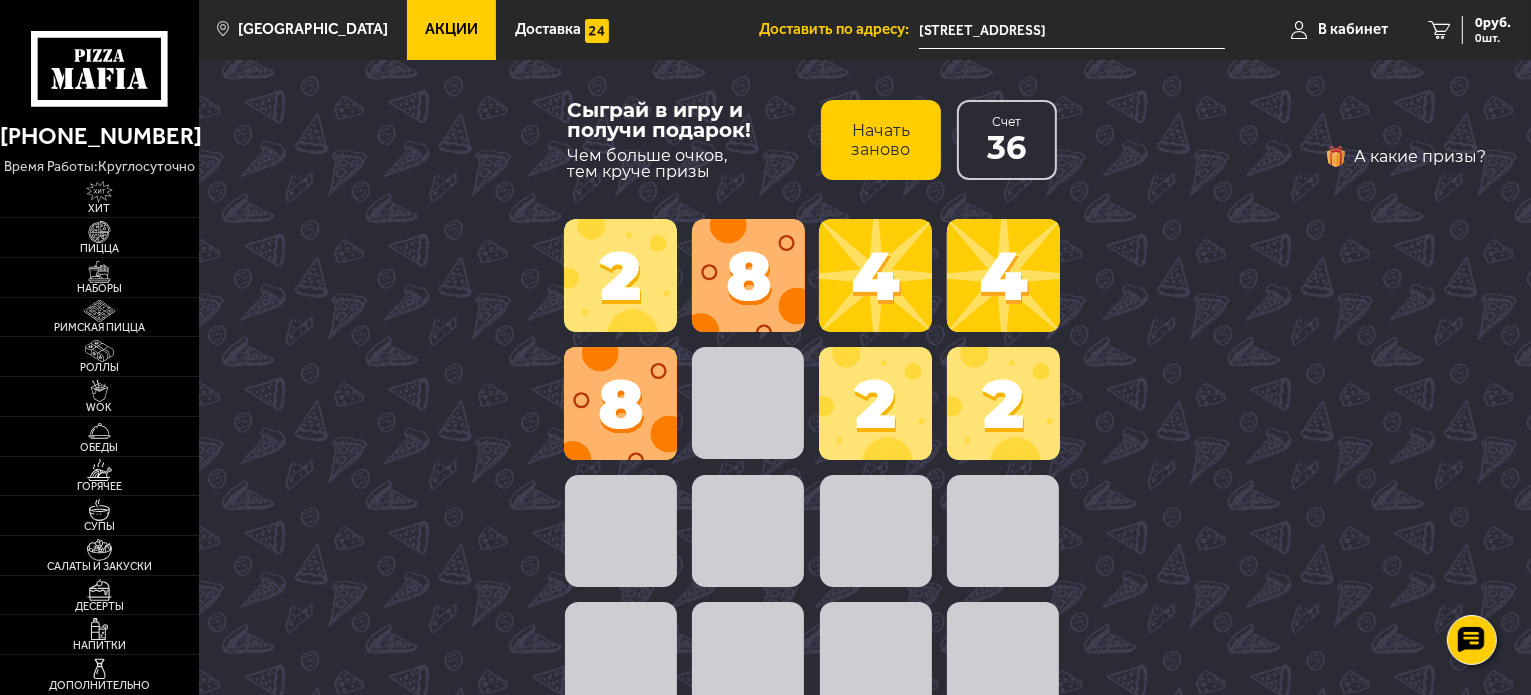 click at bounding box center [875, 403] 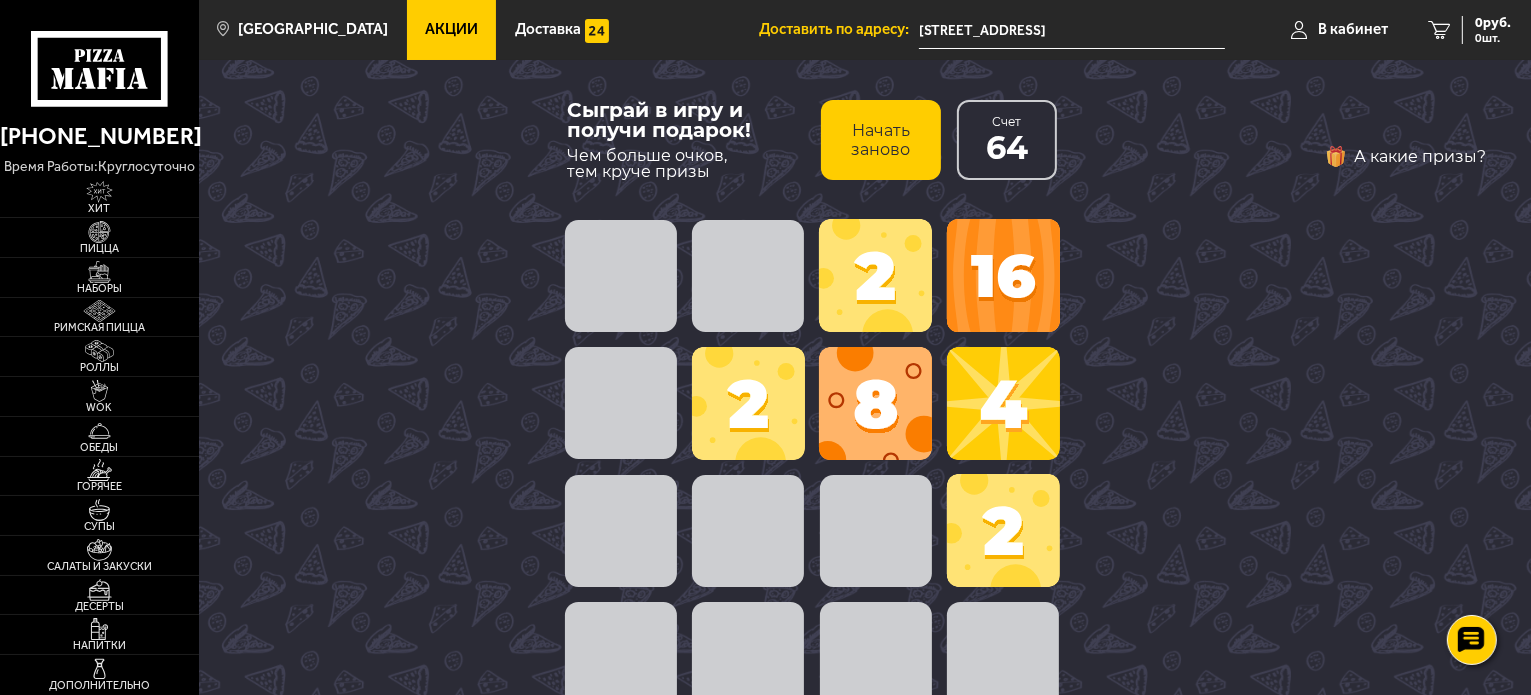 click at bounding box center [748, 403] 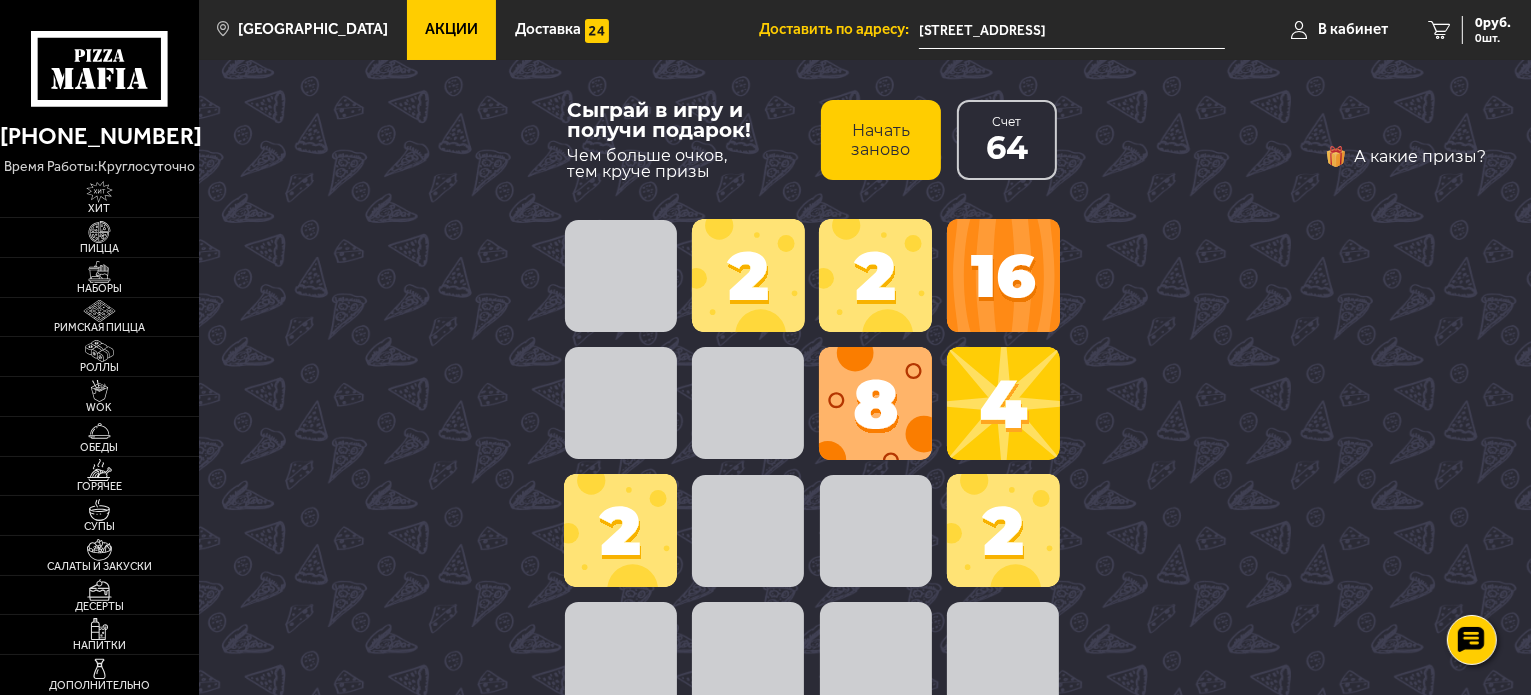 click at bounding box center [748, 275] 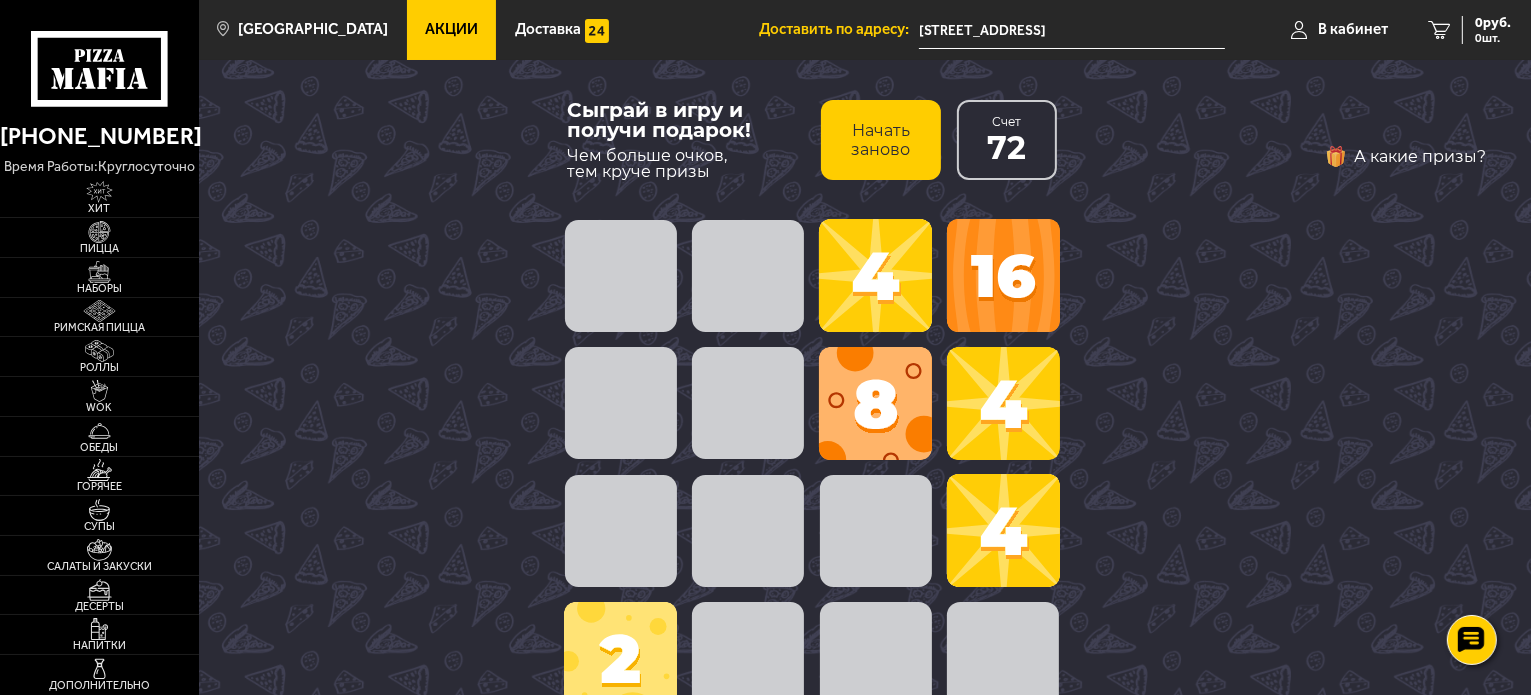 click at bounding box center (1003, 530) 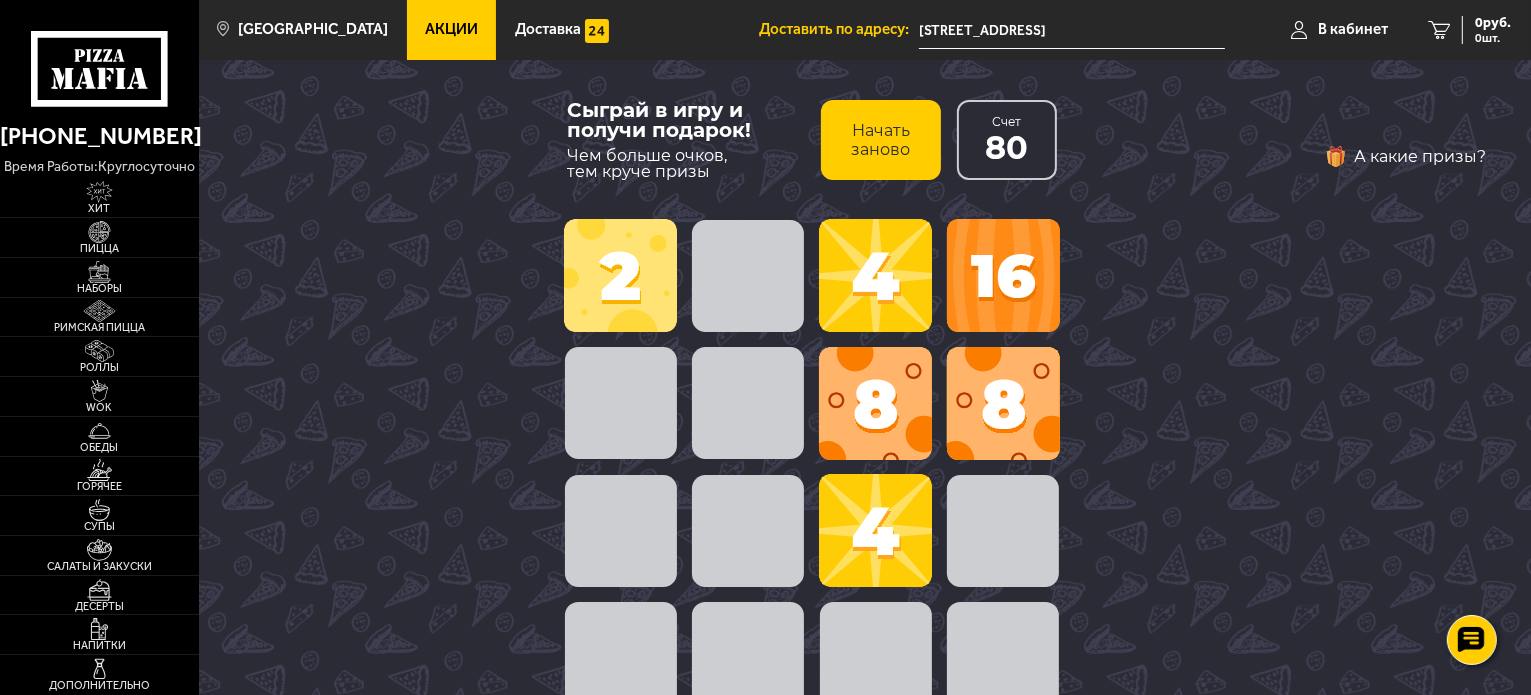 click at bounding box center (875, 403) 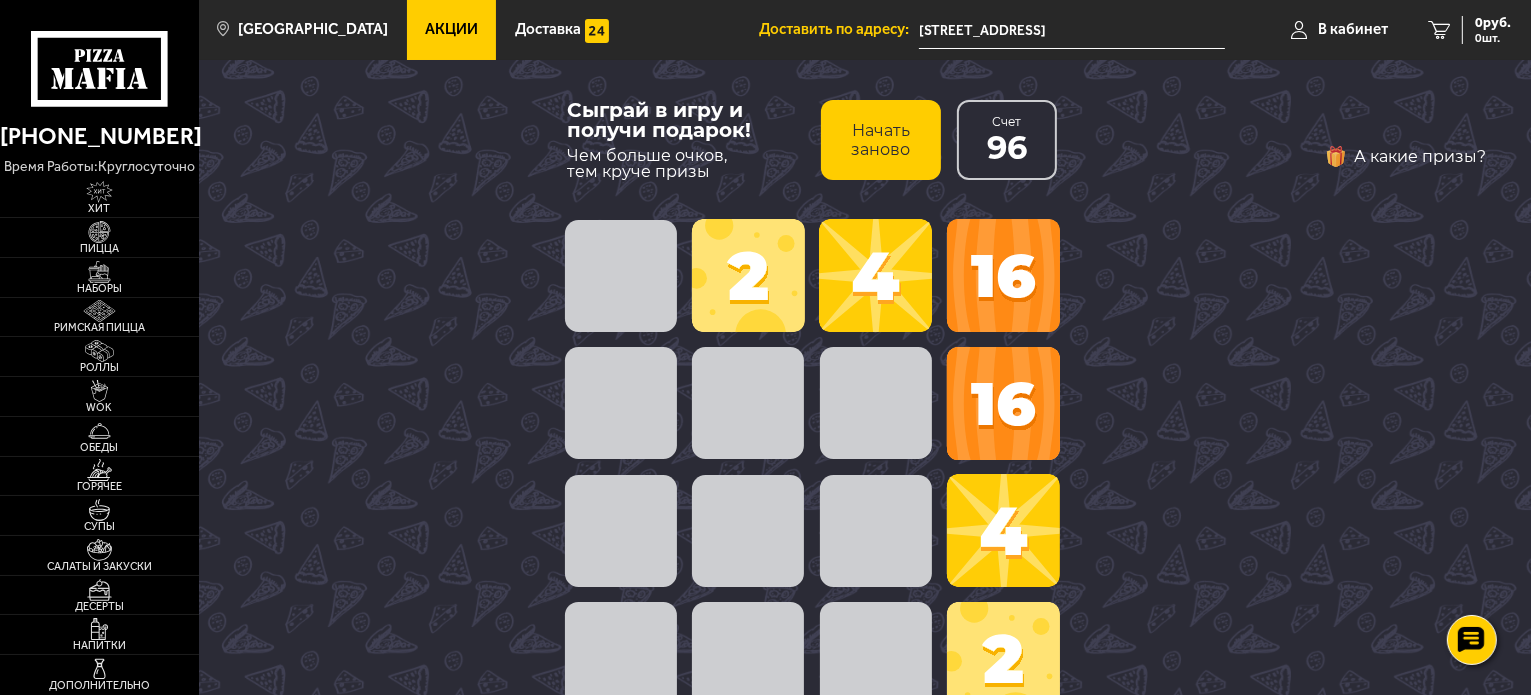 click at bounding box center (1003, 403) 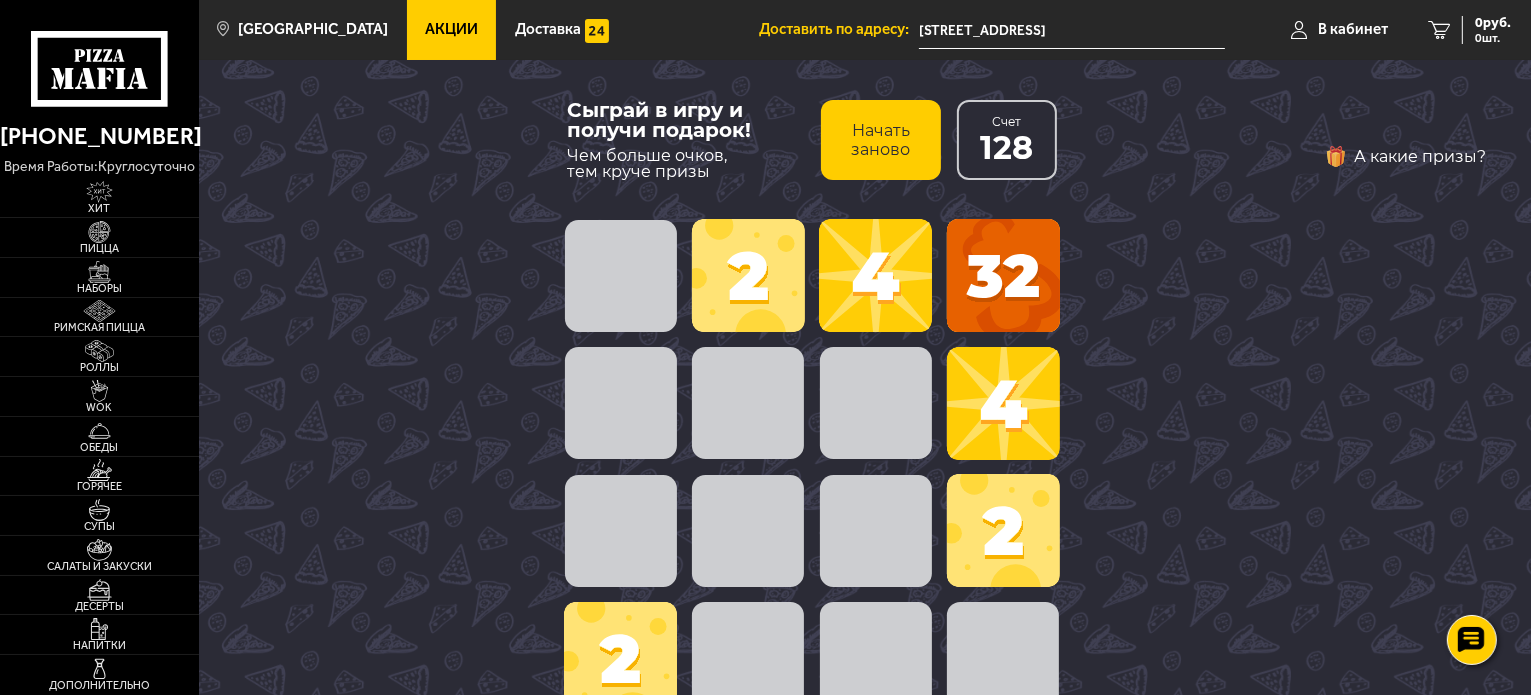 click at bounding box center (1003, 530) 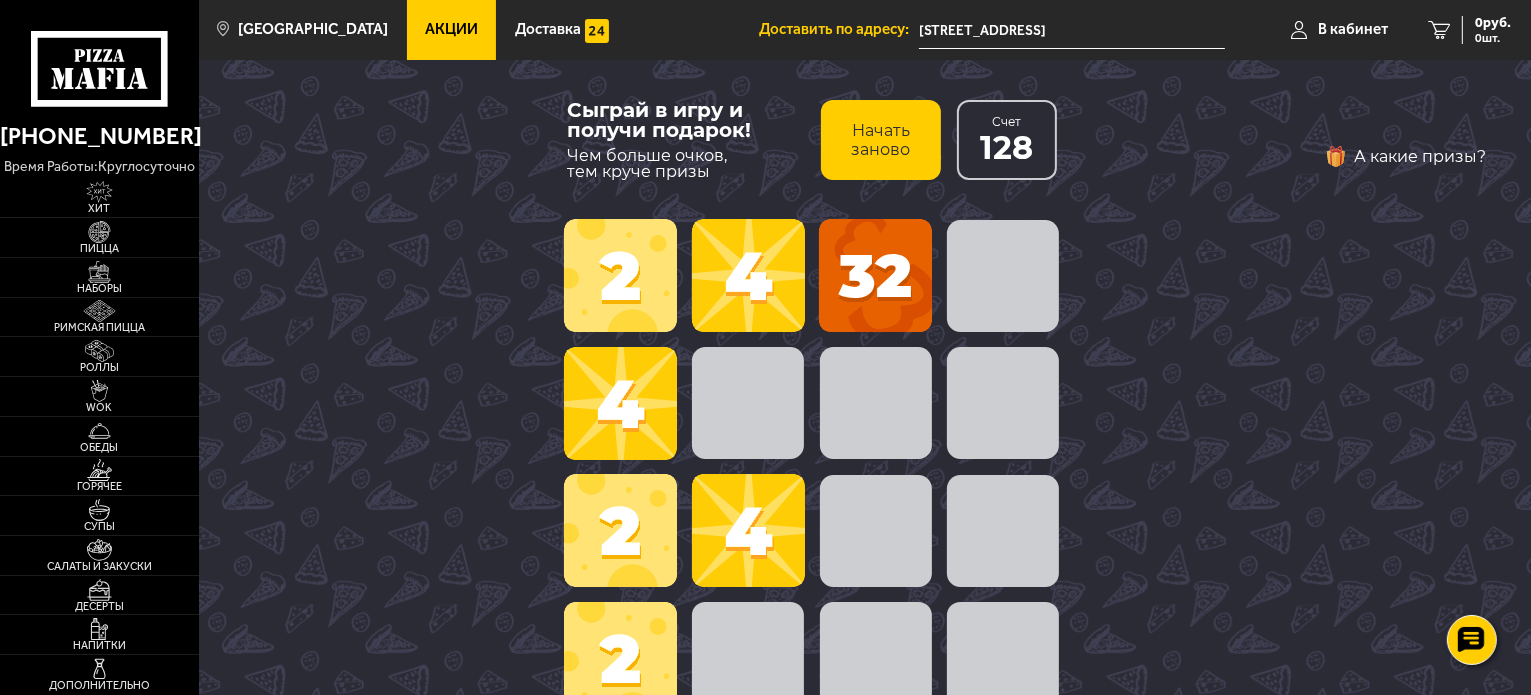 click on "4 2 4 2 32 2 4" at bounding box center [812, 467] 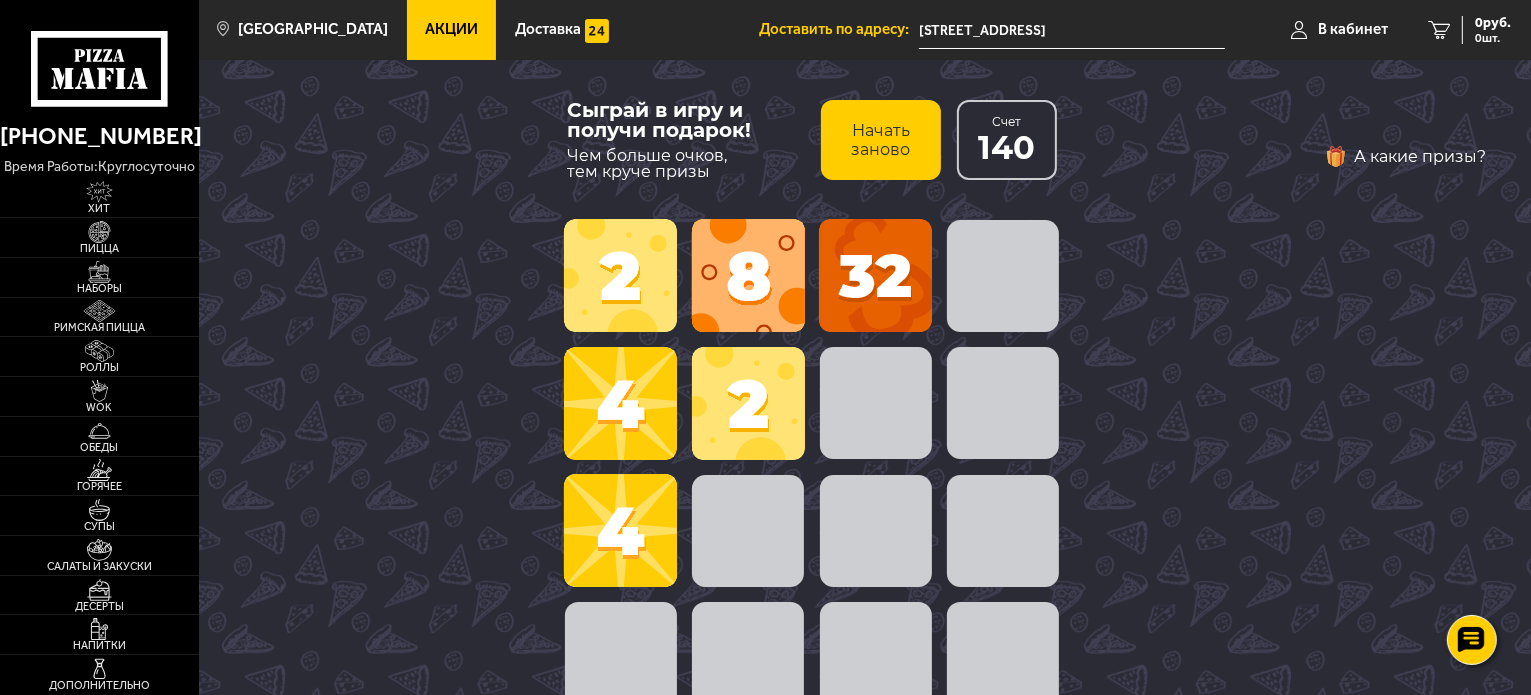 click at bounding box center (620, 530) 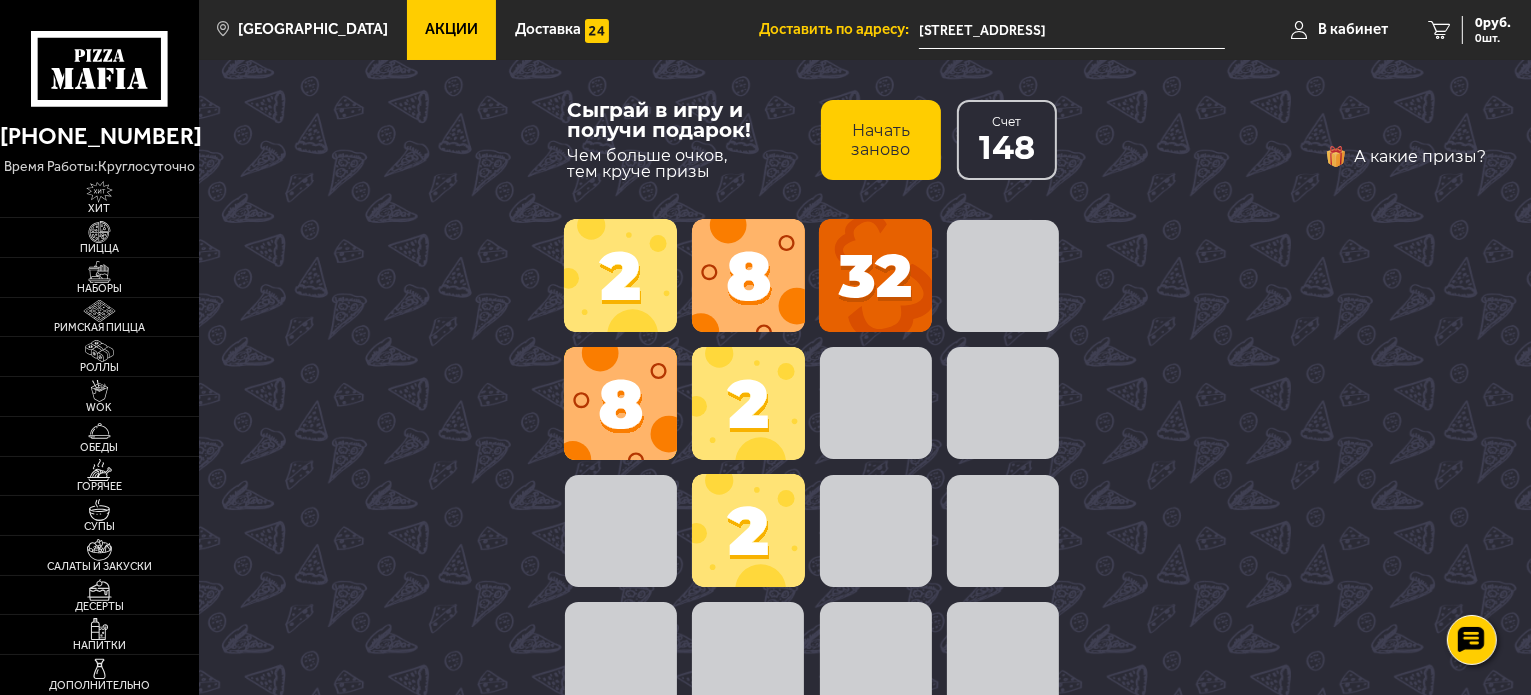 click at bounding box center (748, 530) 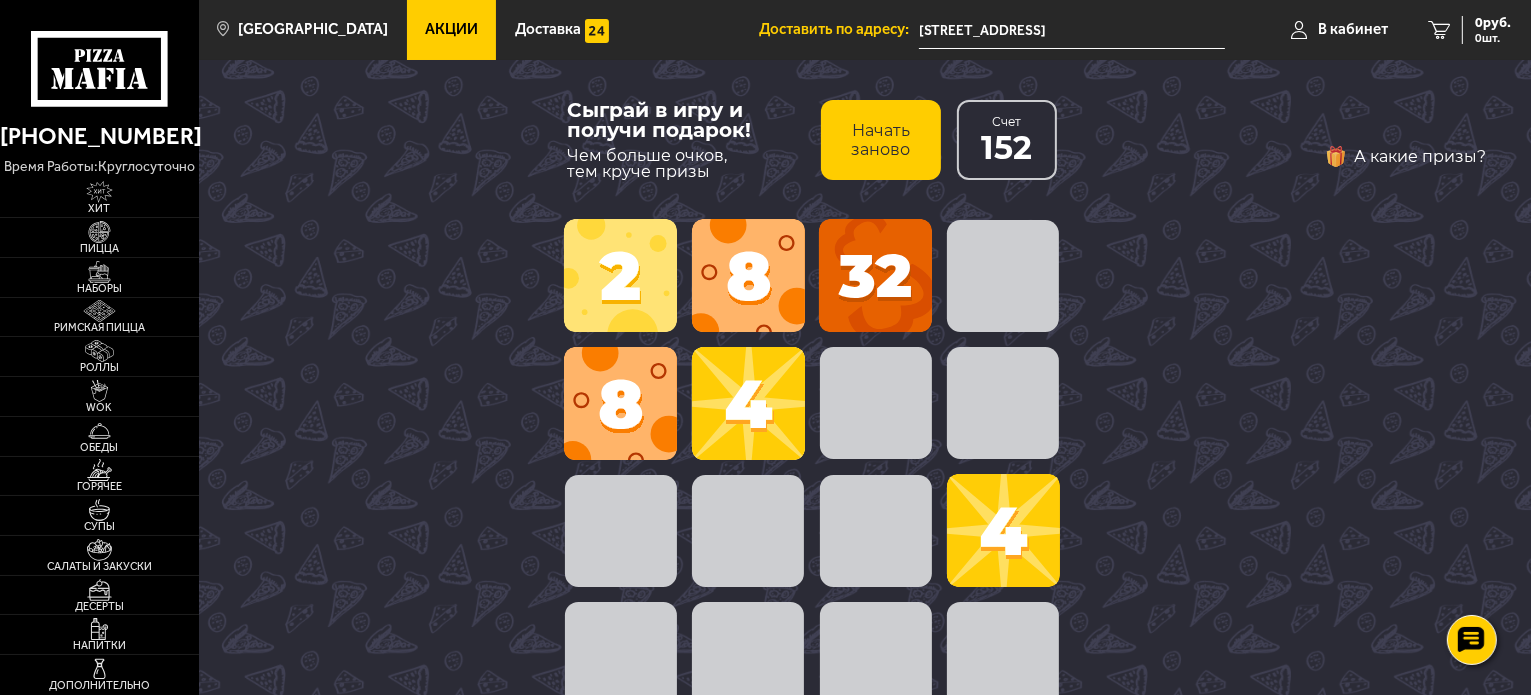 click at bounding box center (1003, 530) 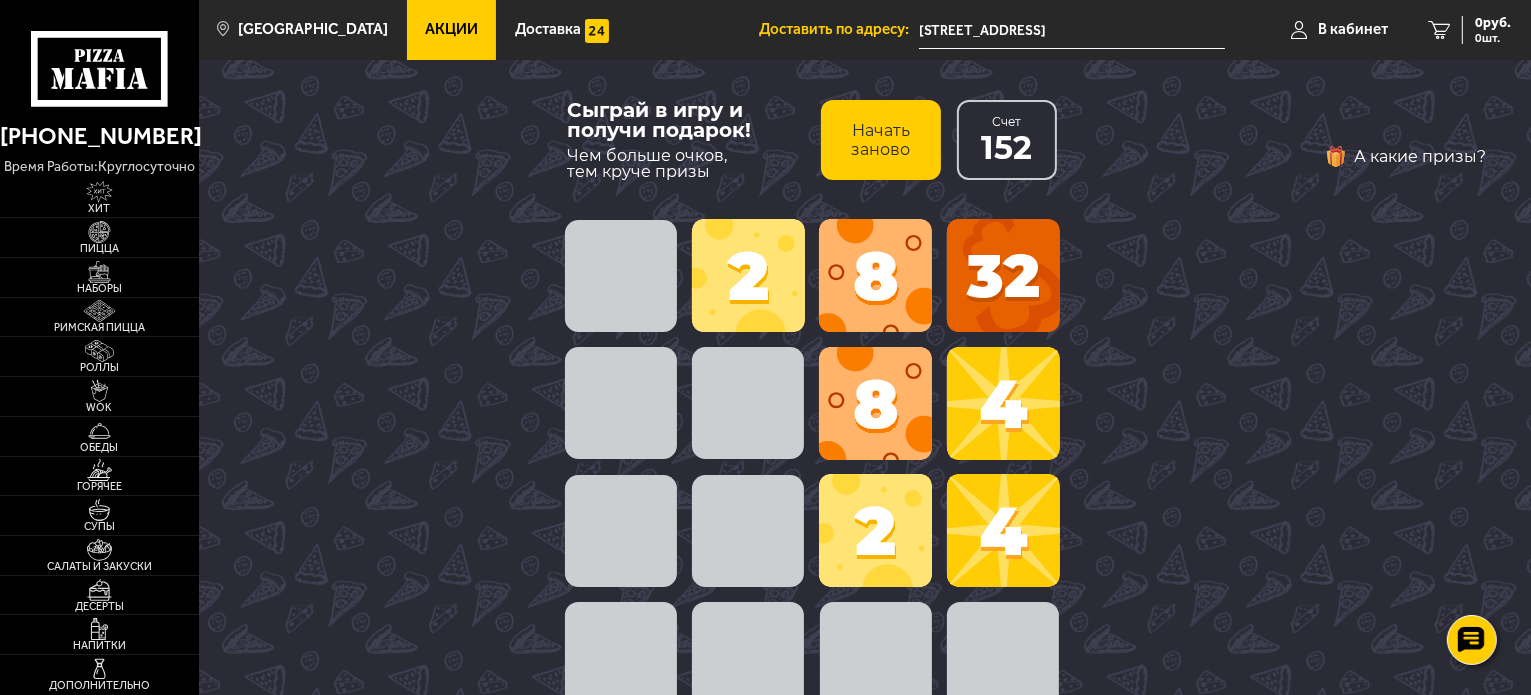 click at bounding box center (1003, 530) 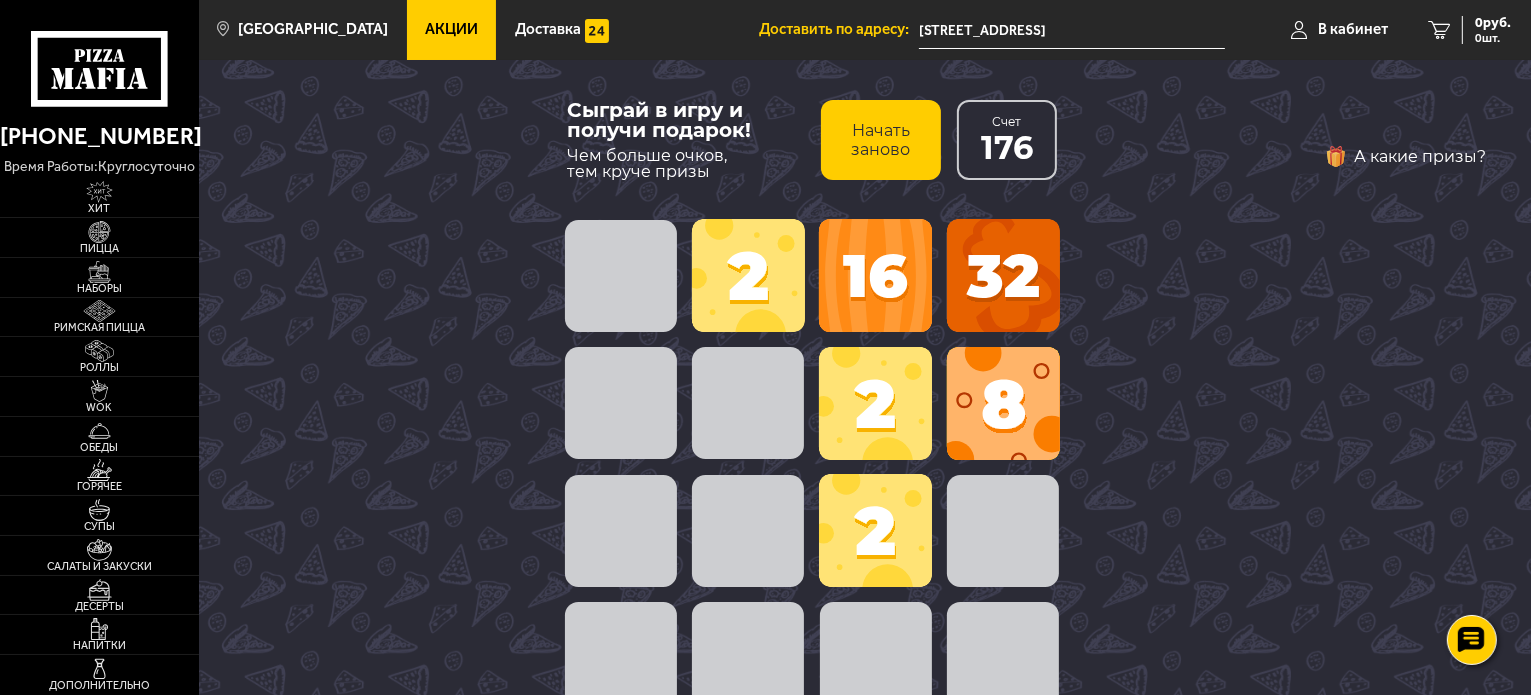 click at bounding box center [875, 530] 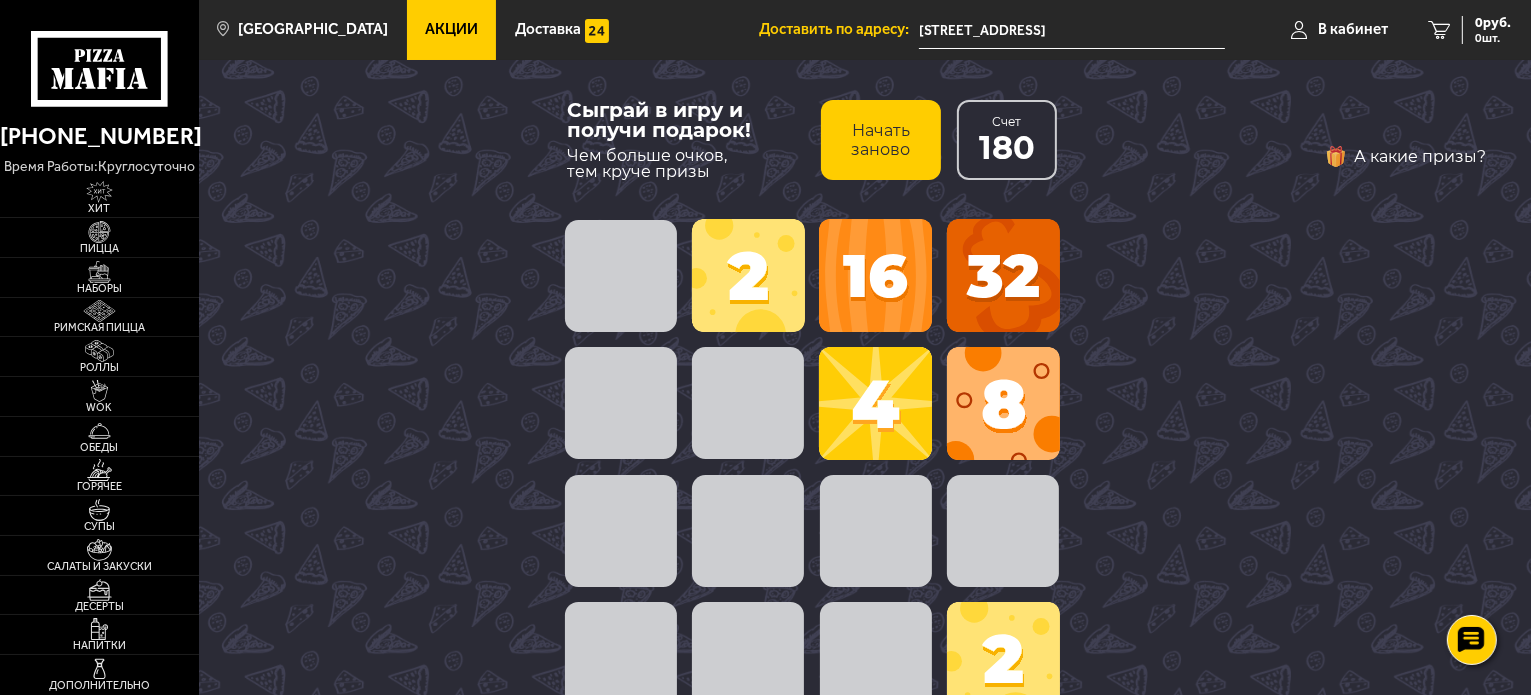 click at bounding box center [1003, 658] 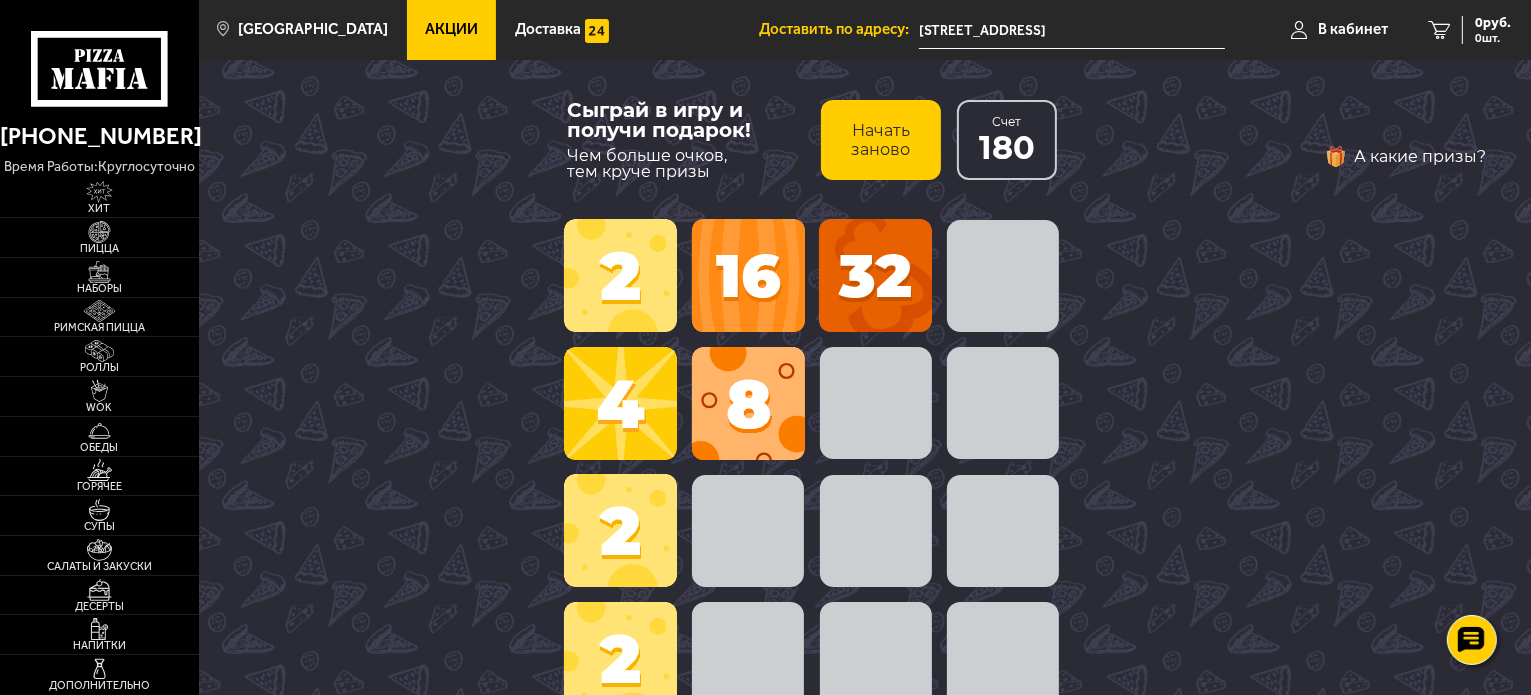 click at bounding box center (620, 658) 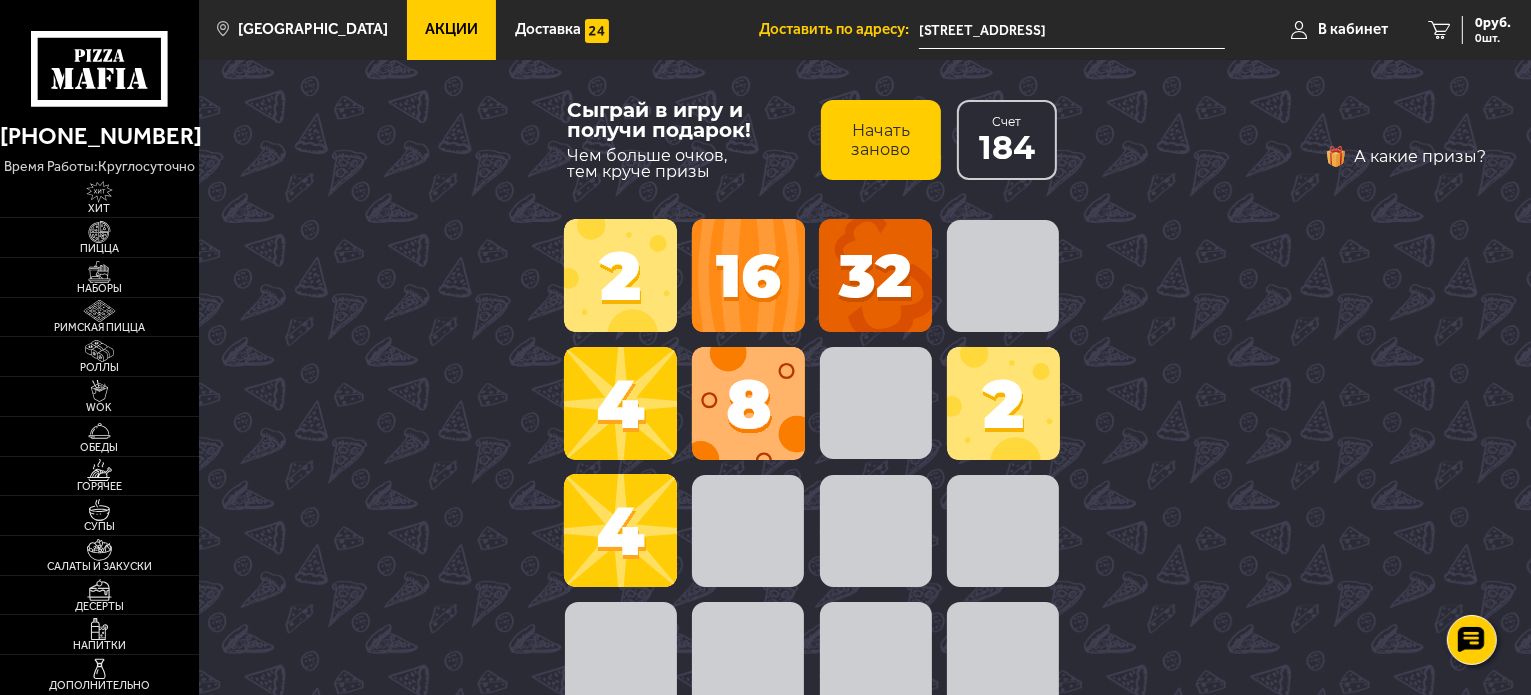 click at bounding box center (620, 530) 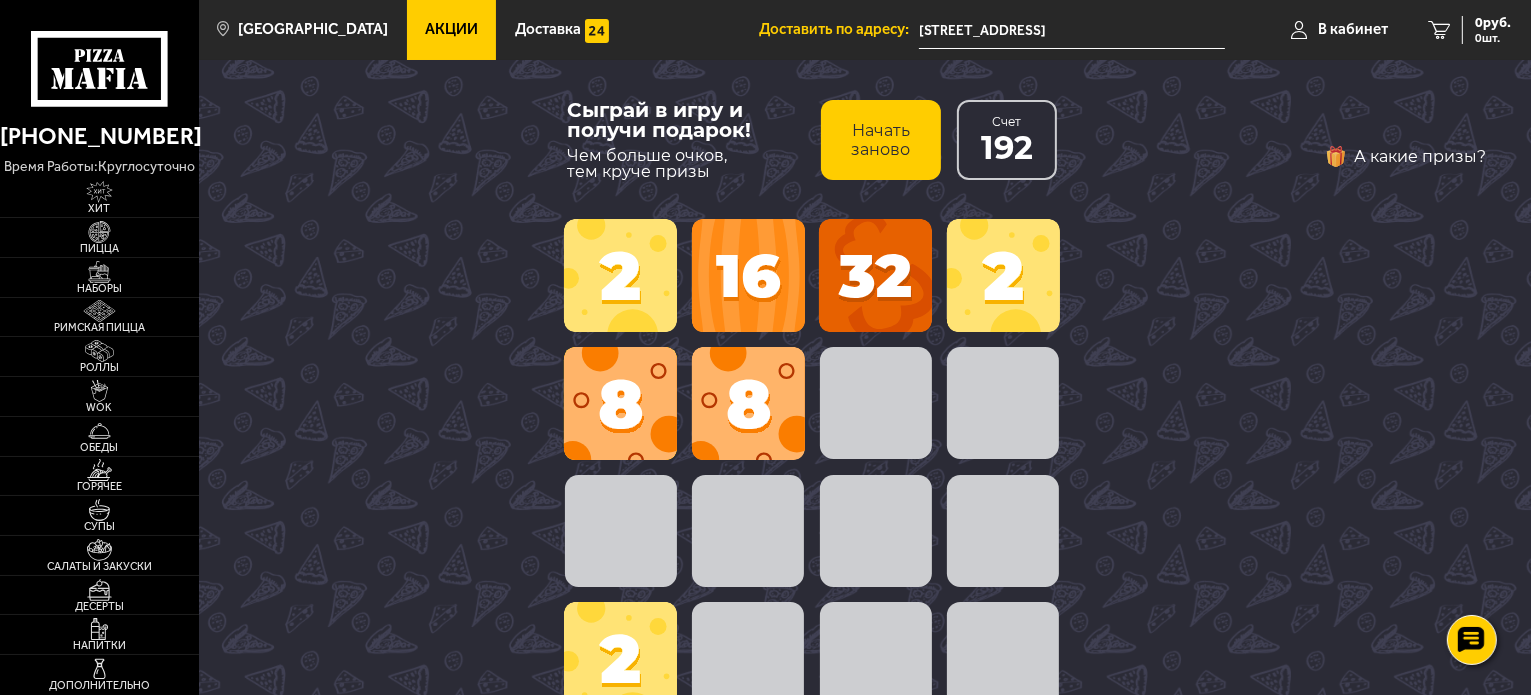 click at bounding box center [620, 403] 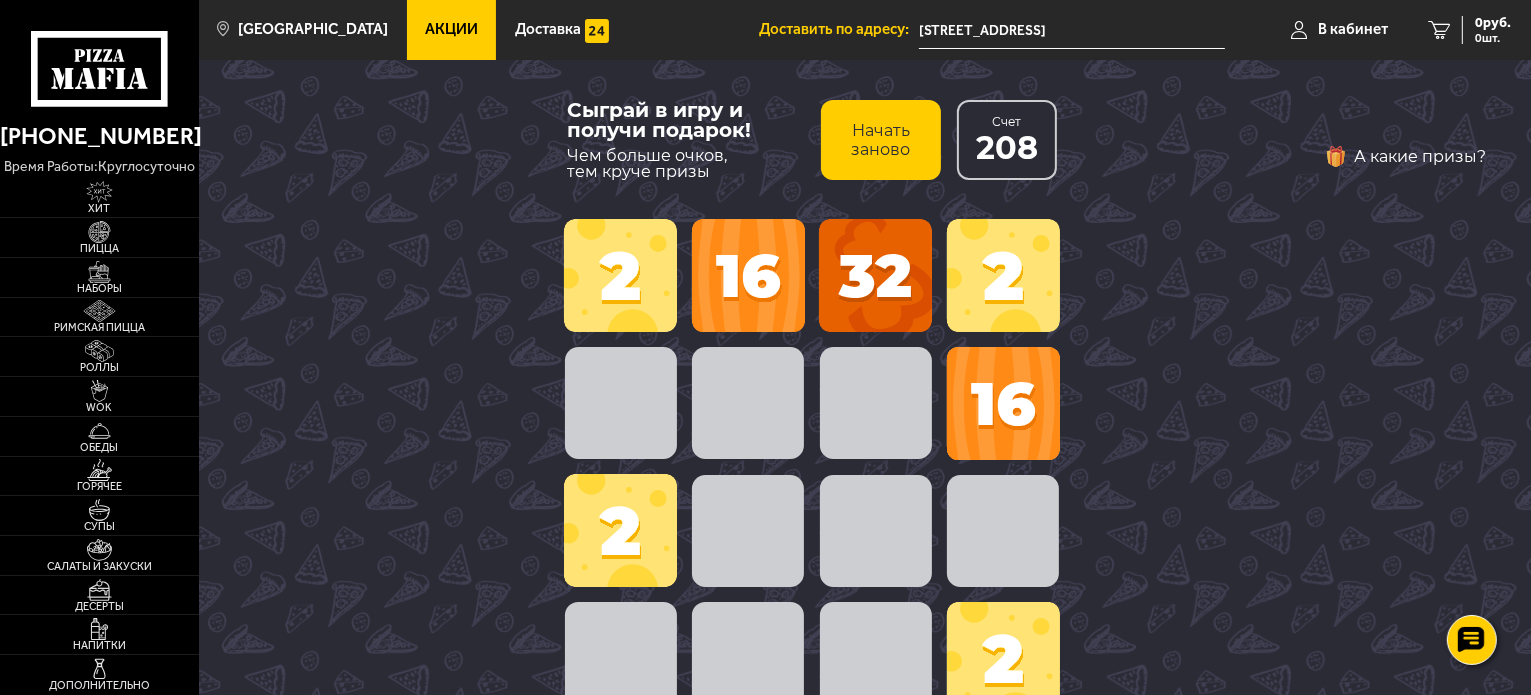 click at bounding box center [620, 530] 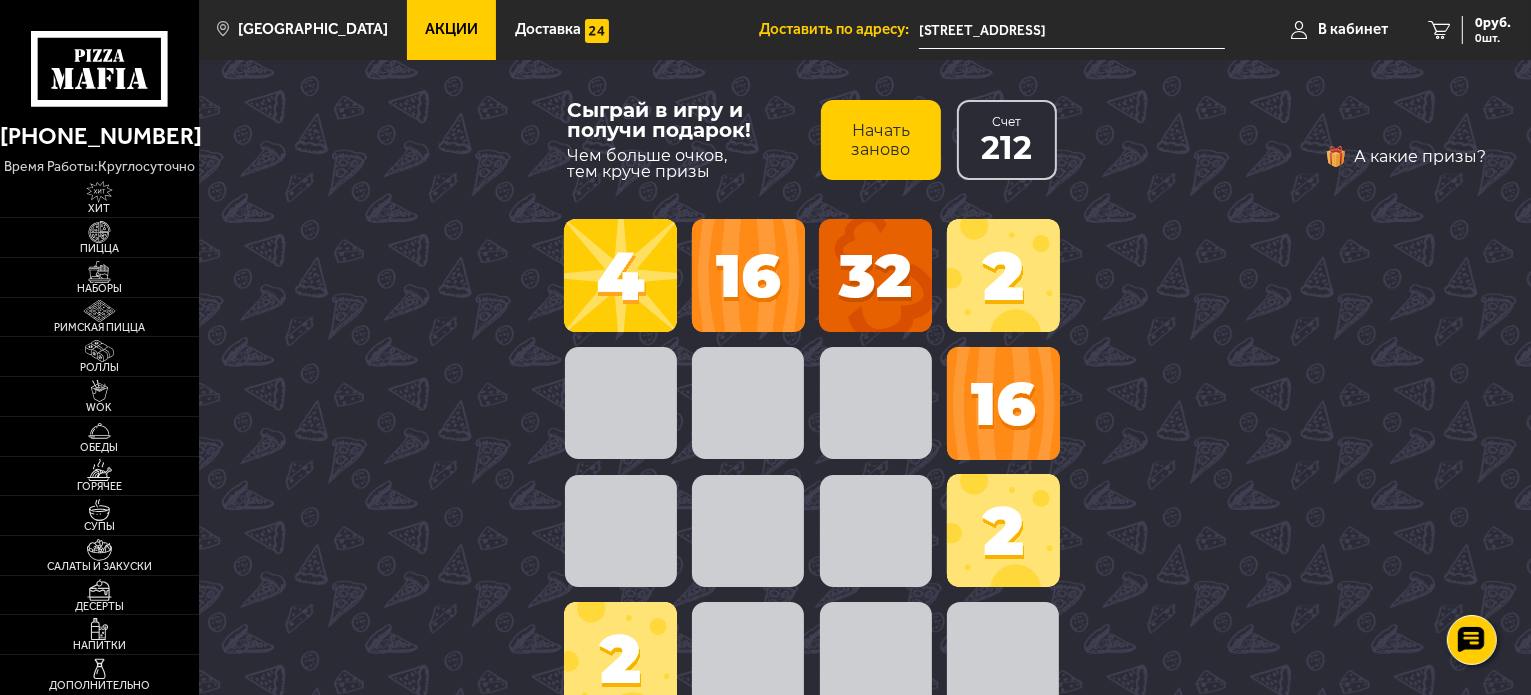 click at bounding box center [1003, 403] 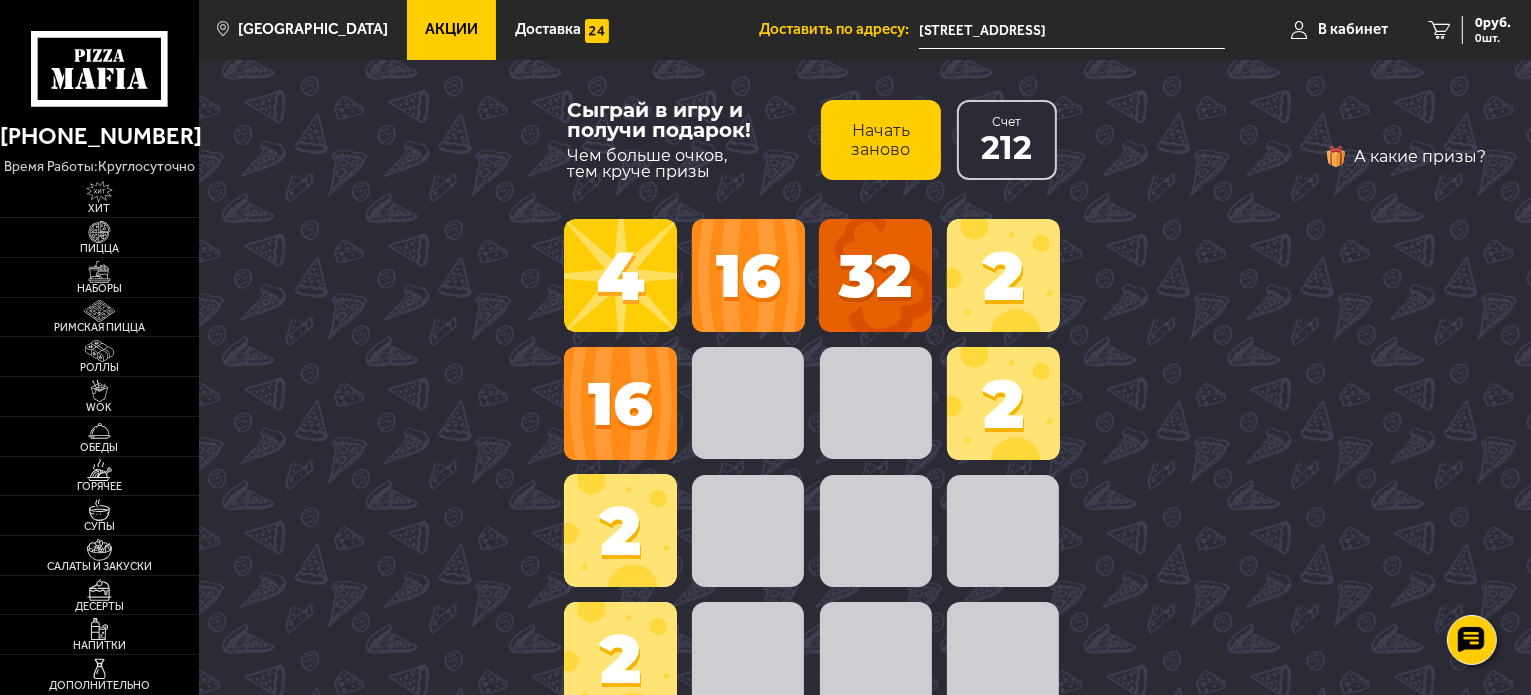 click at bounding box center (620, 658) 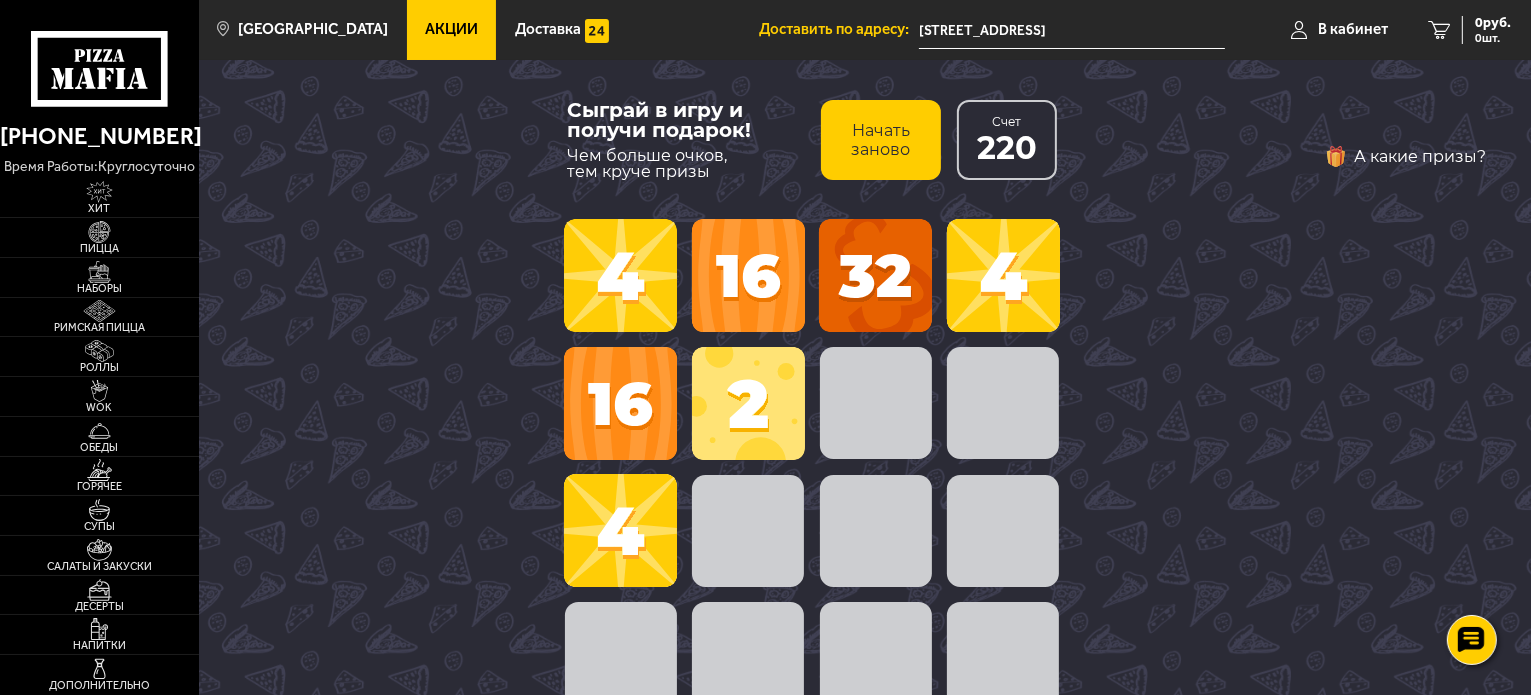 click at bounding box center (748, 403) 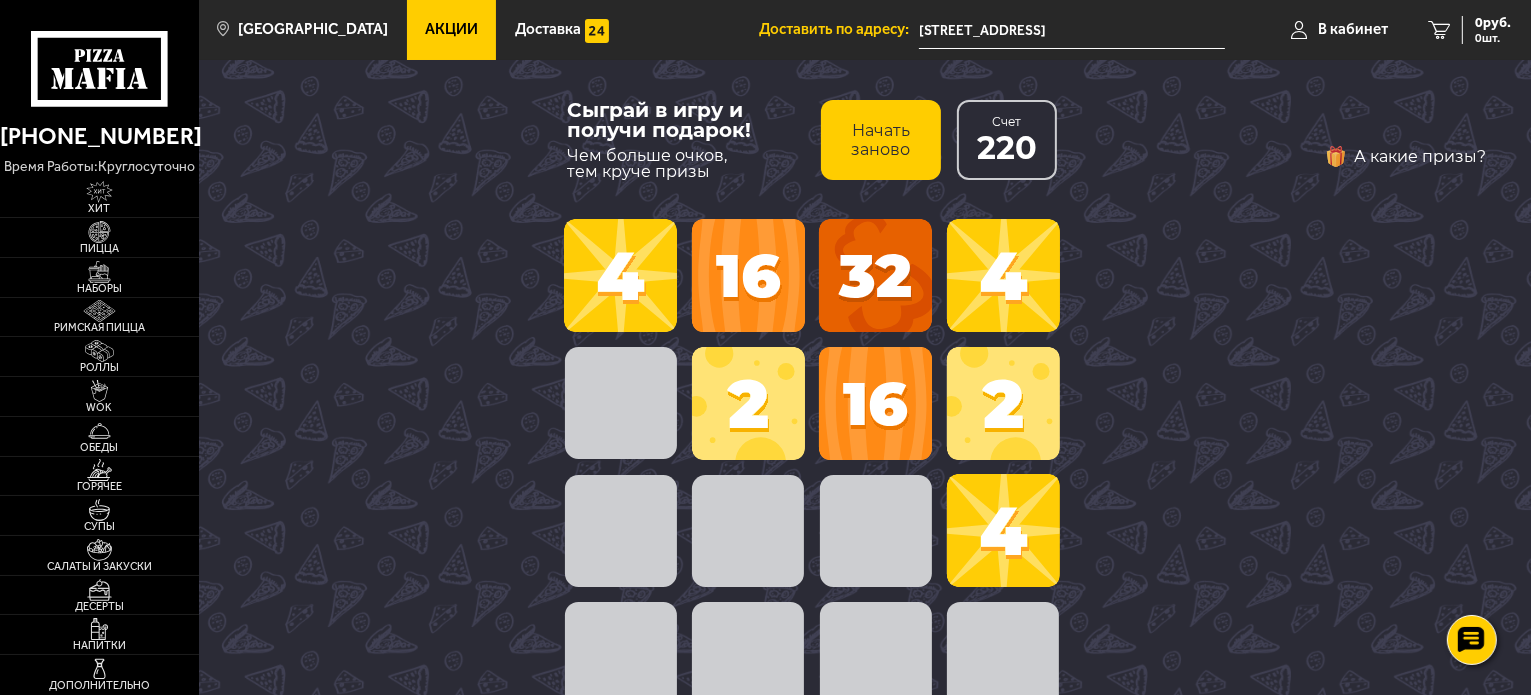 click at bounding box center (748, 403) 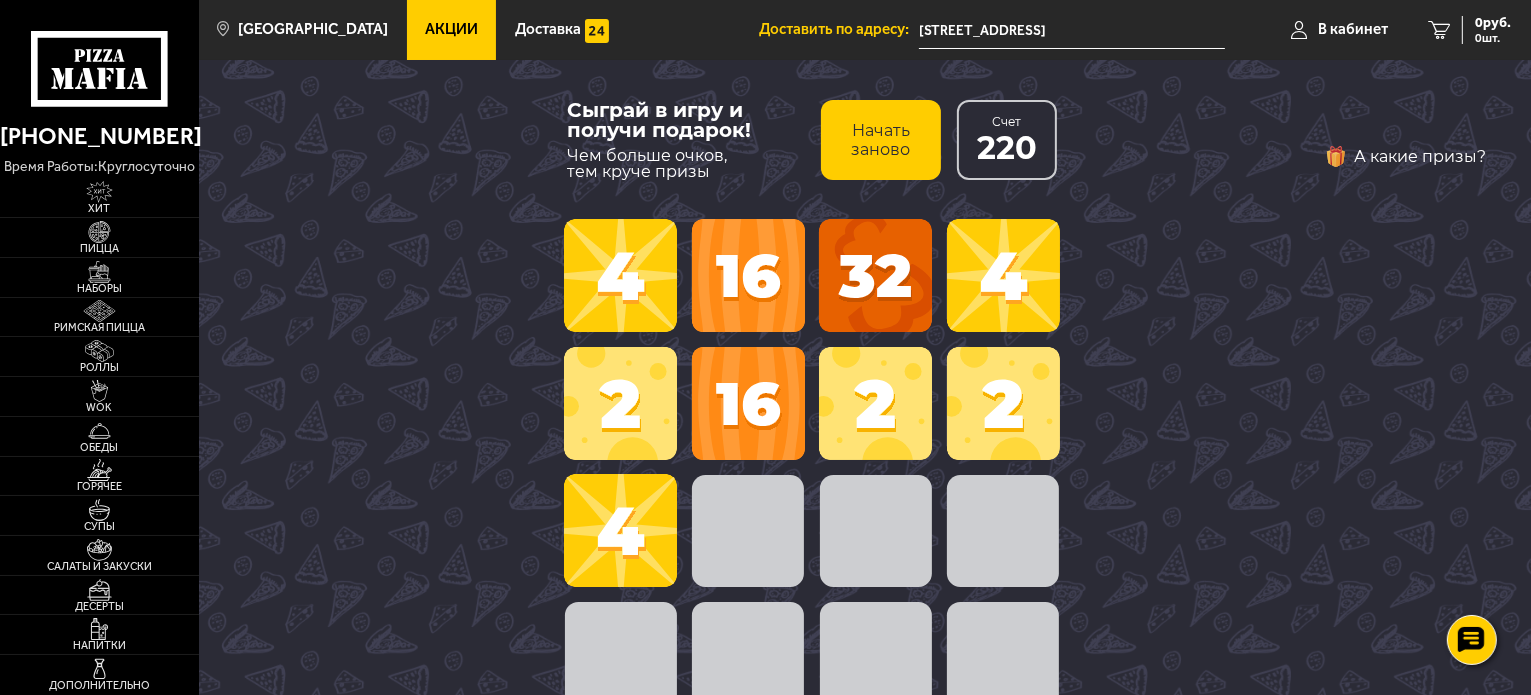 click at bounding box center [748, 403] 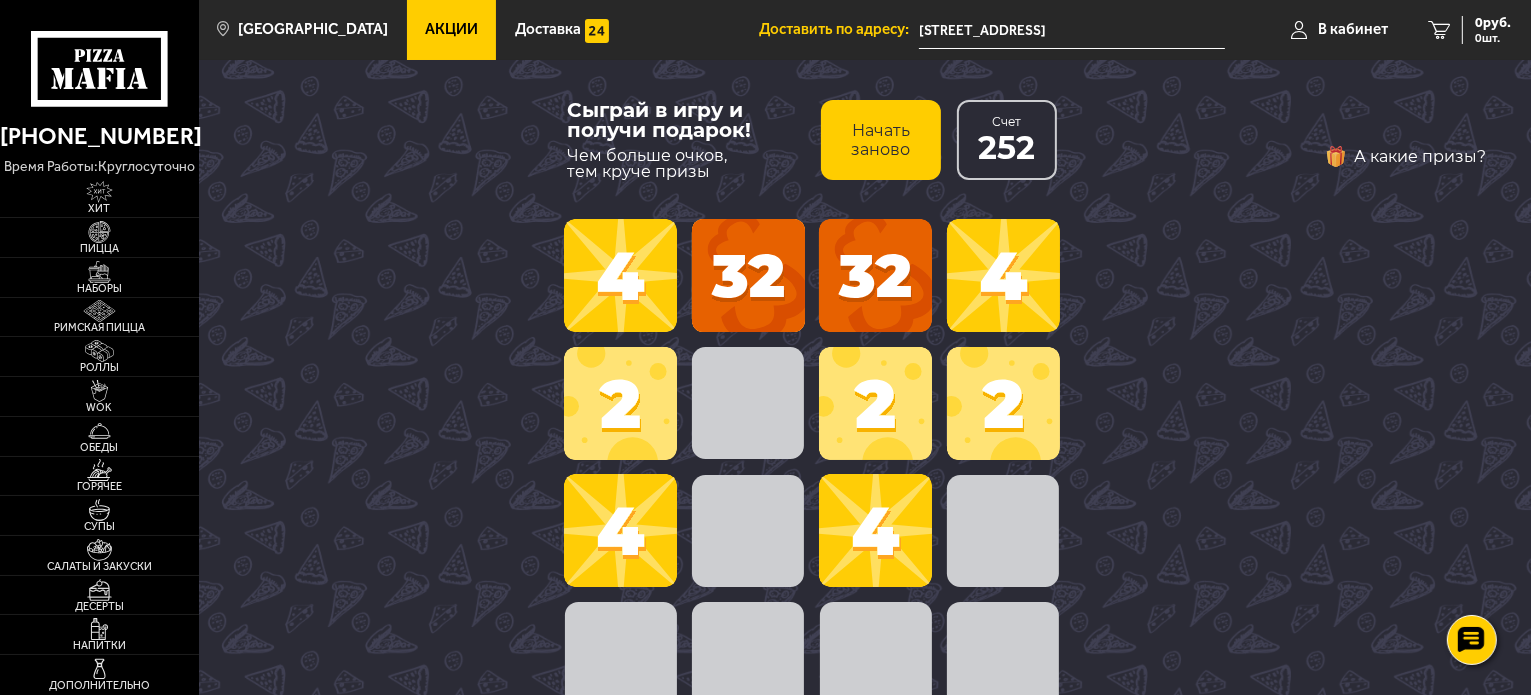 click at bounding box center [748, 275] 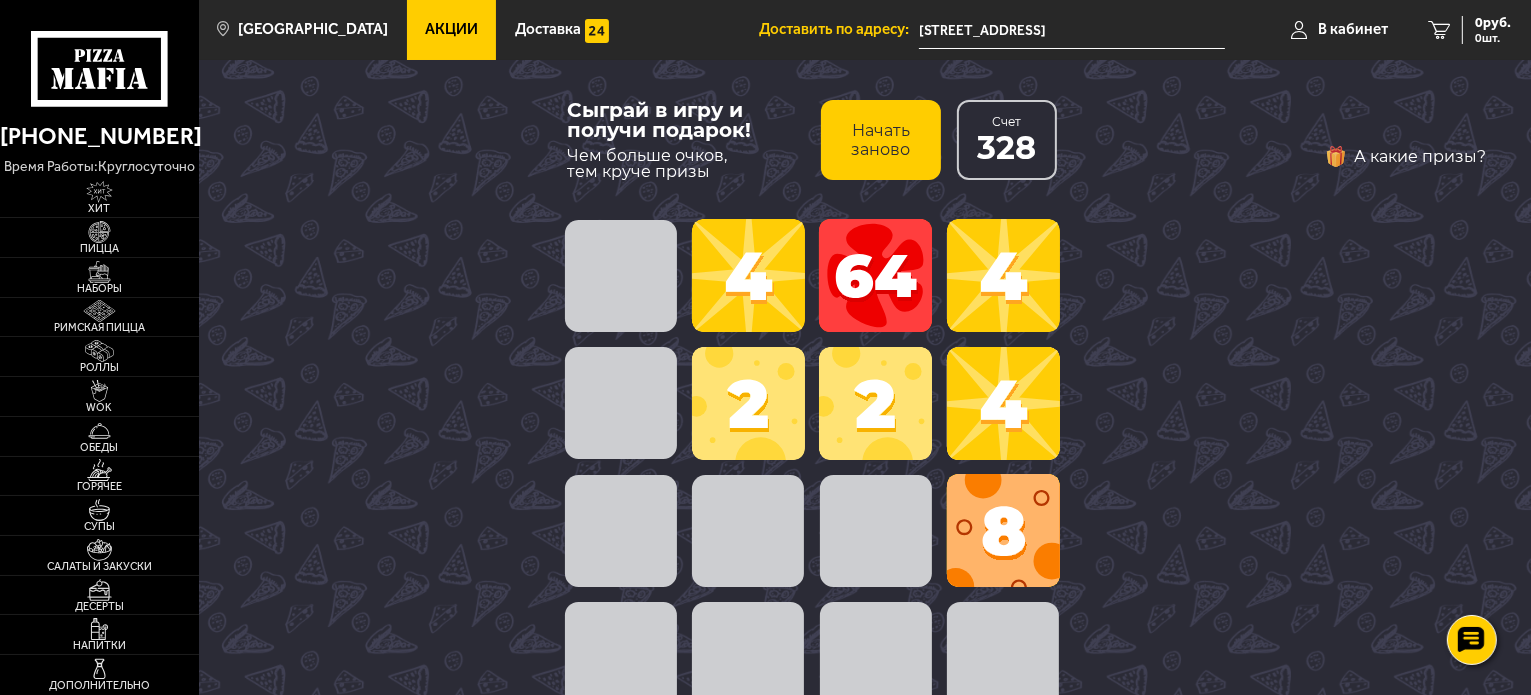 click at bounding box center (748, 403) 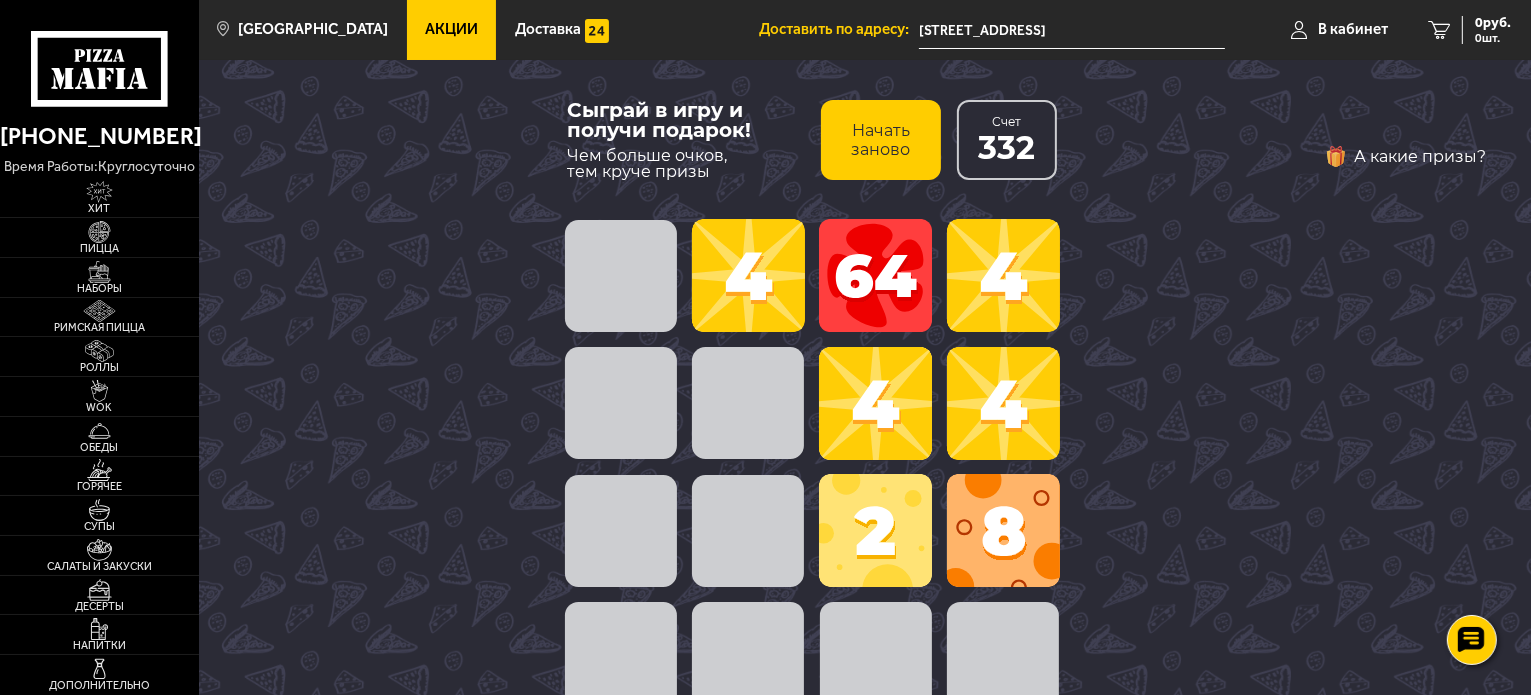drag, startPoint x: 854, startPoint y: 402, endPoint x: 864, endPoint y: 399, distance: 10.440307 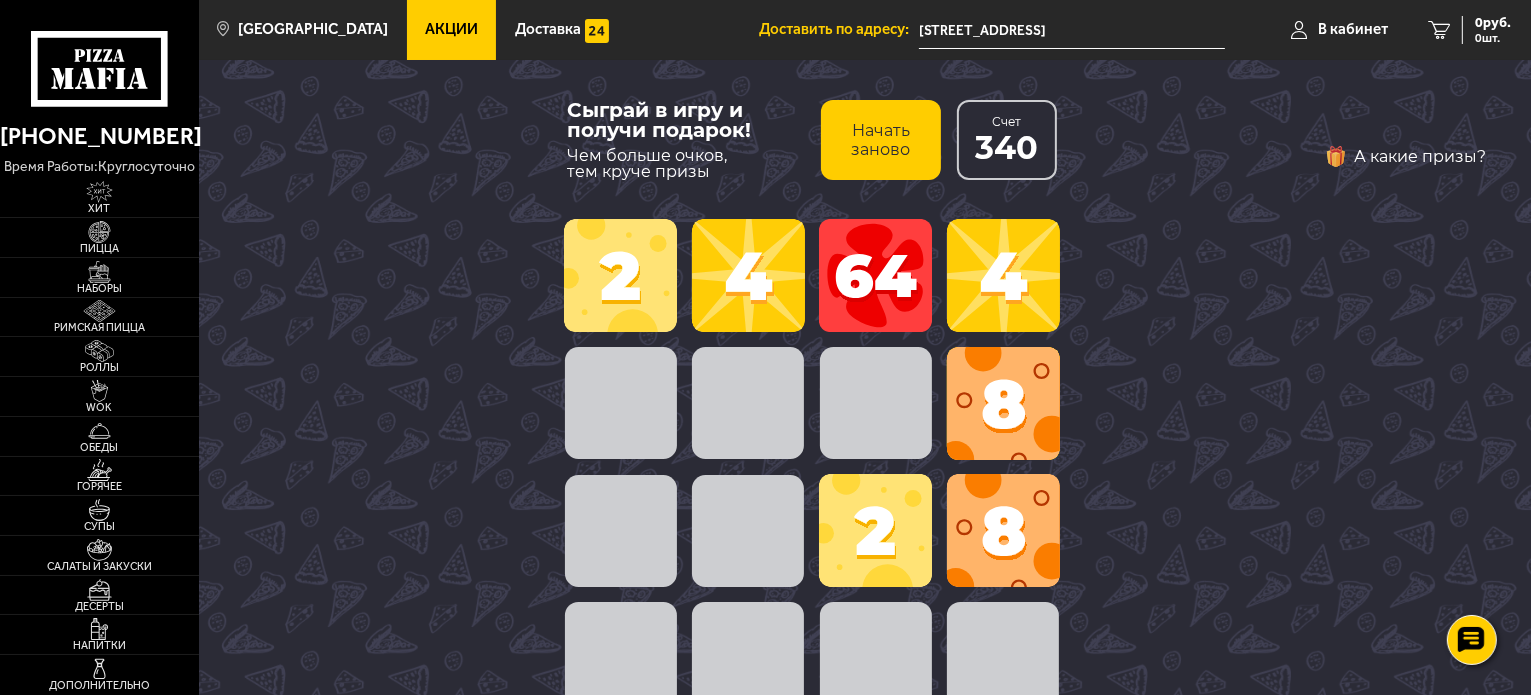 click at bounding box center (1003, 403) 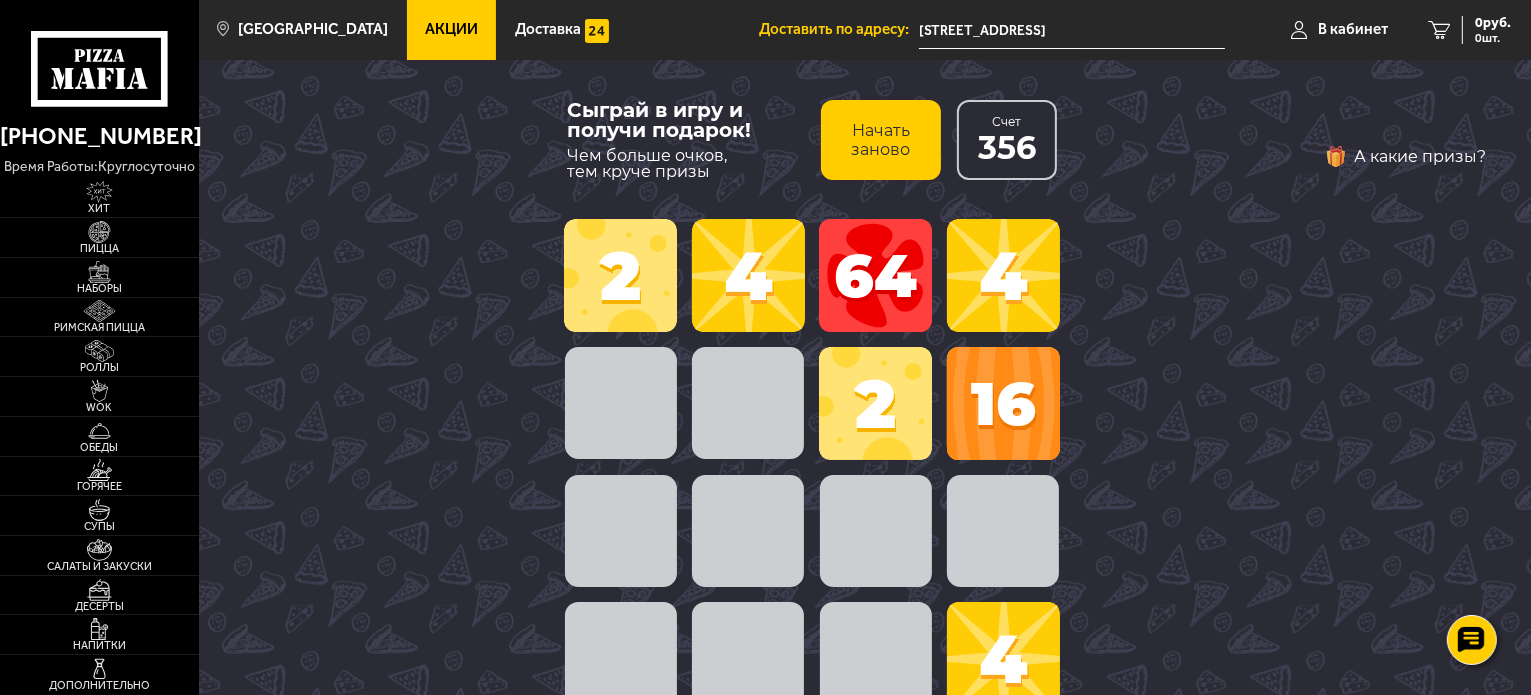 click at bounding box center (875, 403) 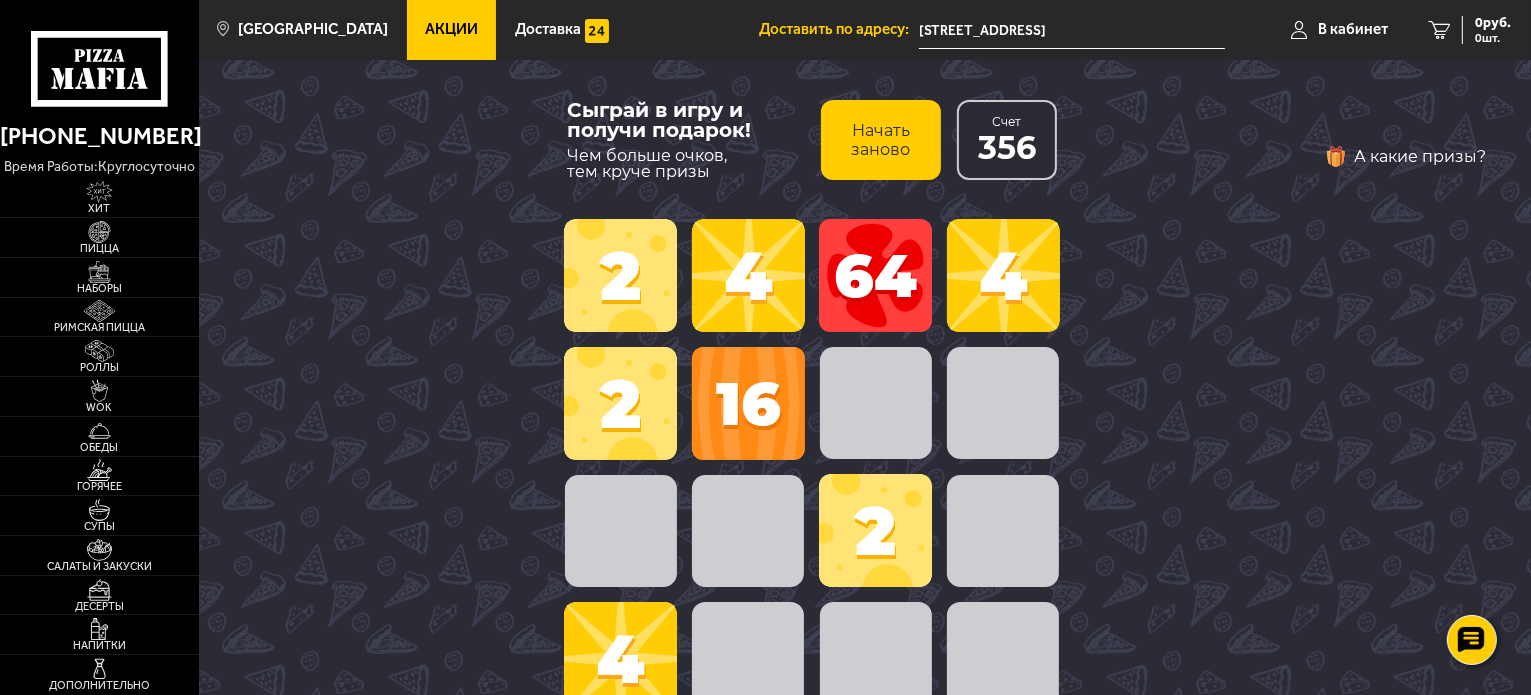 click at bounding box center [620, 403] 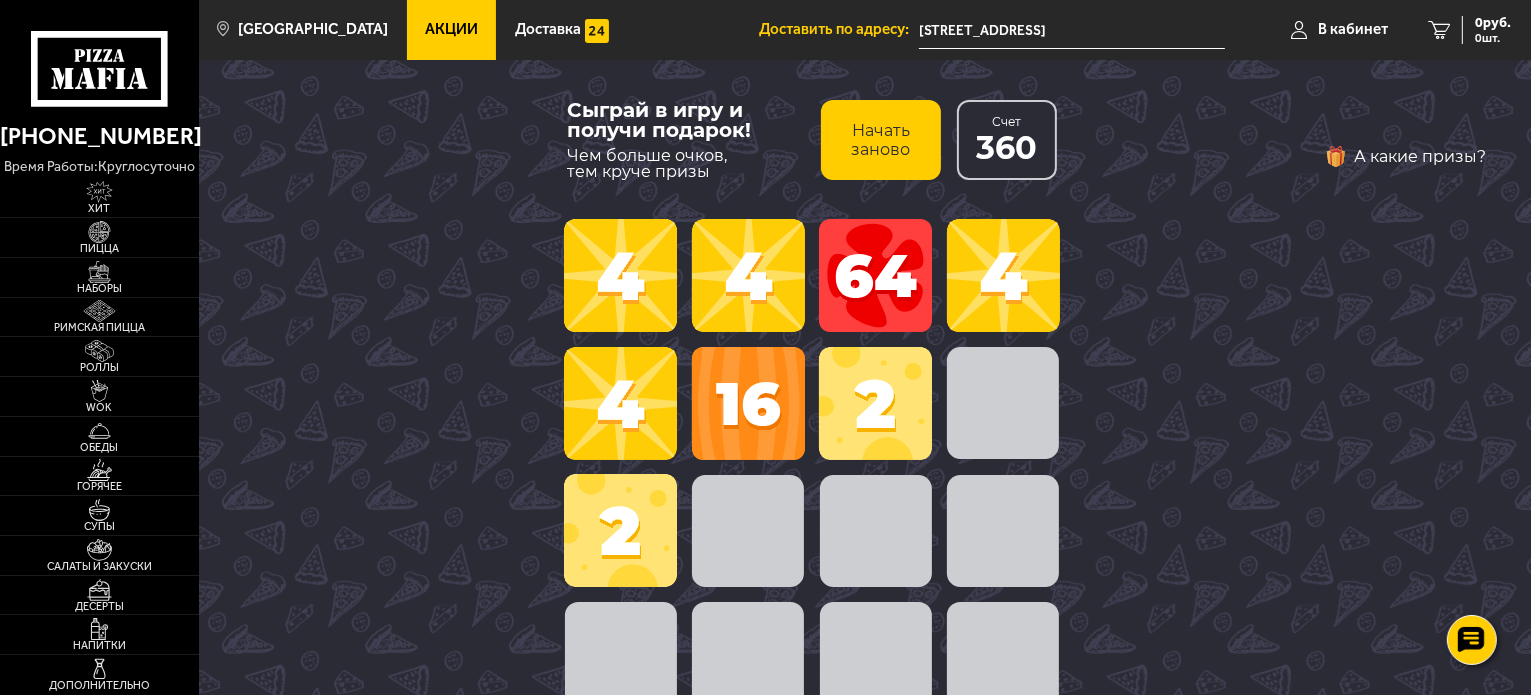 click at bounding box center (620, 403) 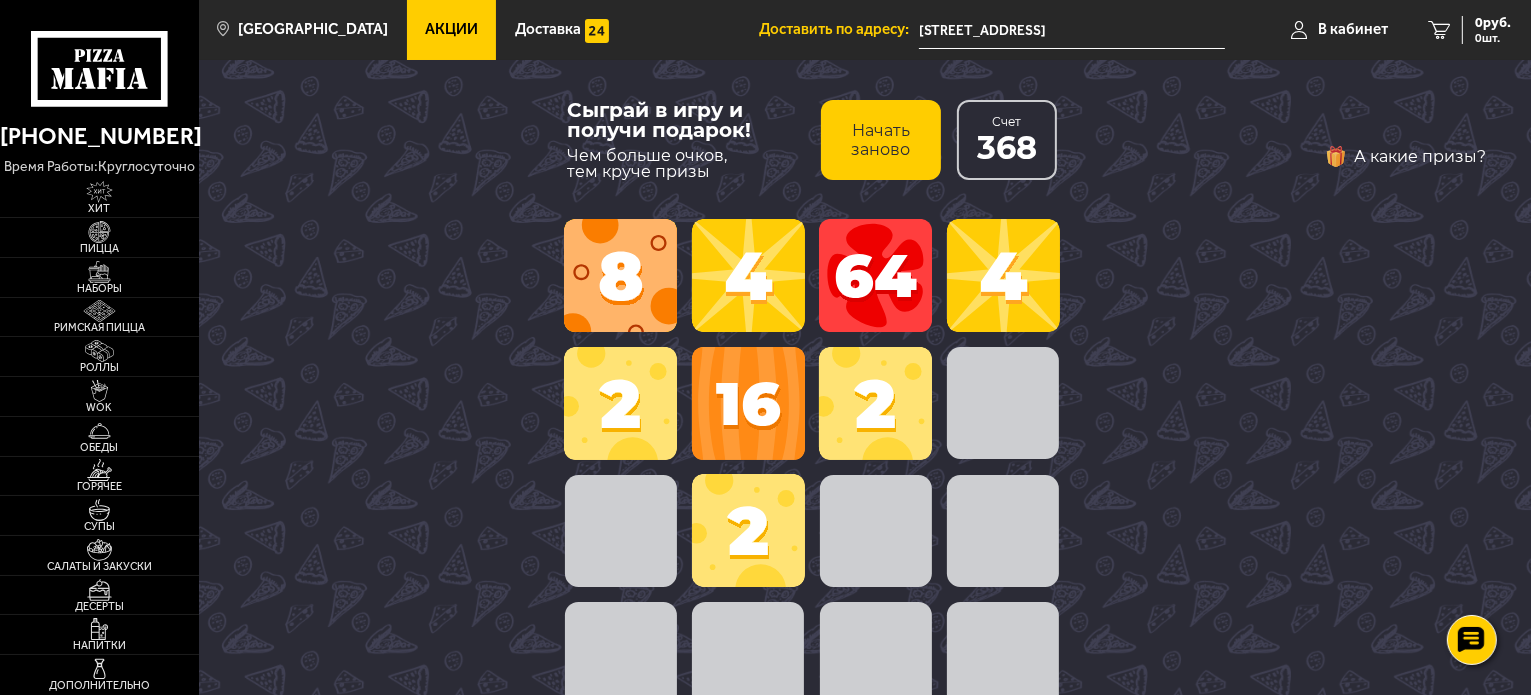 click at bounding box center [748, 530] 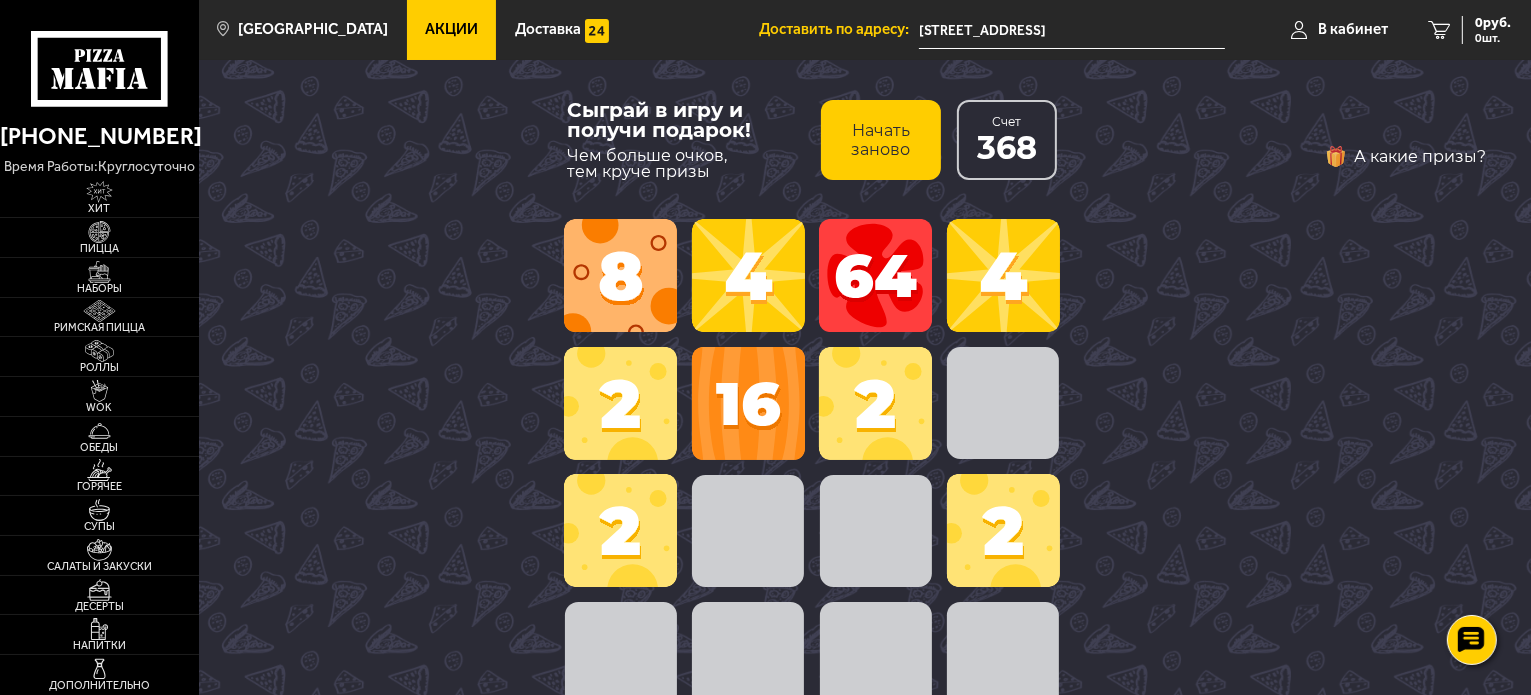 drag, startPoint x: 635, startPoint y: 526, endPoint x: 632, endPoint y: 511, distance: 15.297058 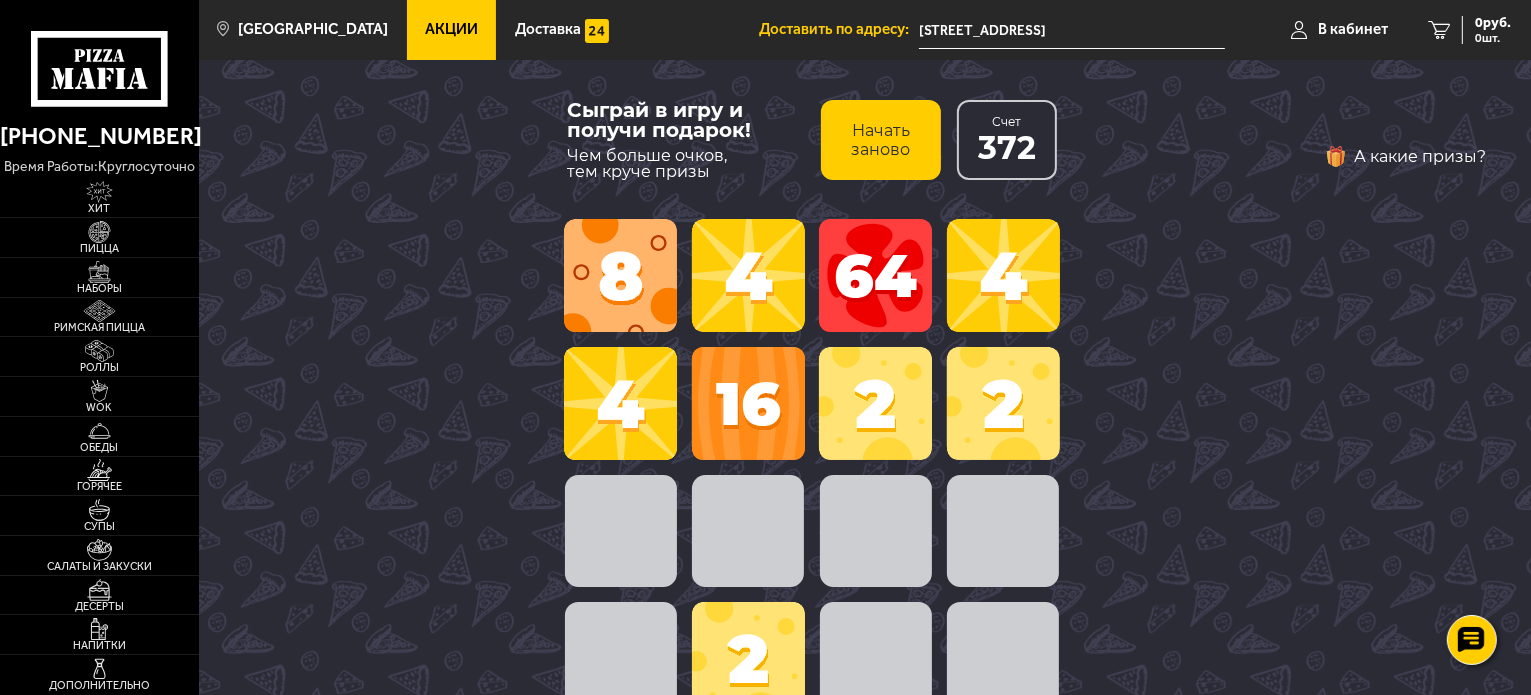 click at bounding box center (875, 403) 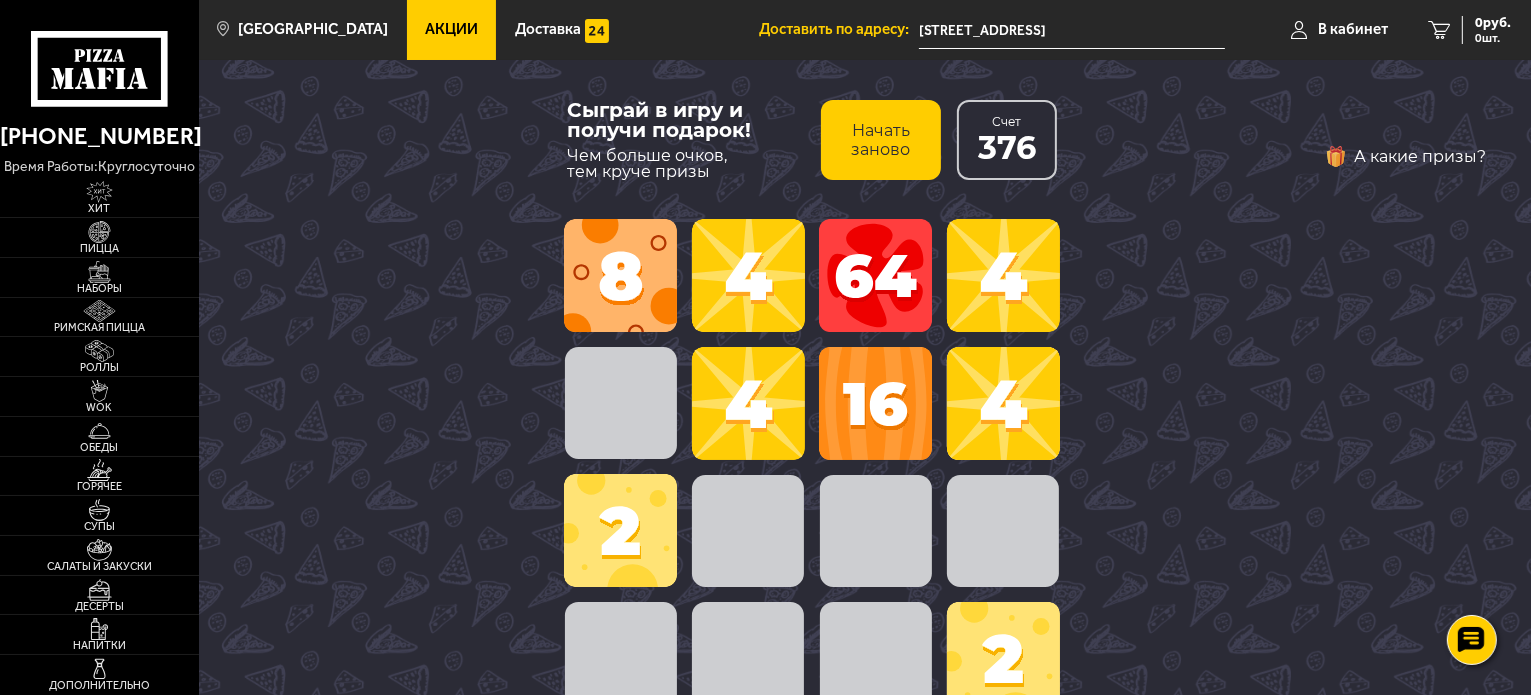 click at bounding box center [1003, 403] 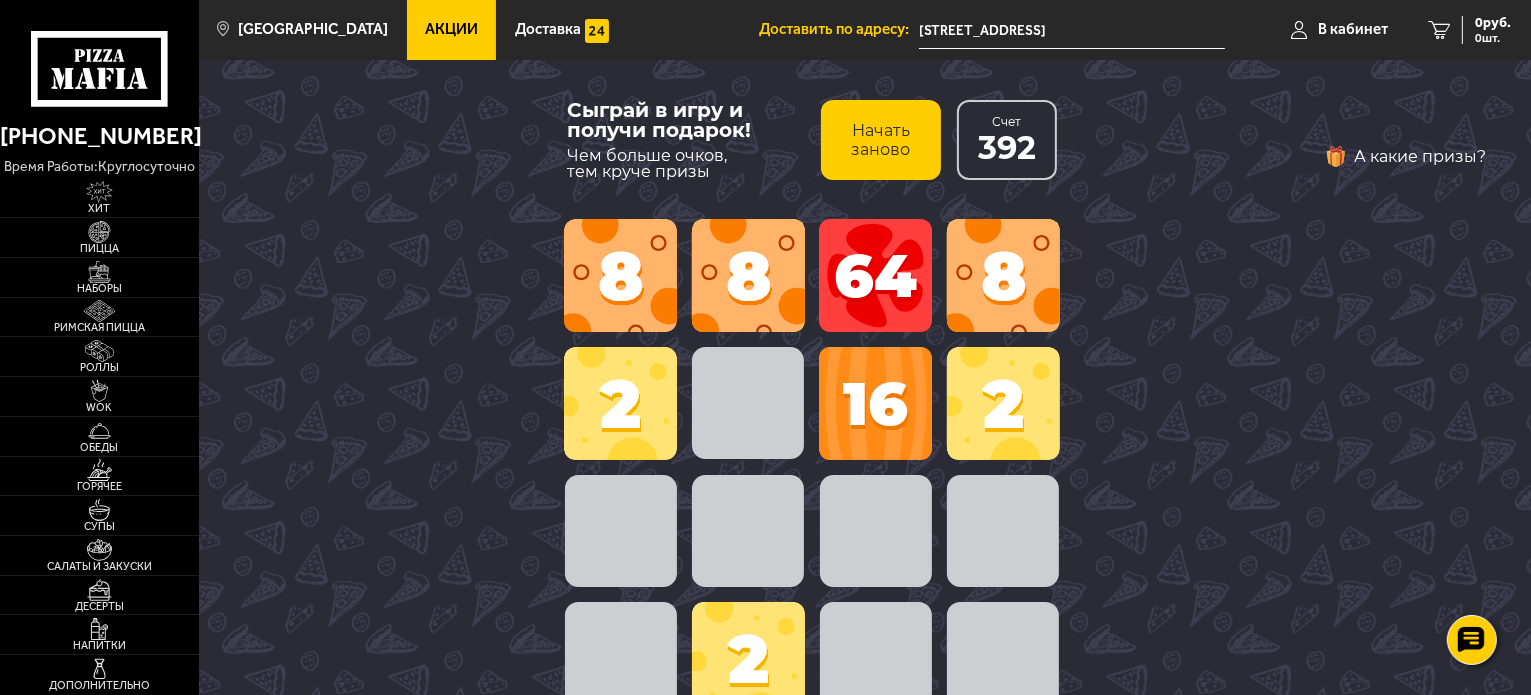 click at bounding box center [620, 403] 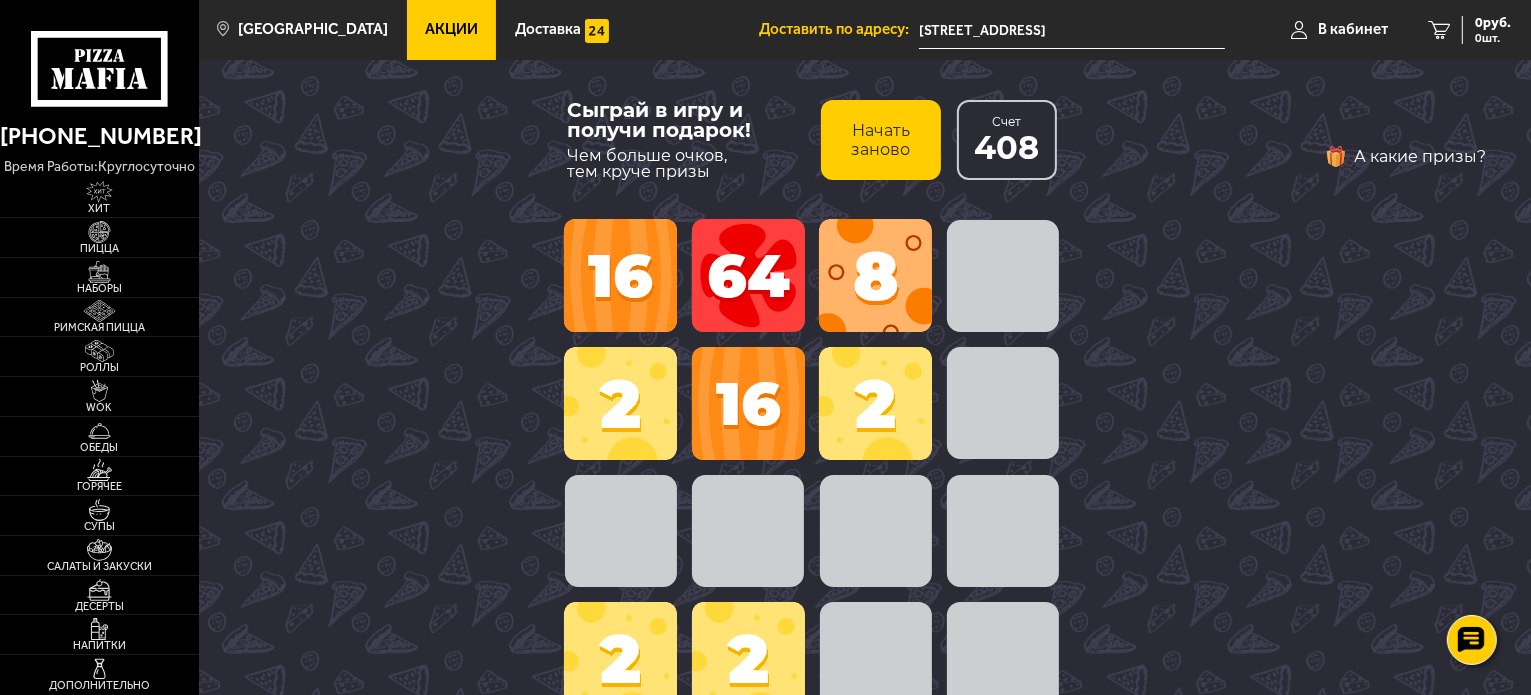 click at bounding box center (620, 658) 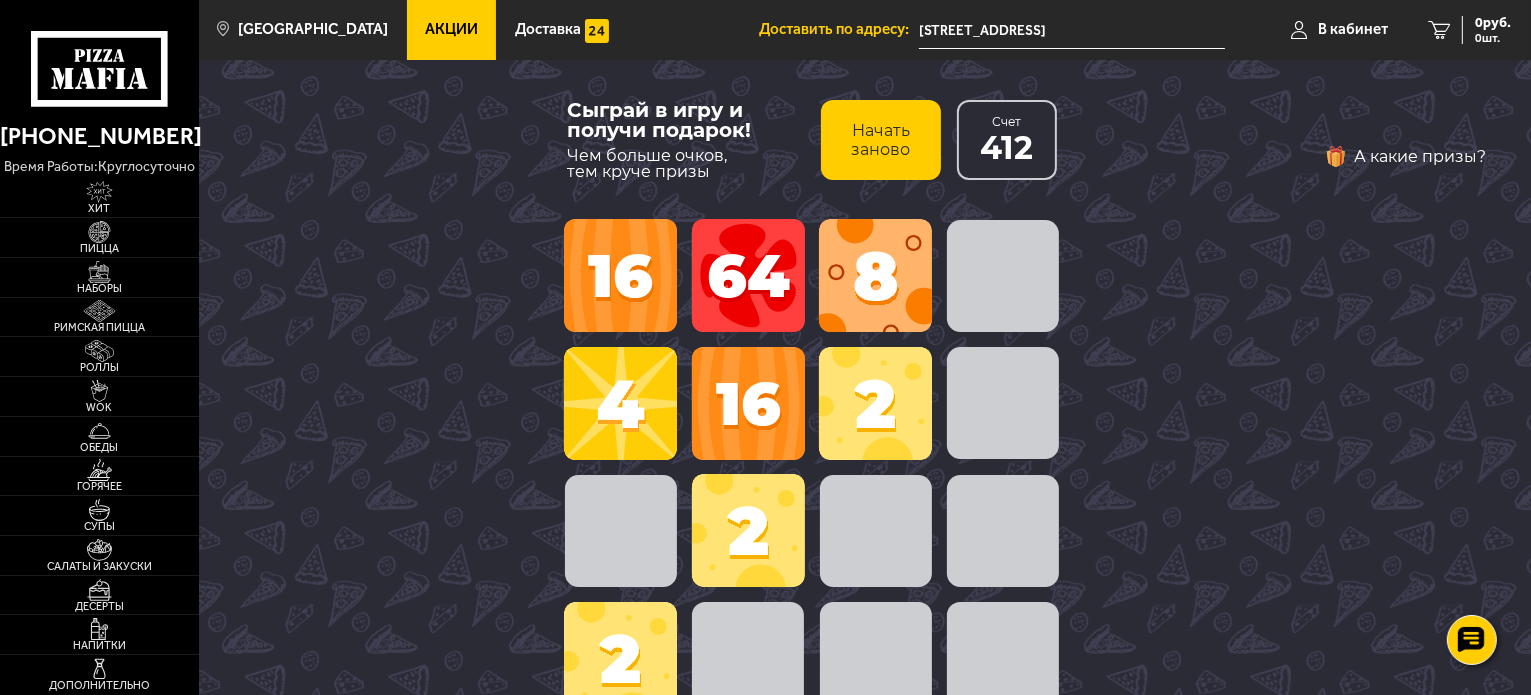 click at bounding box center (875, 403) 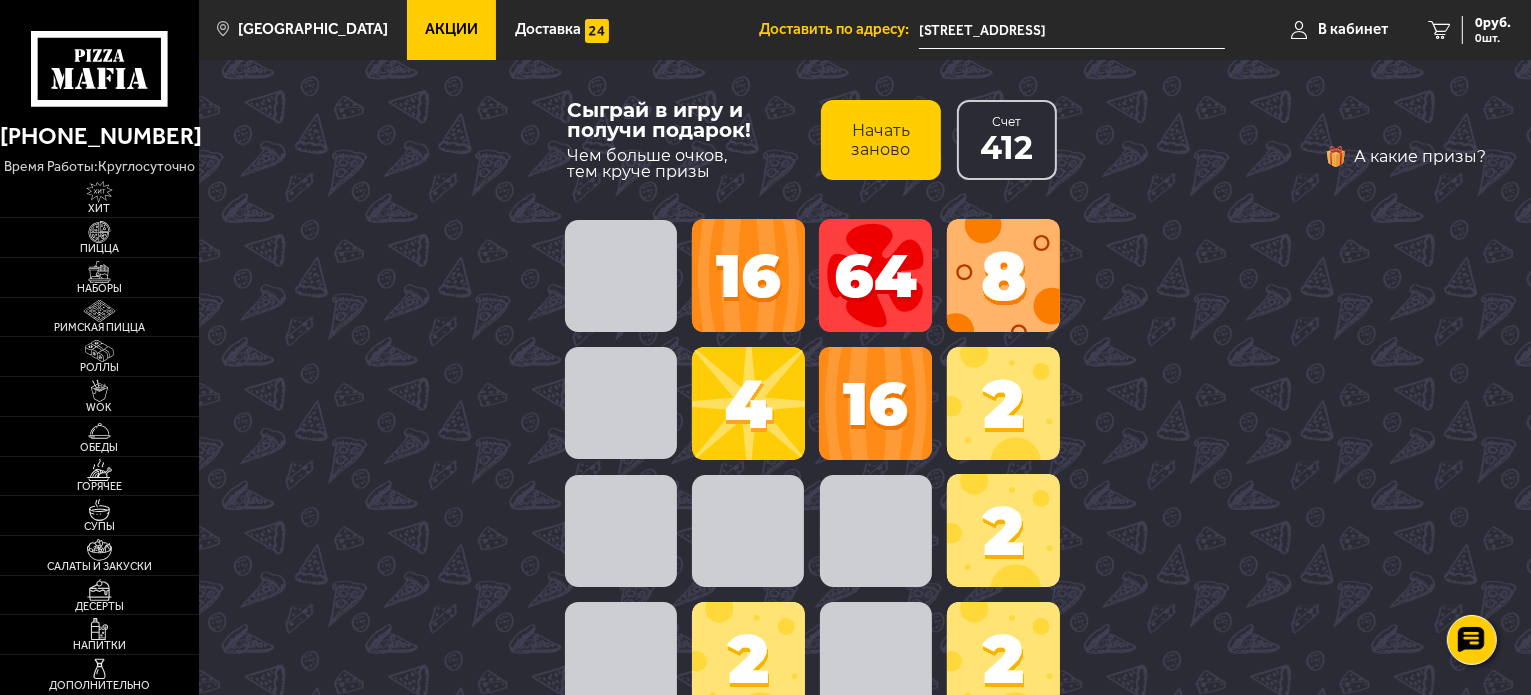 click at bounding box center (1003, 530) 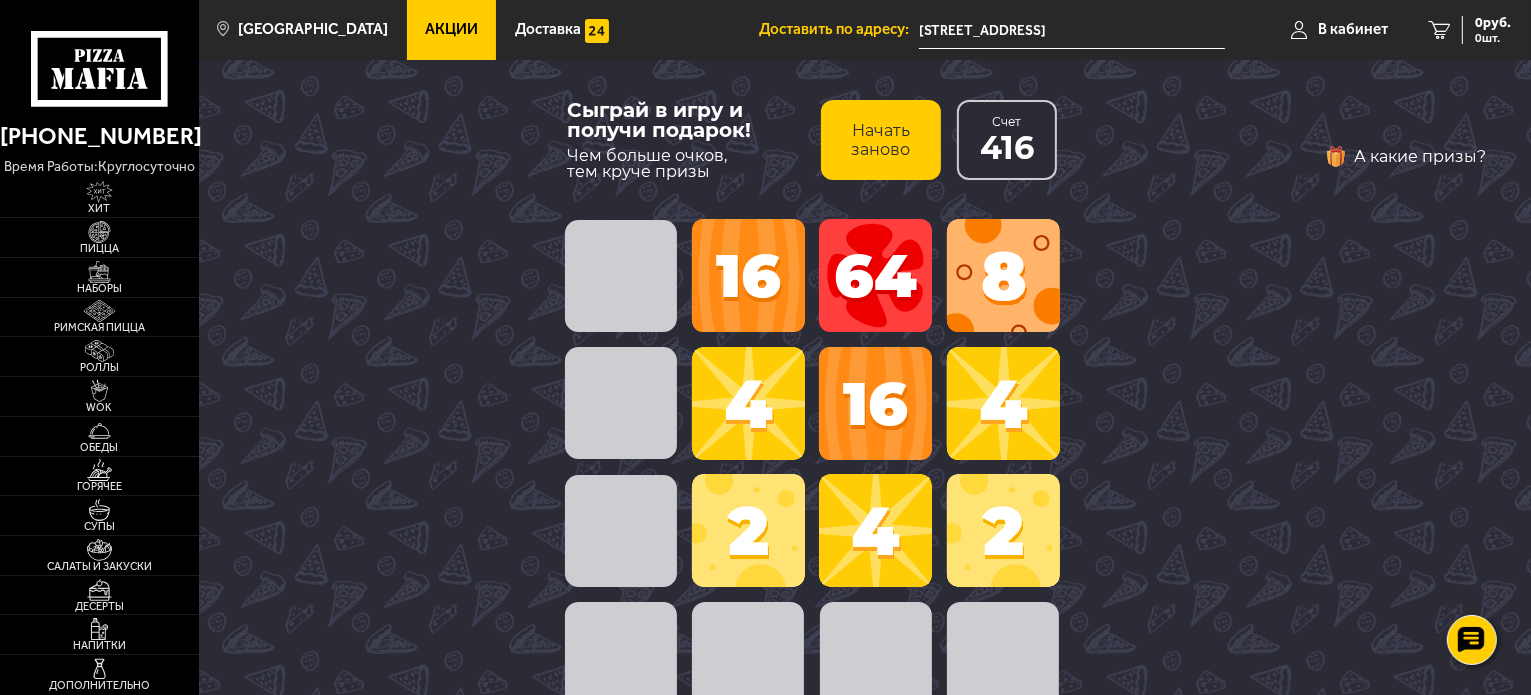 click on "А какие призы?" at bounding box center [1405, 156] 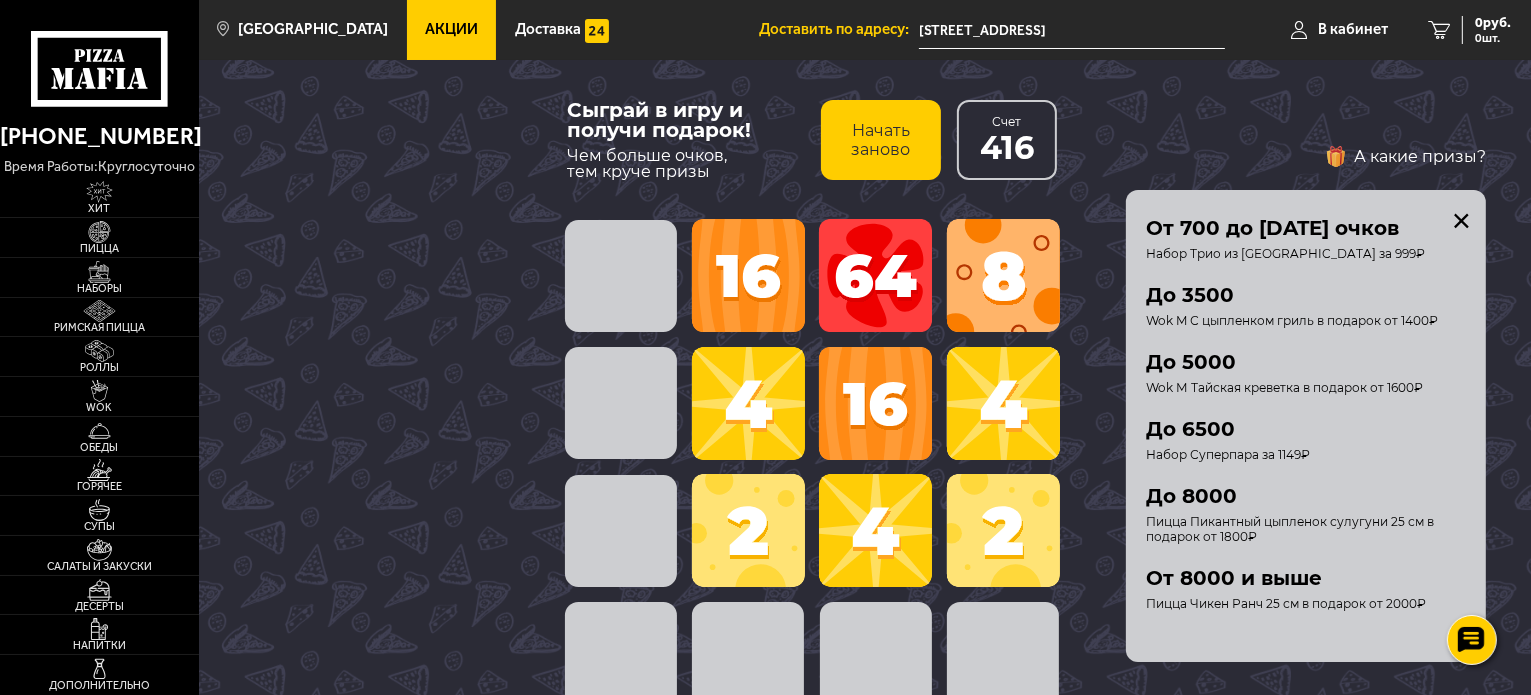 scroll, scrollTop: 0, scrollLeft: 0, axis: both 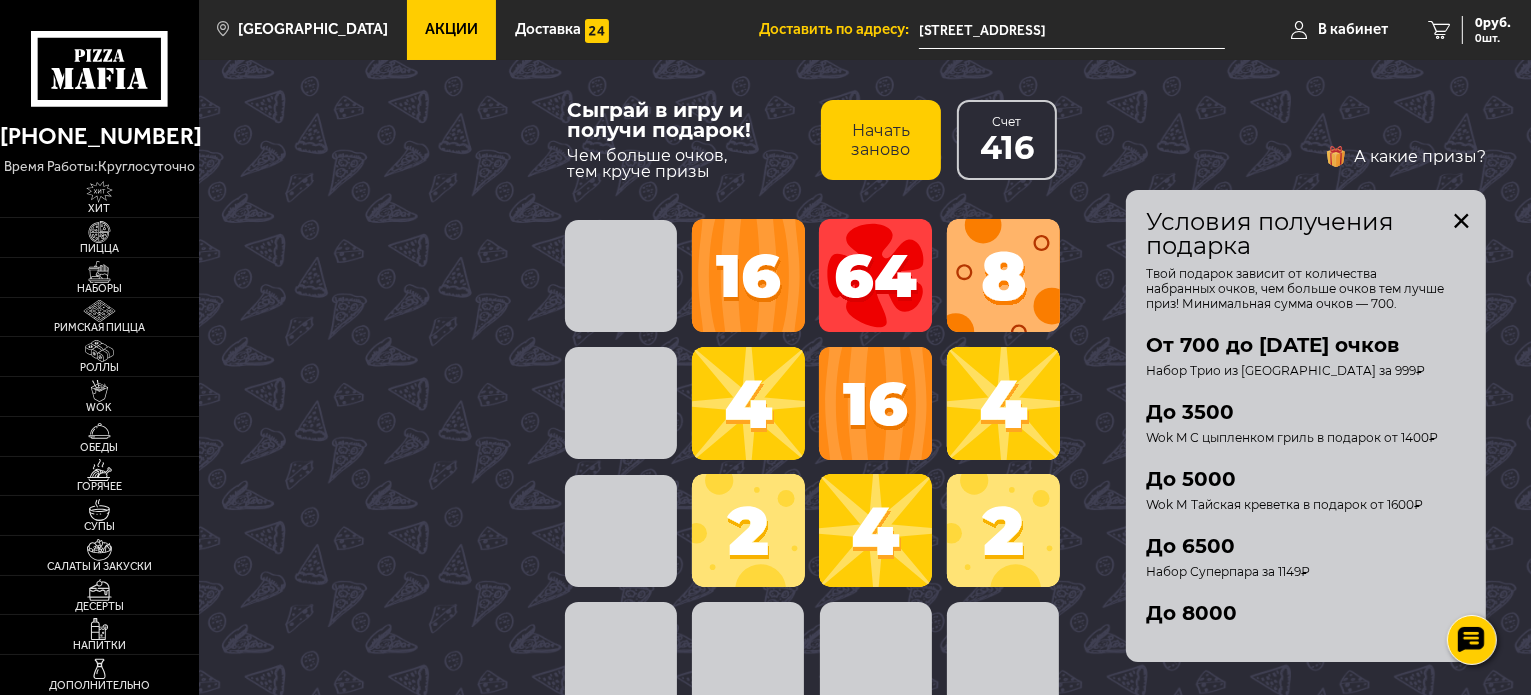 click at bounding box center (1462, 221) 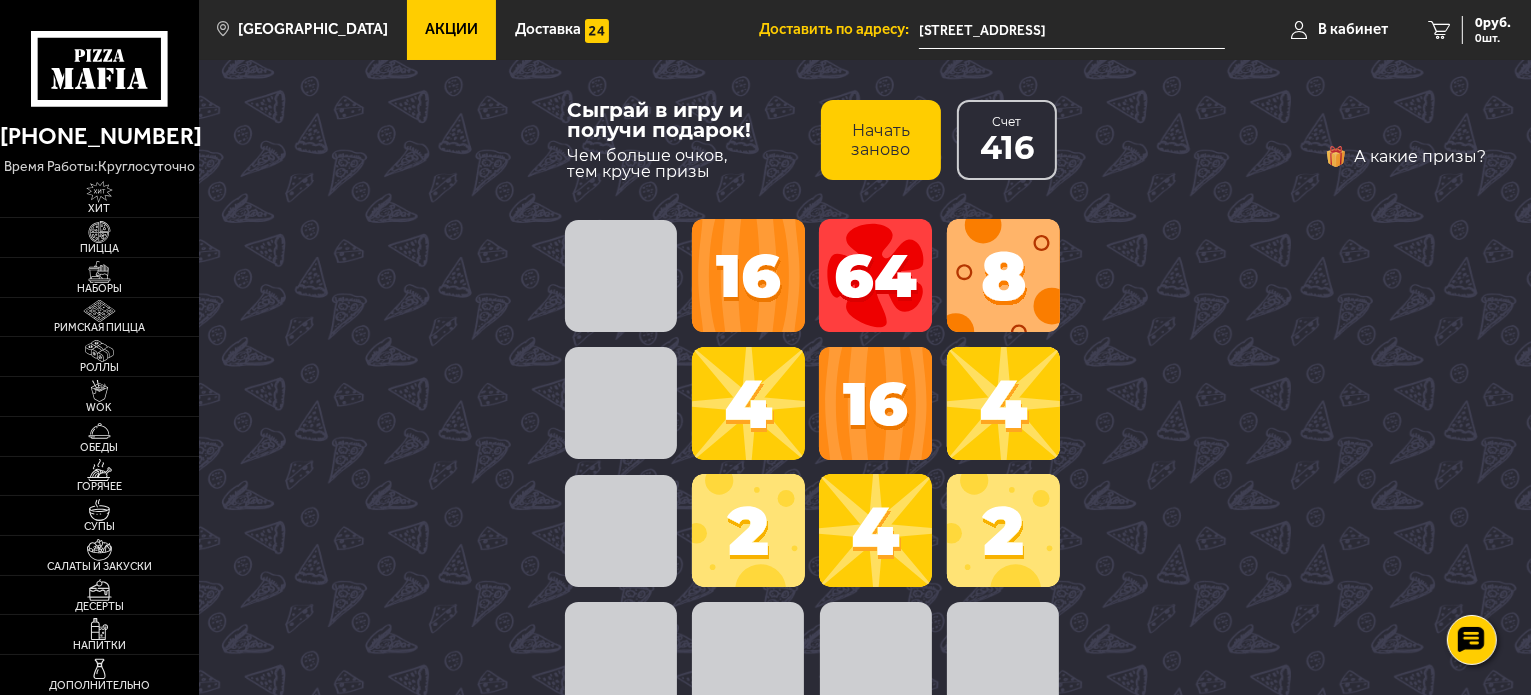 click at bounding box center (748, 530) 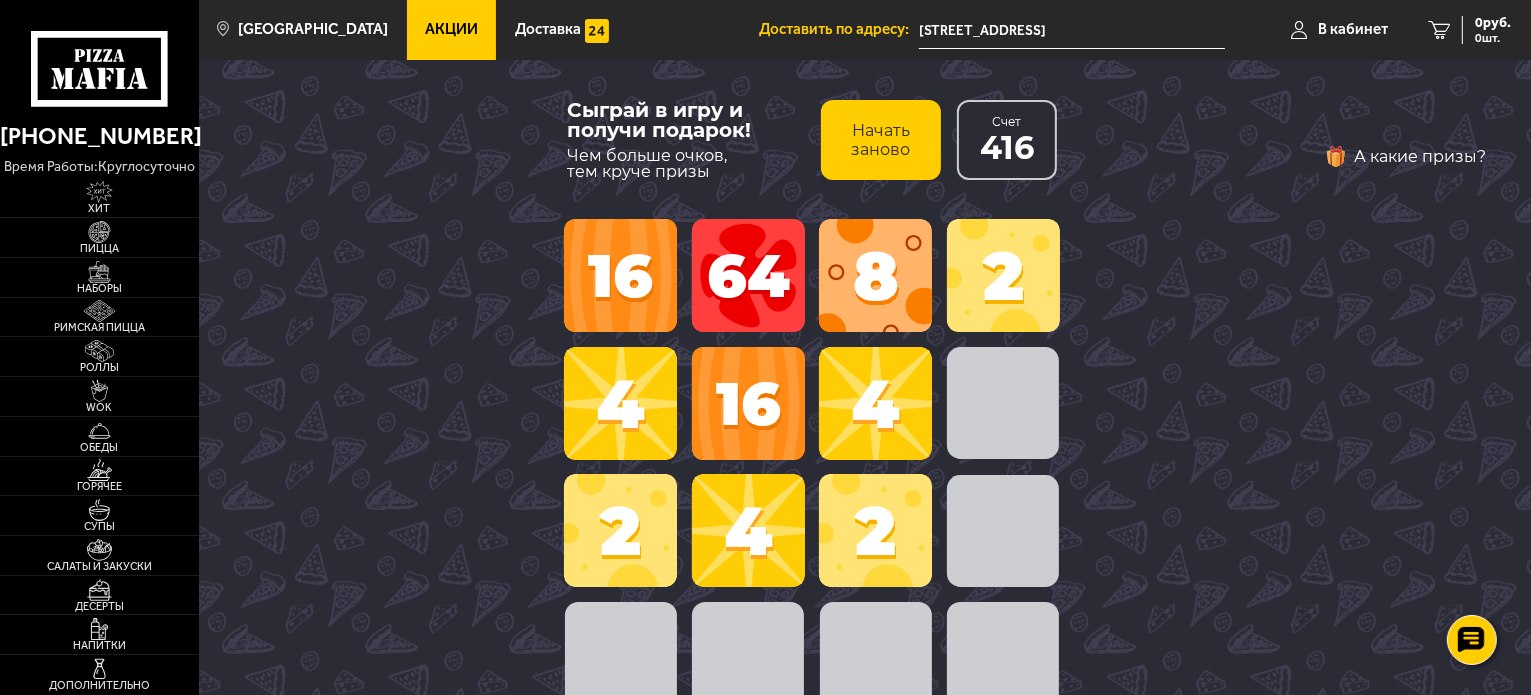 click at bounding box center [1003, 531] 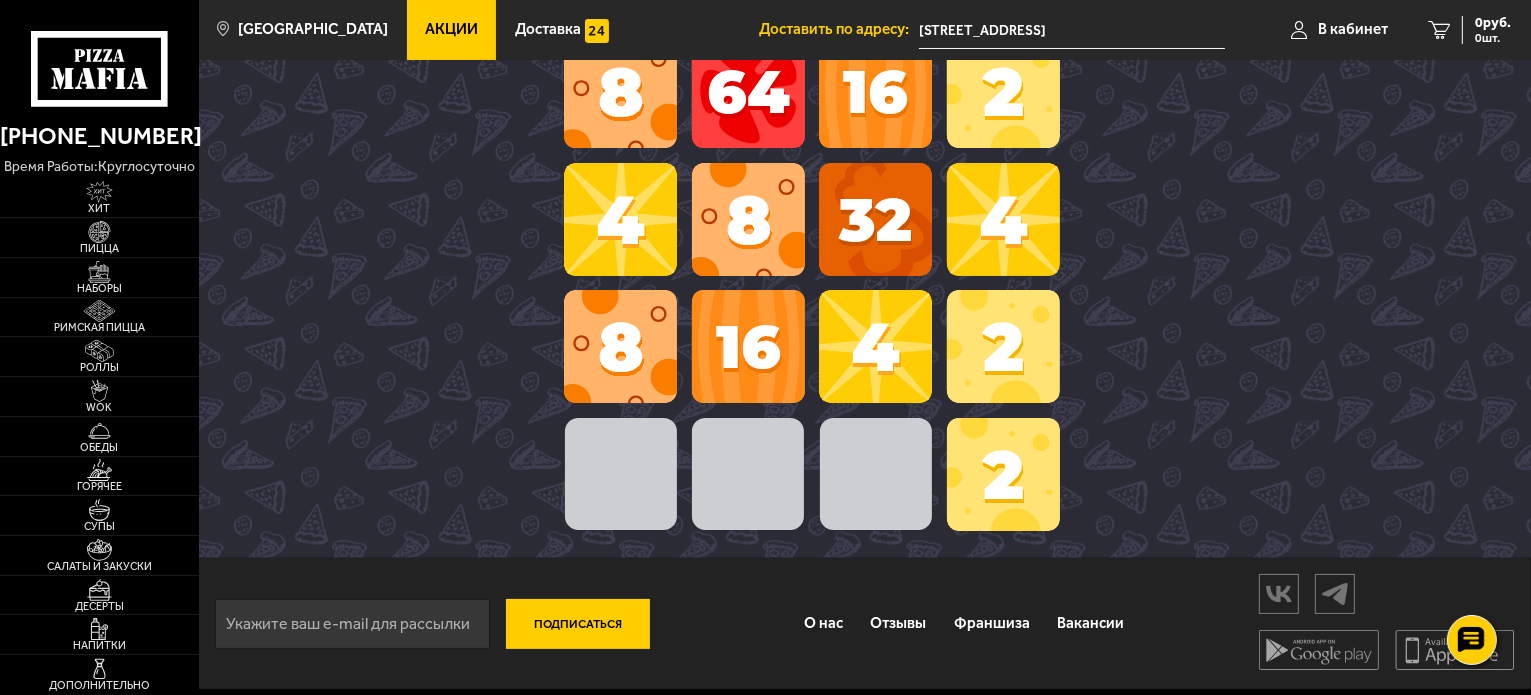 scroll, scrollTop: 193, scrollLeft: 0, axis: vertical 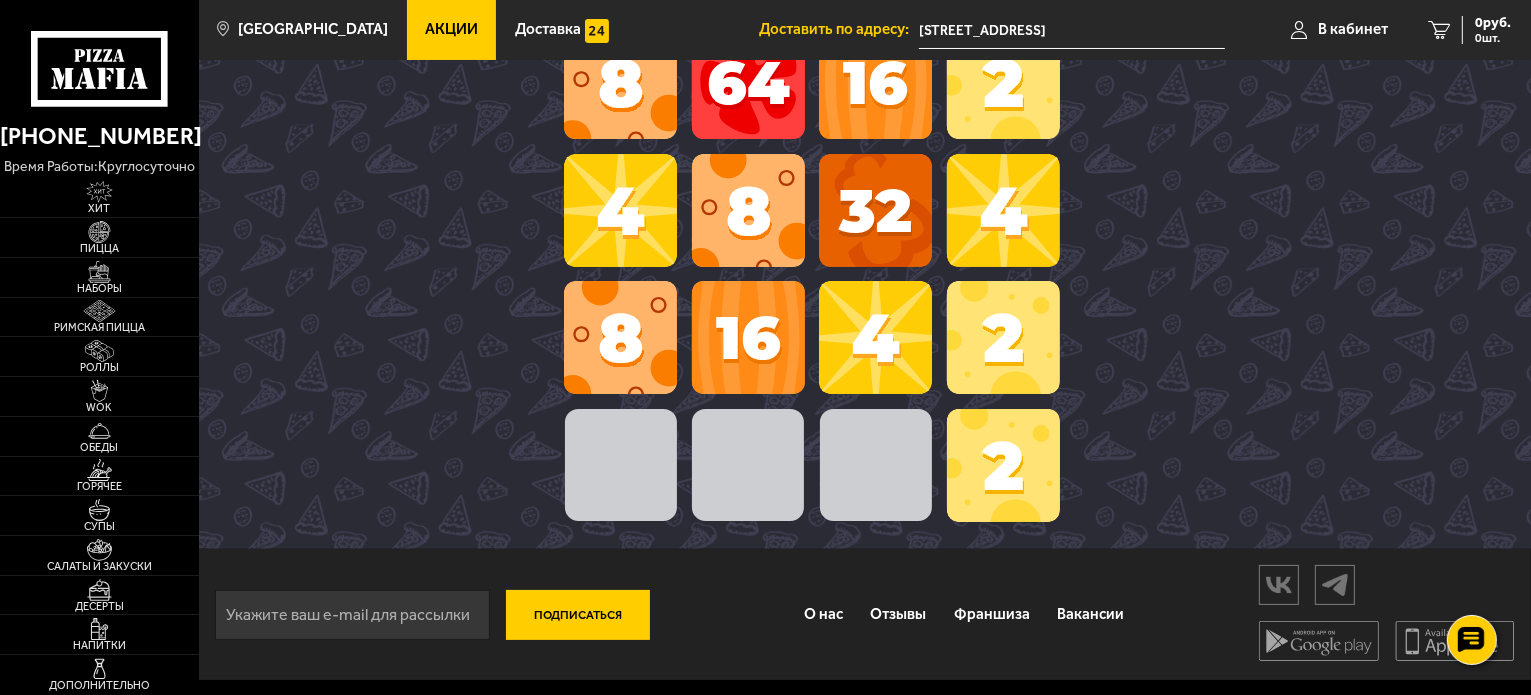 click at bounding box center (1003, 465) 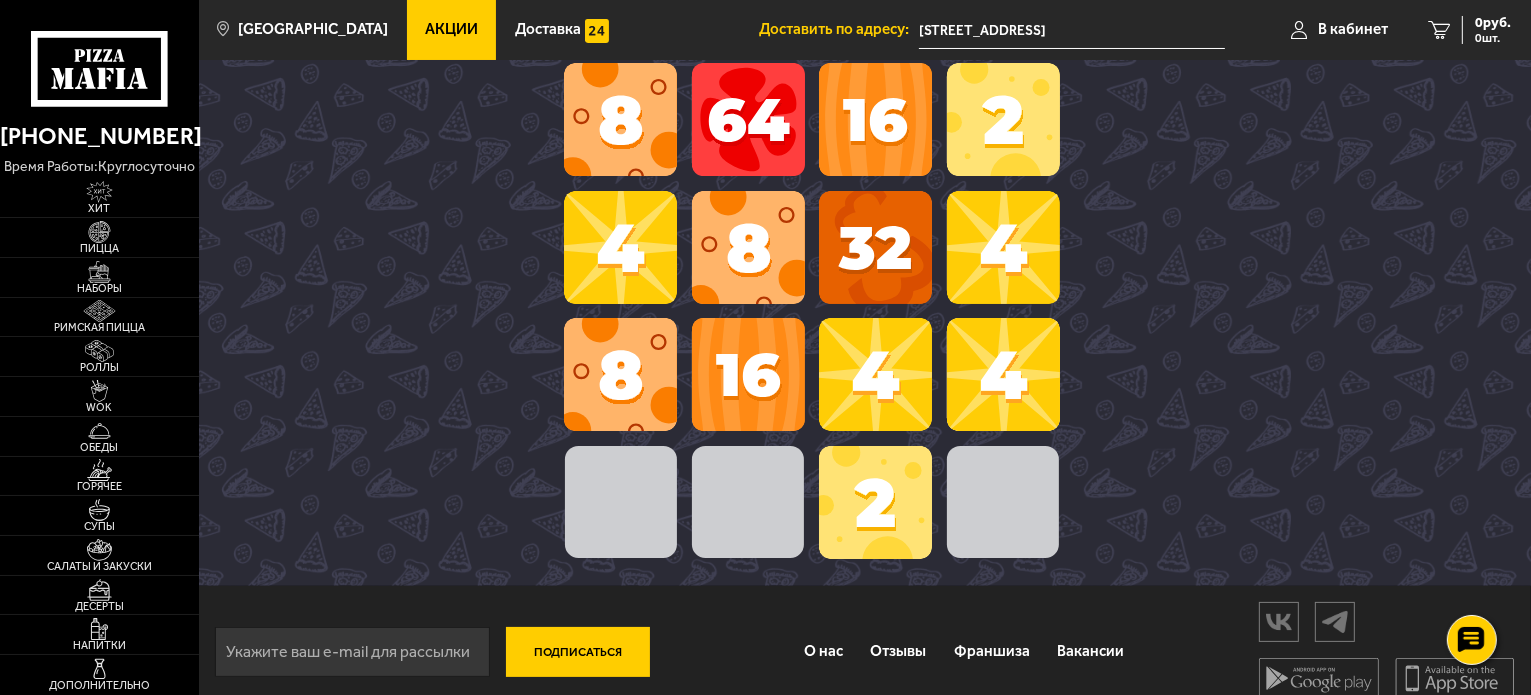 scroll, scrollTop: 153, scrollLeft: 0, axis: vertical 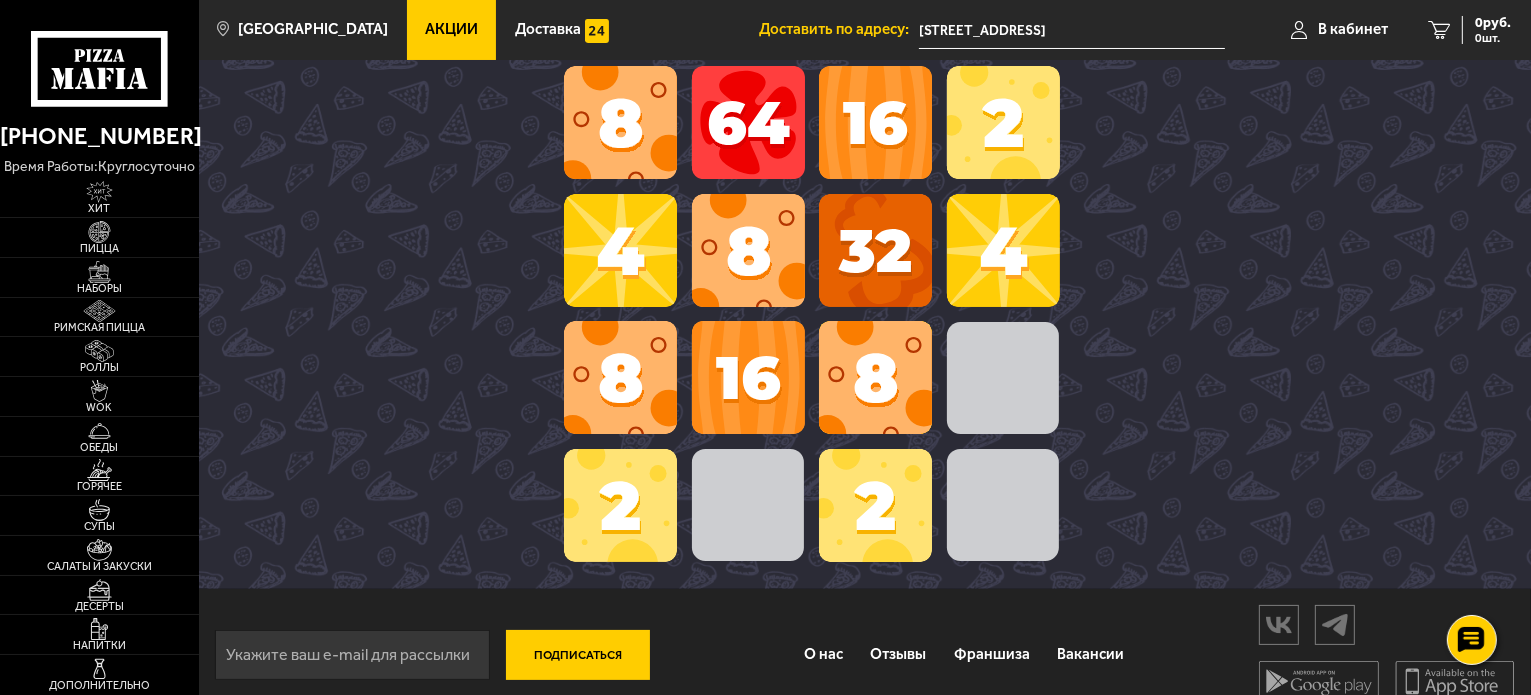 click at bounding box center (875, 505) 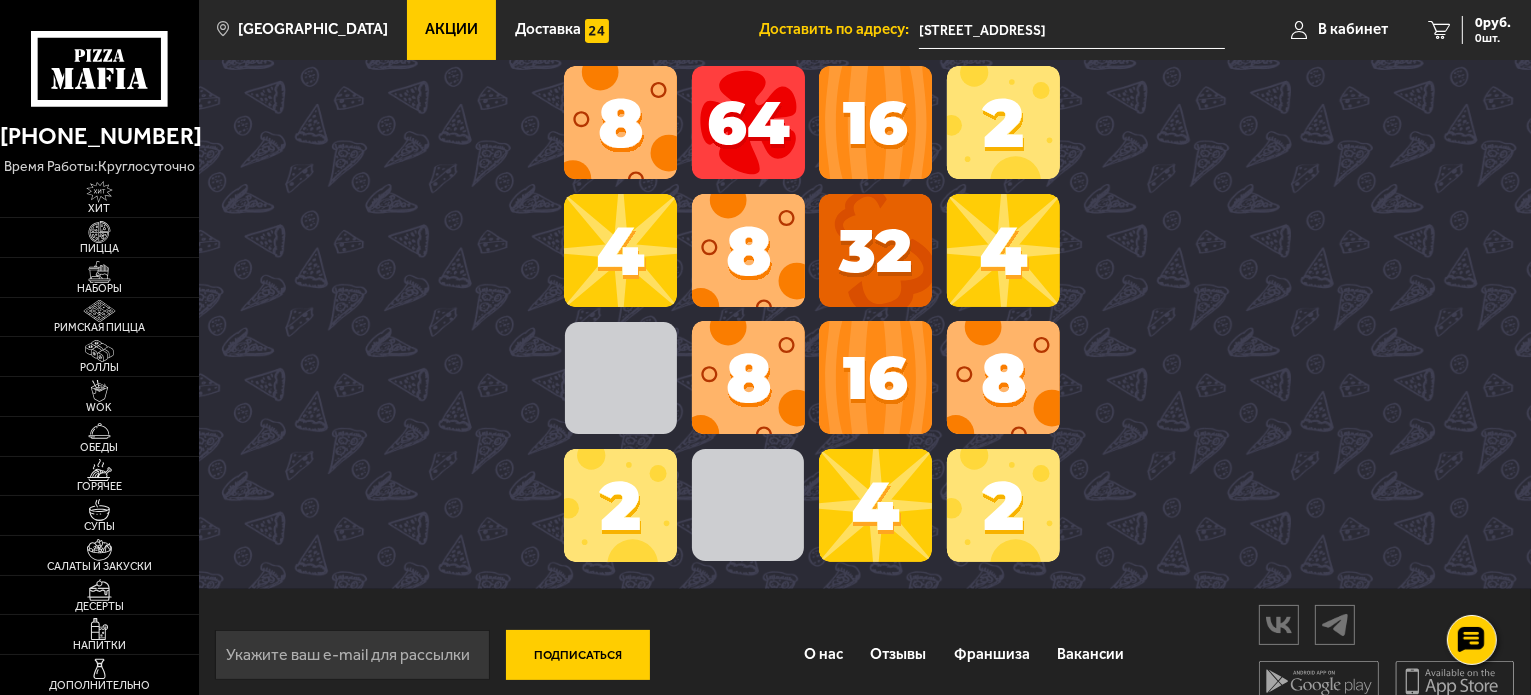click at bounding box center (748, 377) 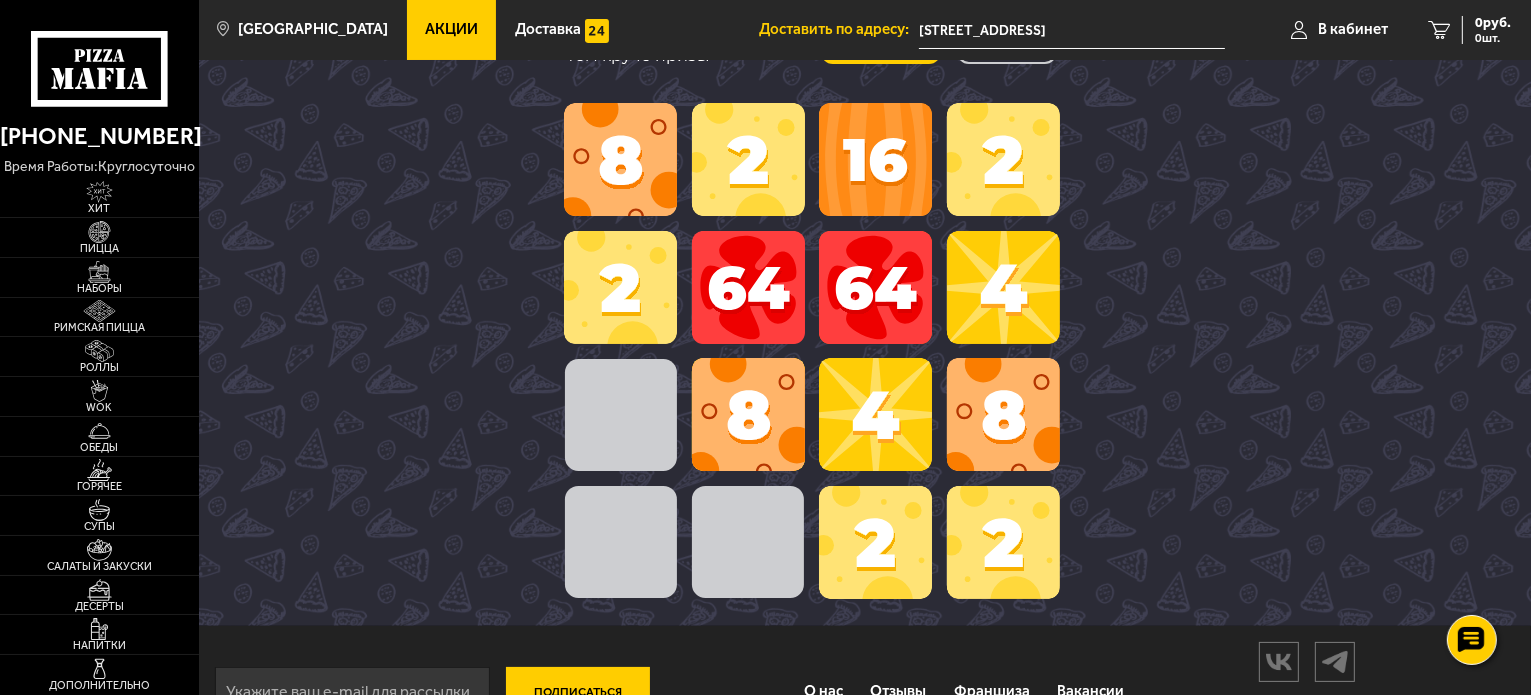scroll, scrollTop: 113, scrollLeft: 0, axis: vertical 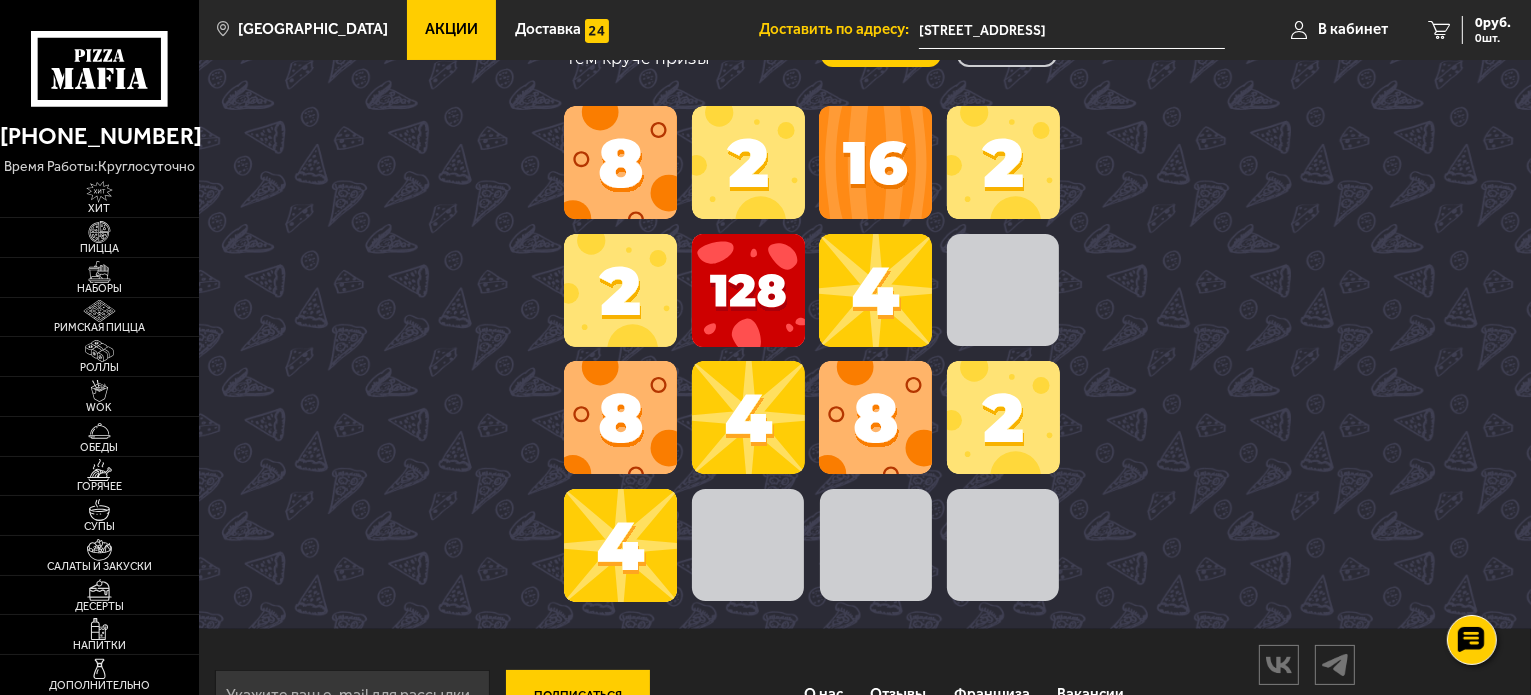 click at bounding box center [875, 417] 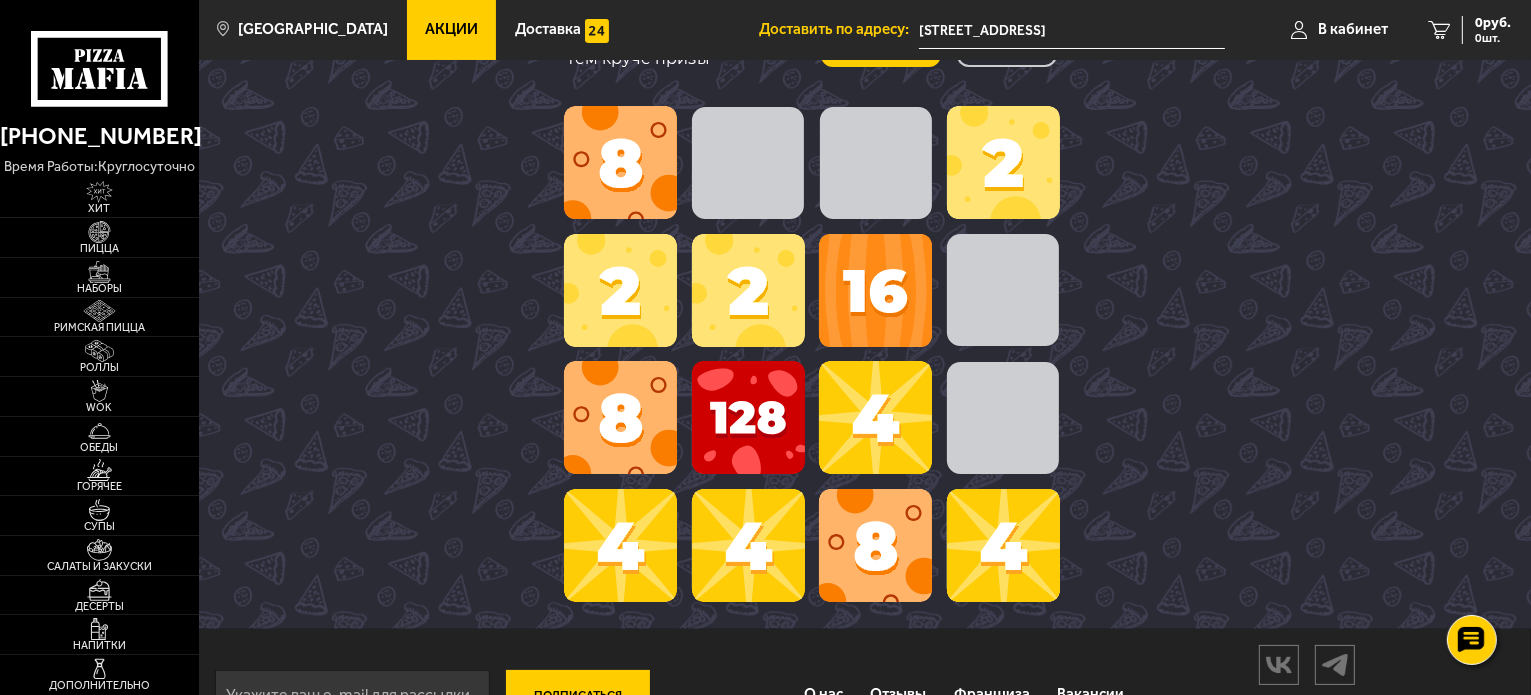 scroll, scrollTop: 153, scrollLeft: 0, axis: vertical 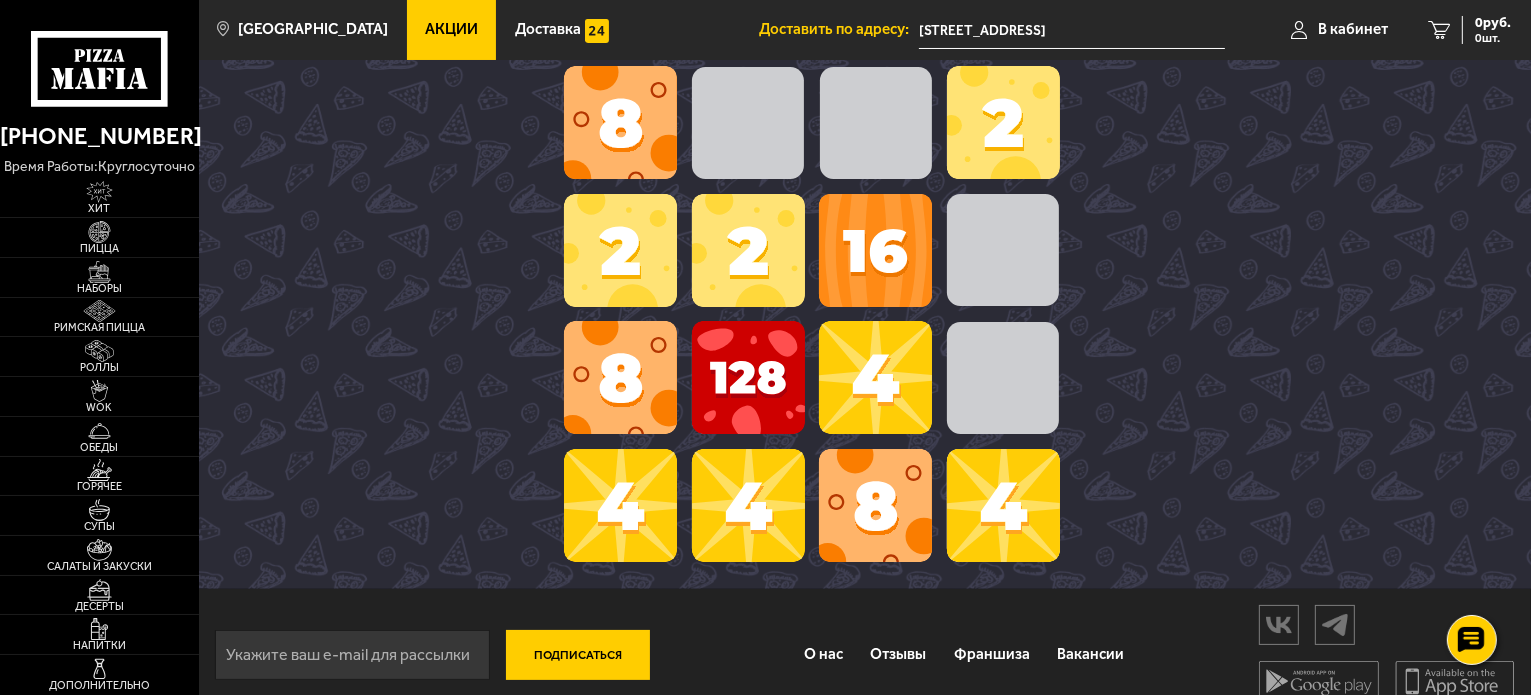 click at bounding box center (748, 505) 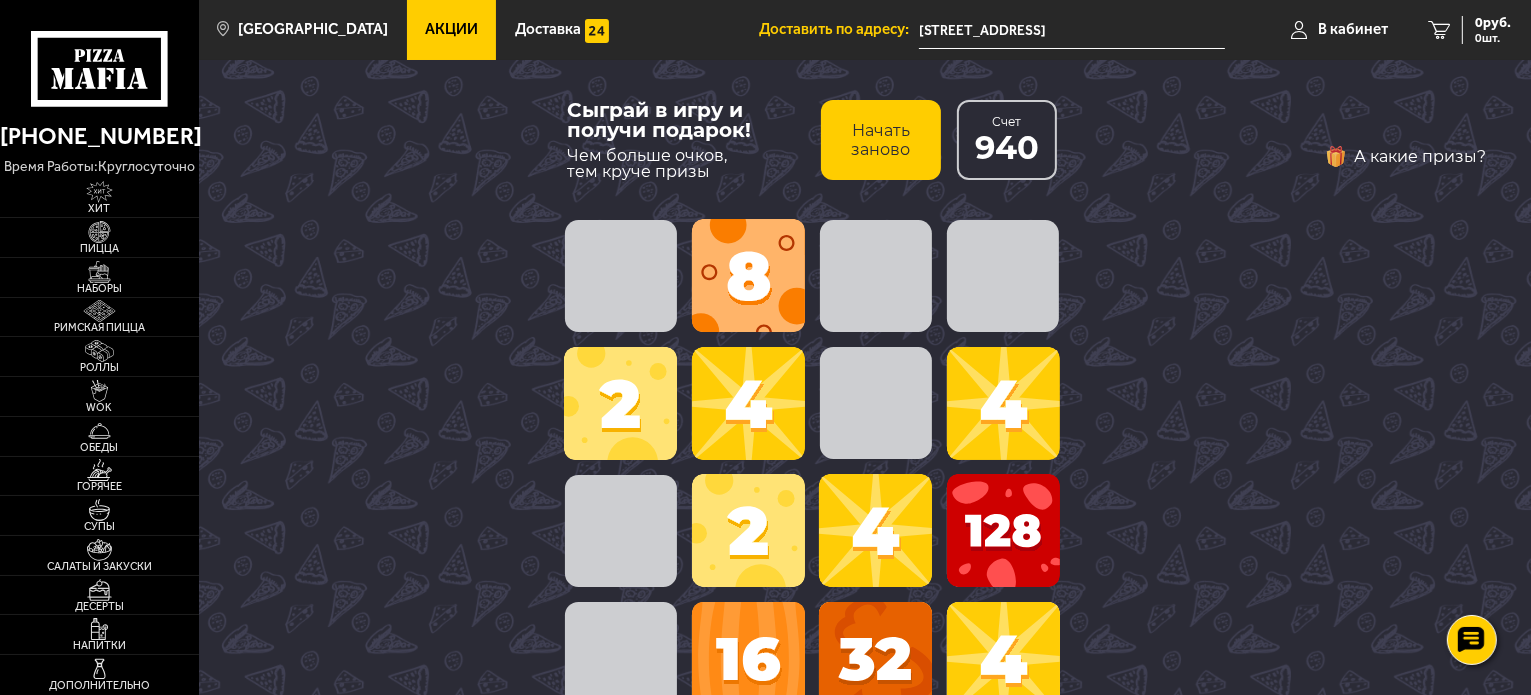 scroll, scrollTop: 100, scrollLeft: 0, axis: vertical 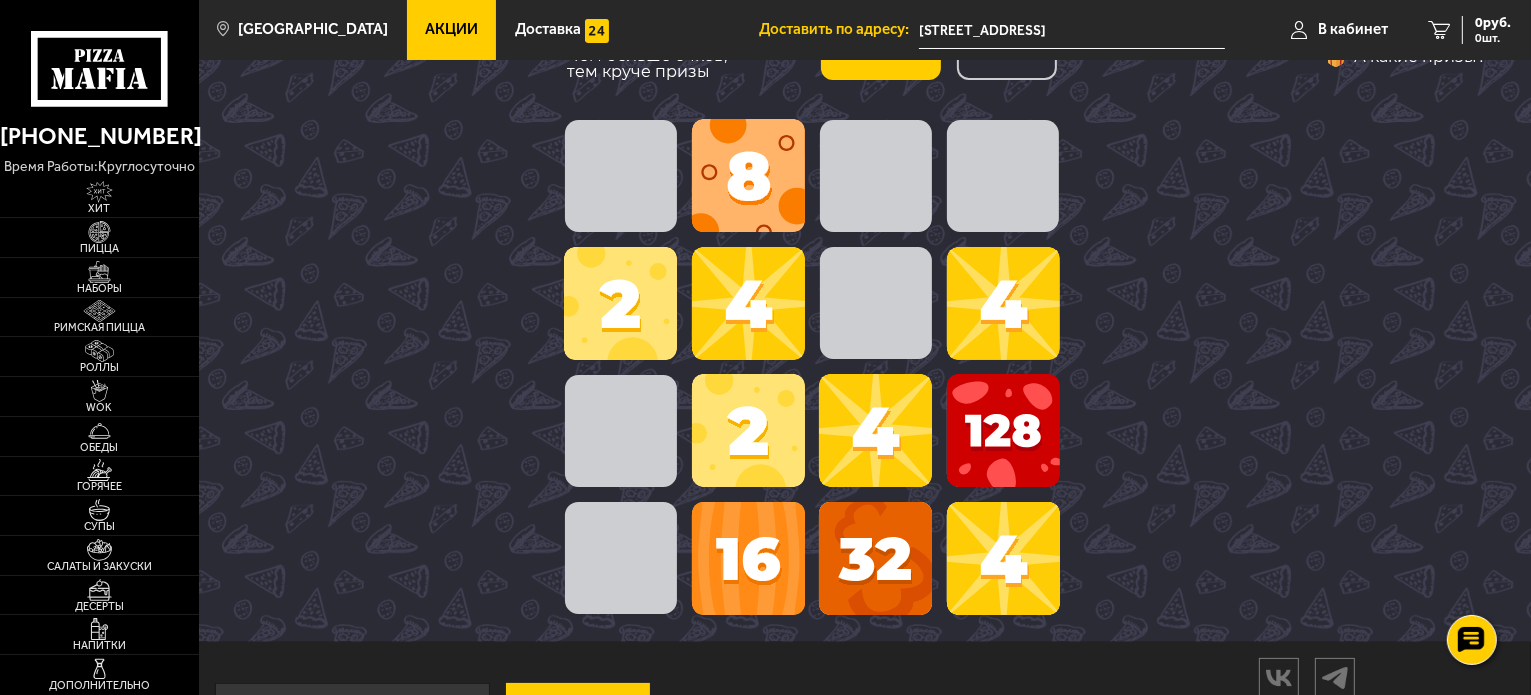 click at bounding box center [875, 430] 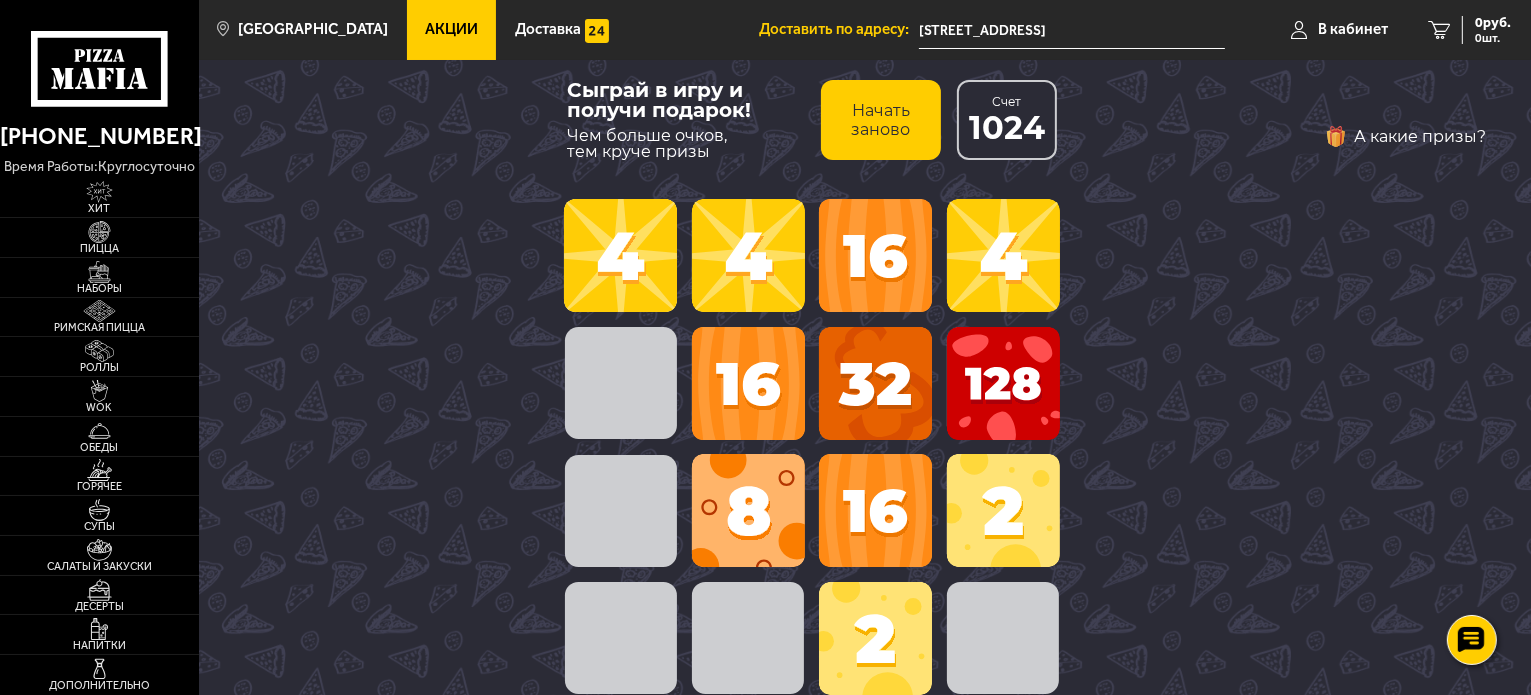 scroll, scrollTop: 0, scrollLeft: 0, axis: both 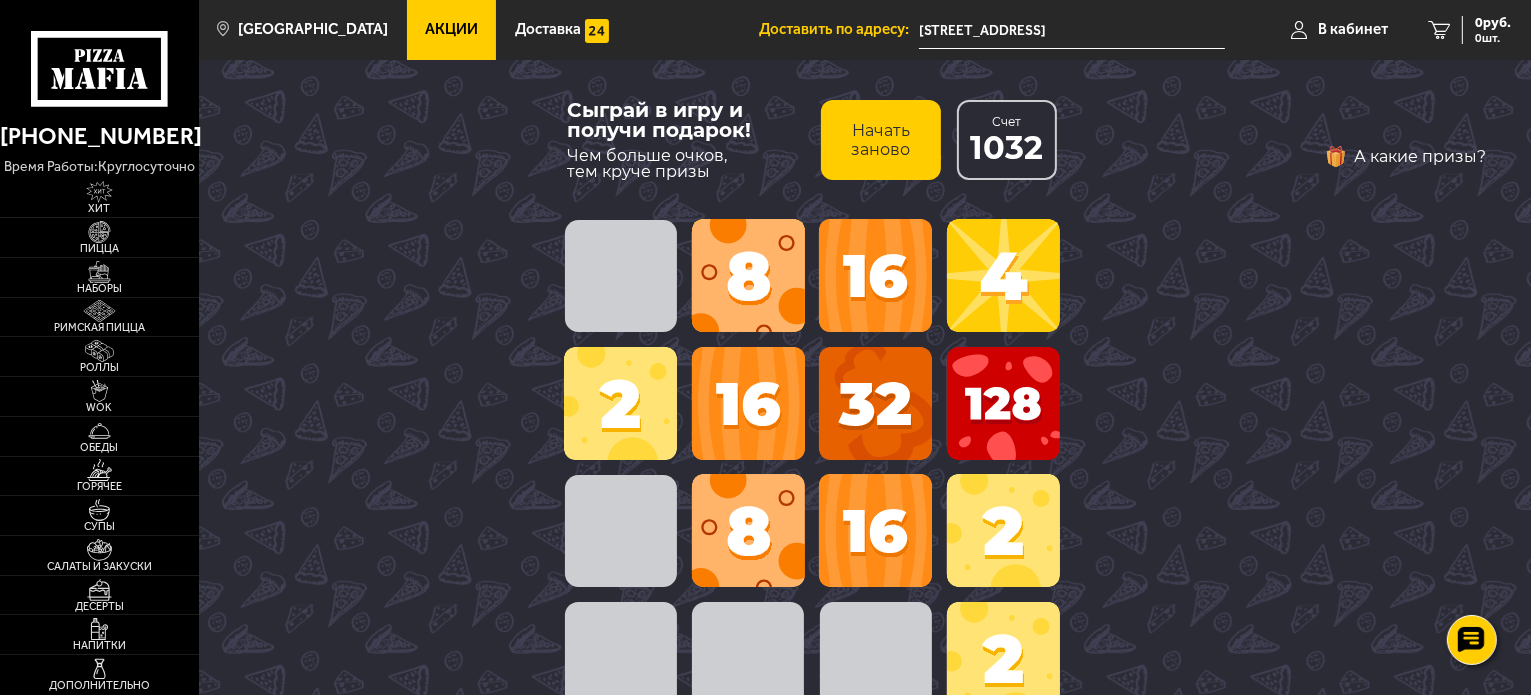 click at bounding box center [1003, 658] 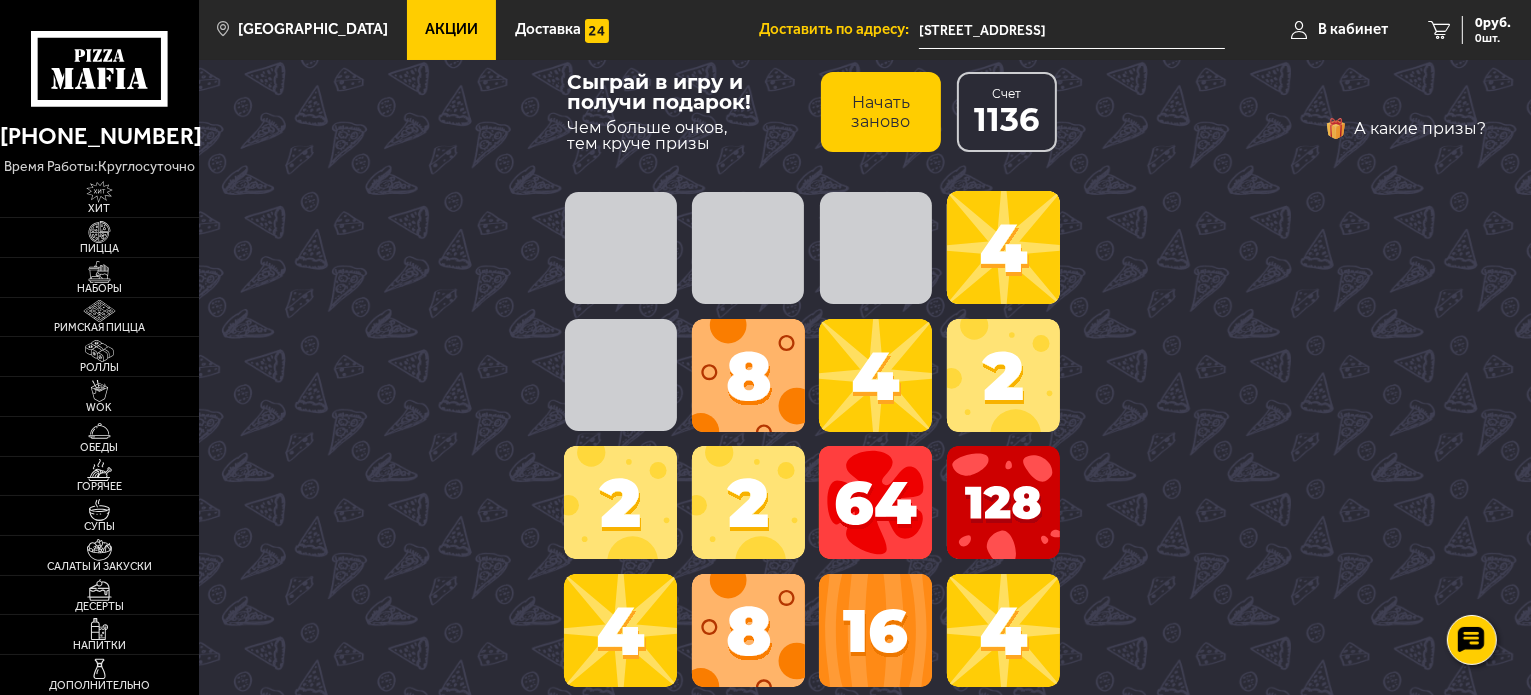 scroll, scrollTop: 0, scrollLeft: 0, axis: both 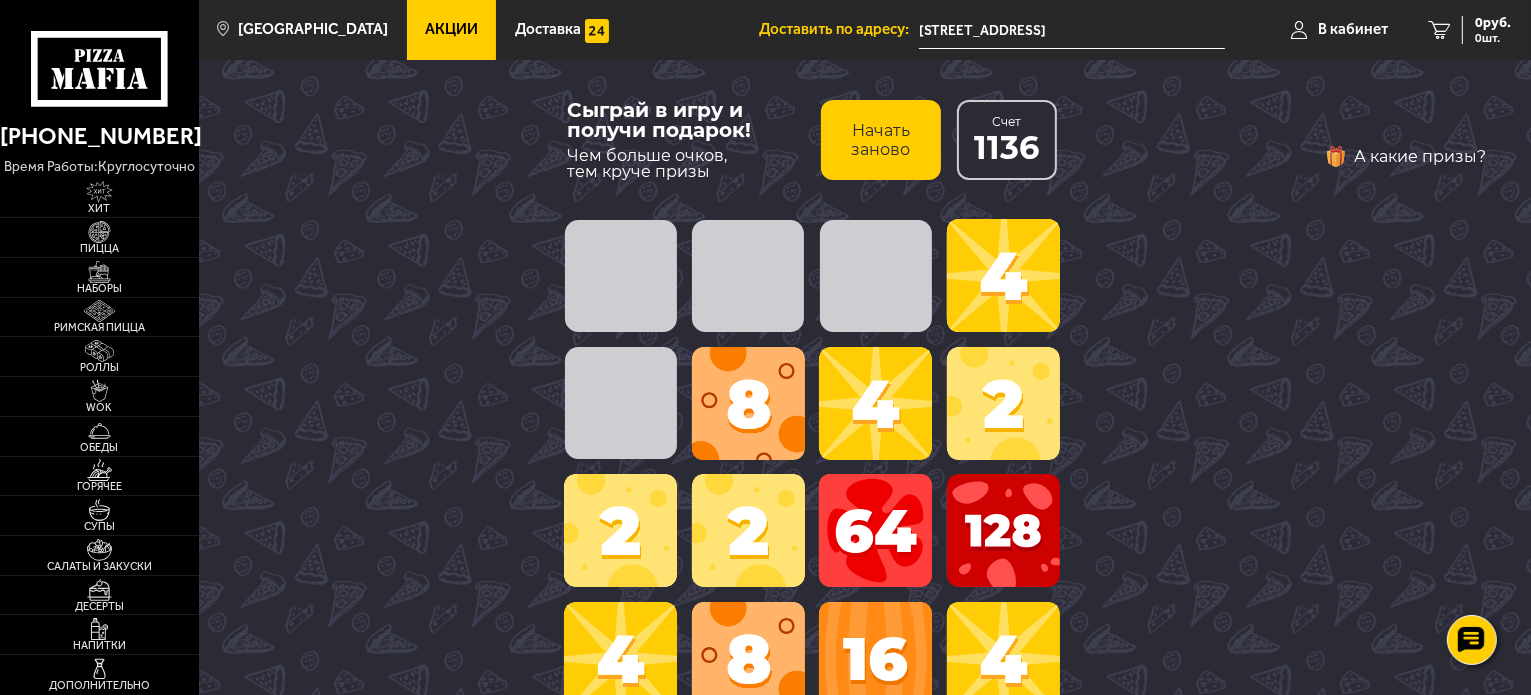 click at bounding box center [620, 530] 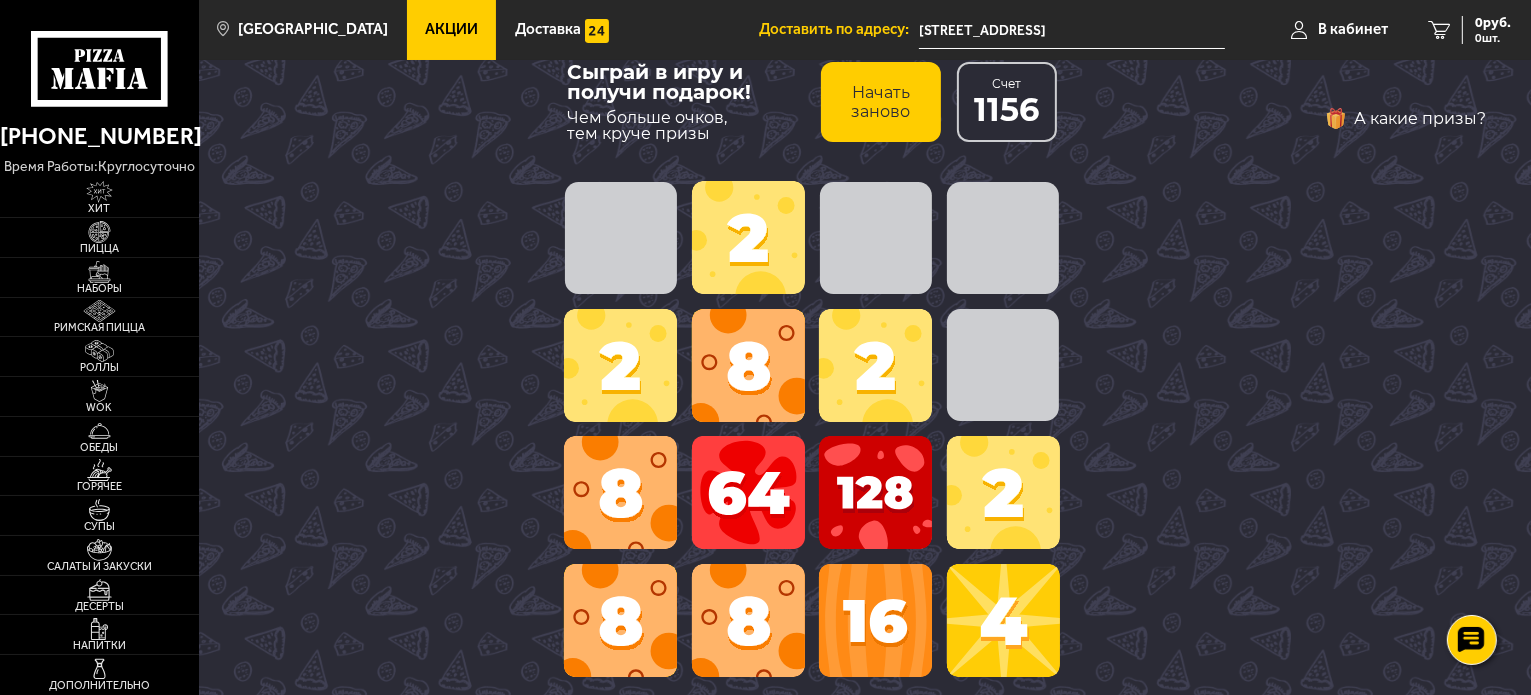 scroll, scrollTop: 40, scrollLeft: 0, axis: vertical 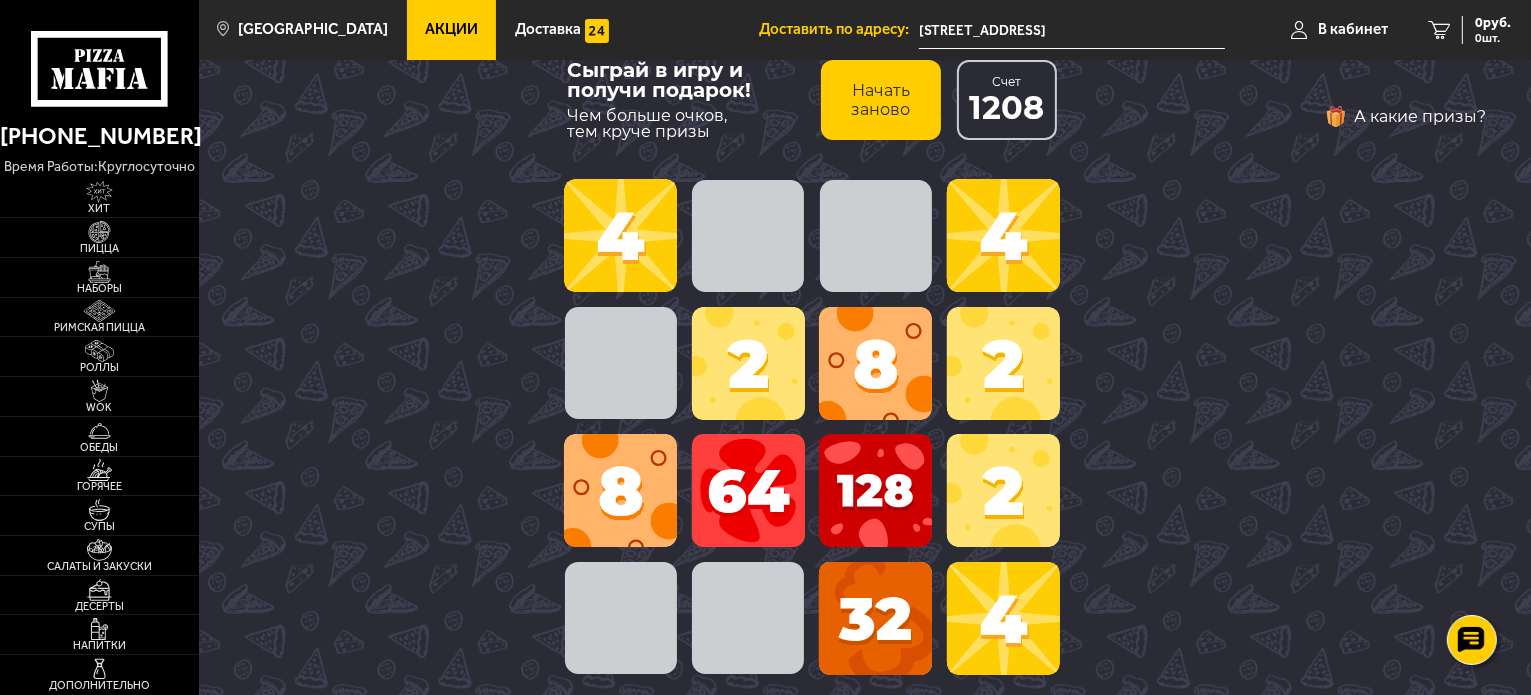 click at bounding box center [1003, 235] 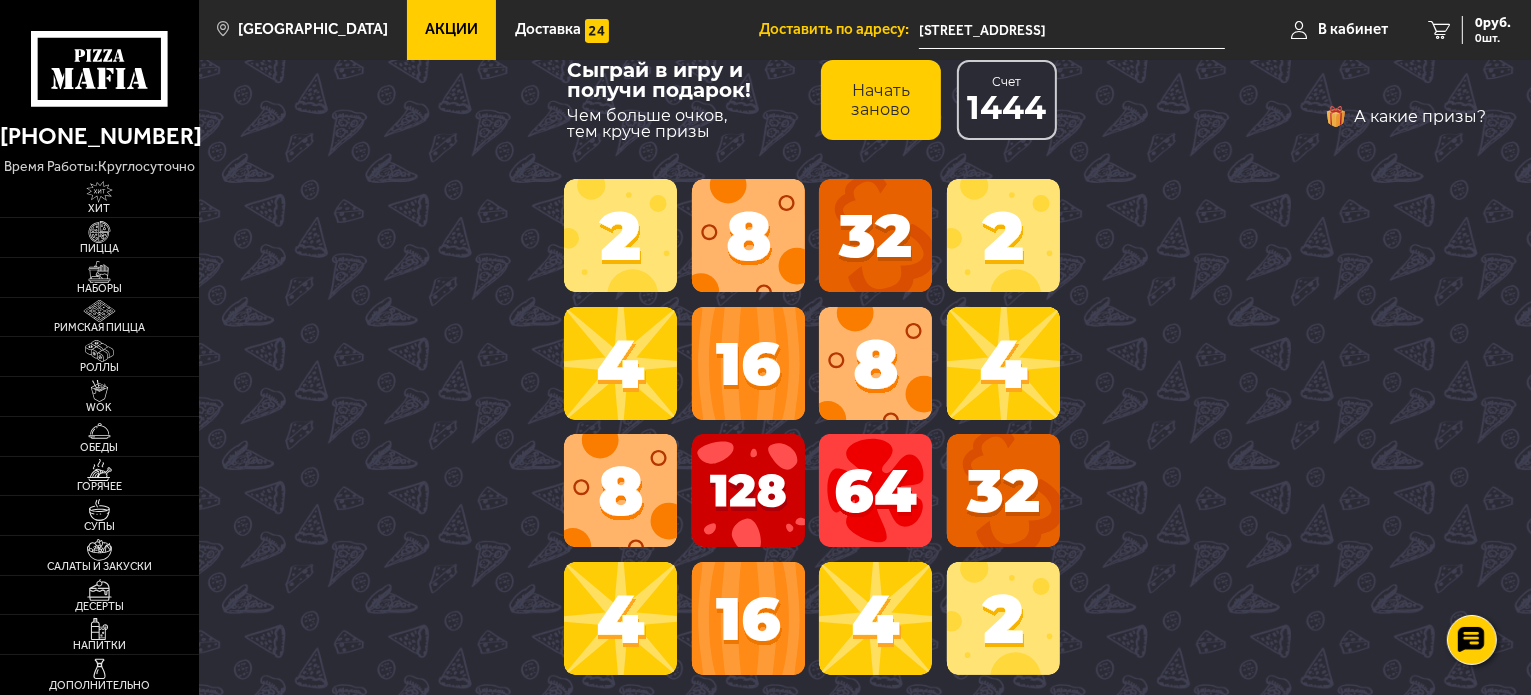 scroll, scrollTop: 80, scrollLeft: 0, axis: vertical 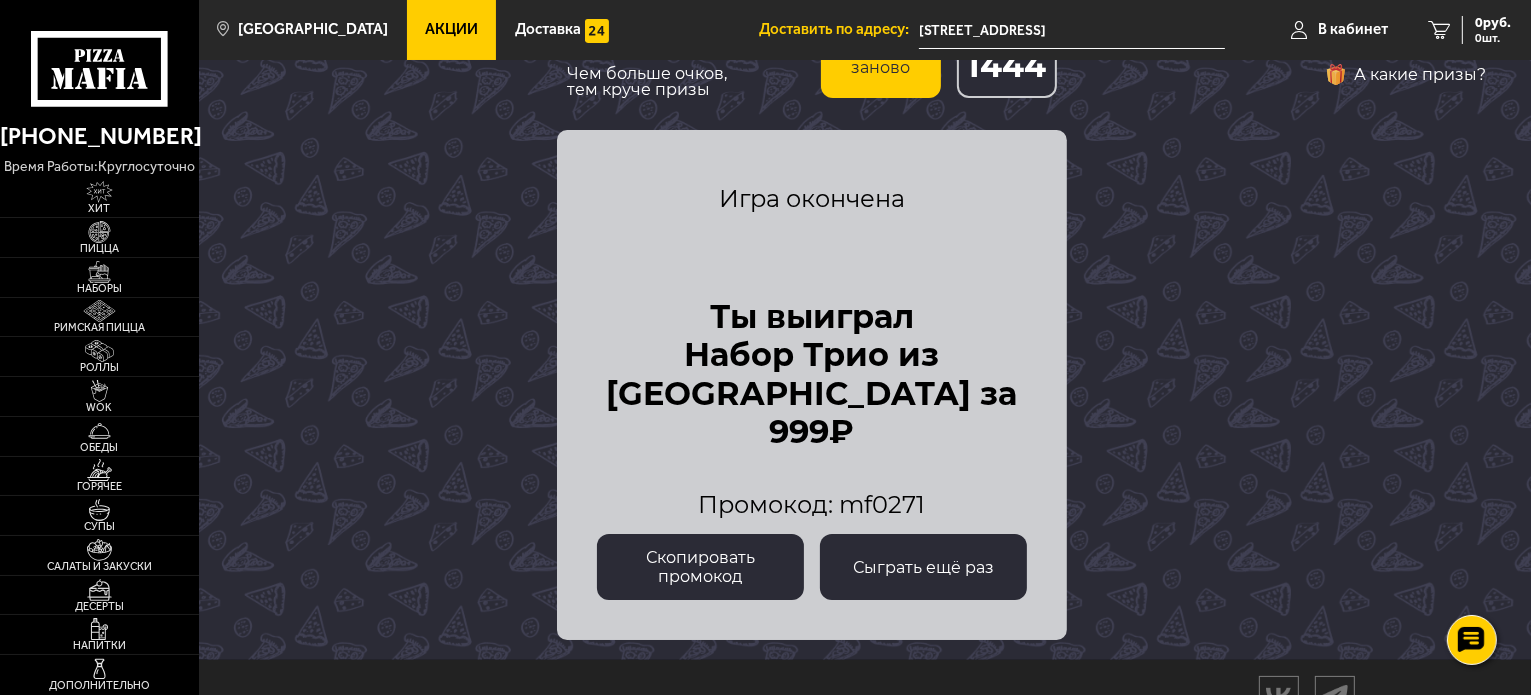 click on "Сыграй в игру и получи подарок! Чем больше очков,   тем круче призы Начать заново Счет 1444 128 64 32 32 16 8 4 8 8 16 4 4 2 2 4 2 Игра окончена Ты выиграл
Набор Трио из [GEOGRAPHIC_DATA] за 999₽ Промокод: mf0271 Скопировать промокод Сыграть ещё раз А какие призы?" at bounding box center [865, 319] 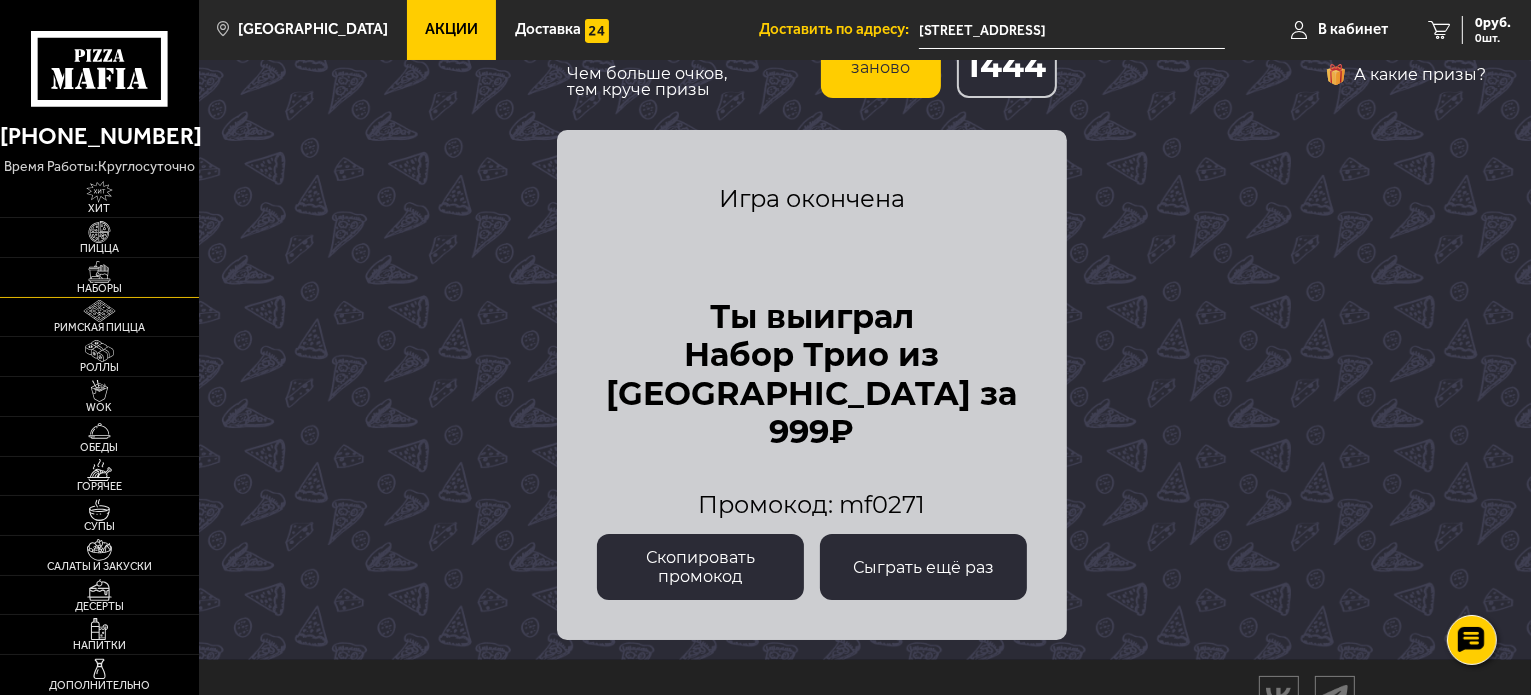 click on "Наборы" at bounding box center [99, 288] 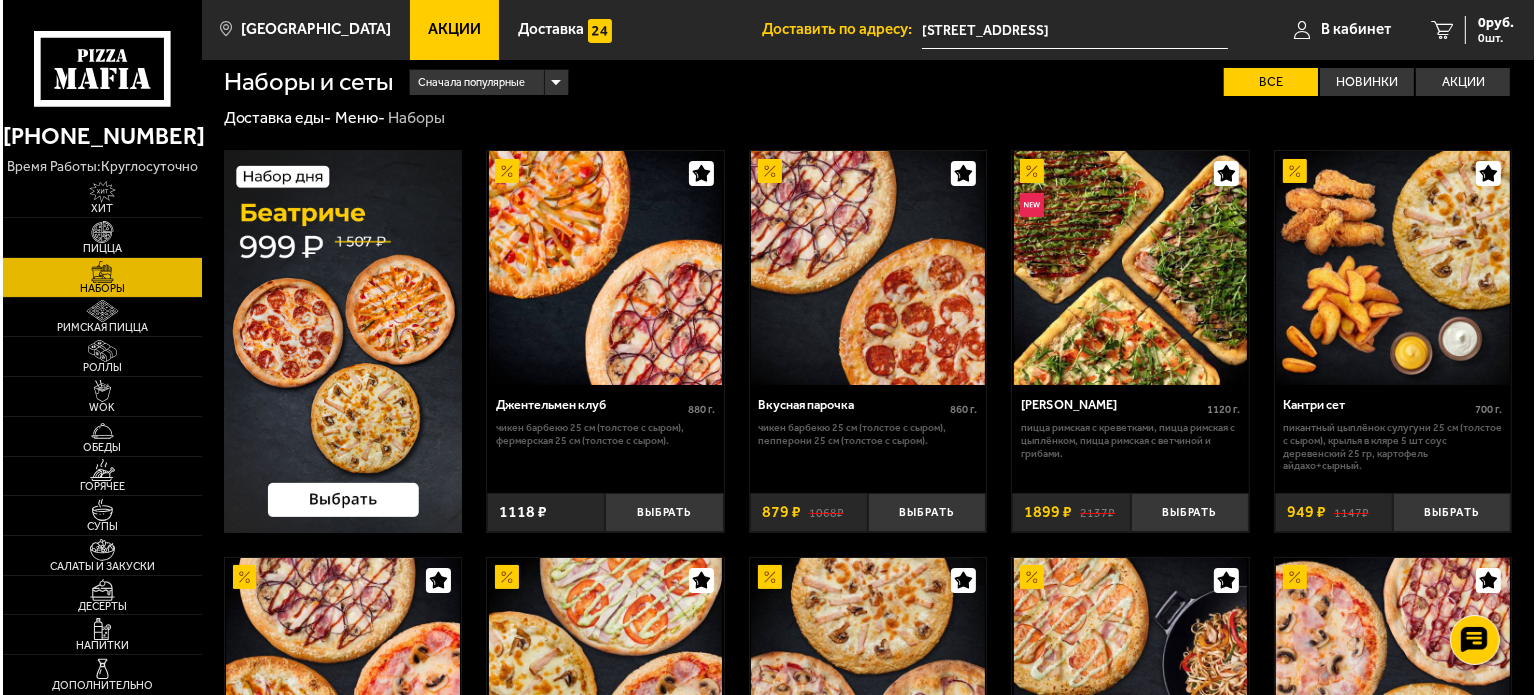 scroll, scrollTop: 400, scrollLeft: 0, axis: vertical 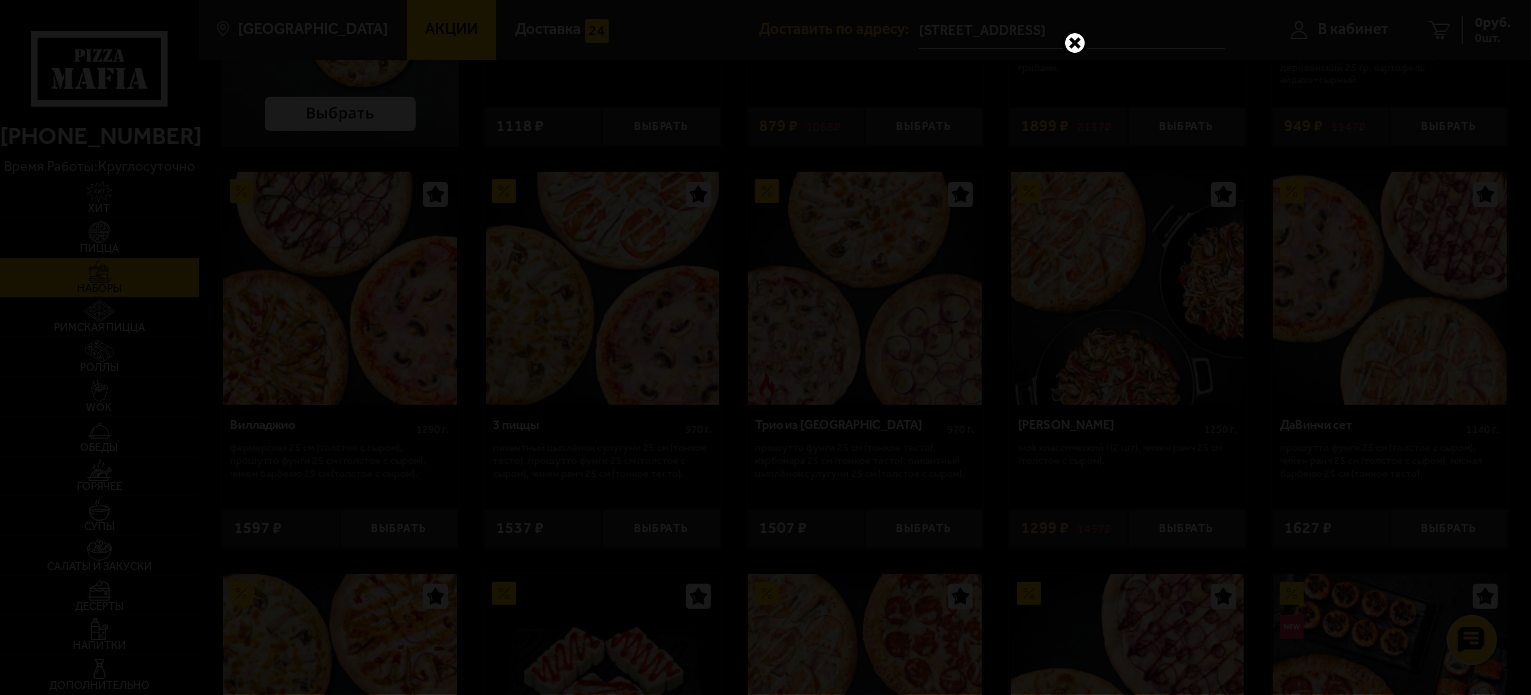 click at bounding box center [1075, 43] 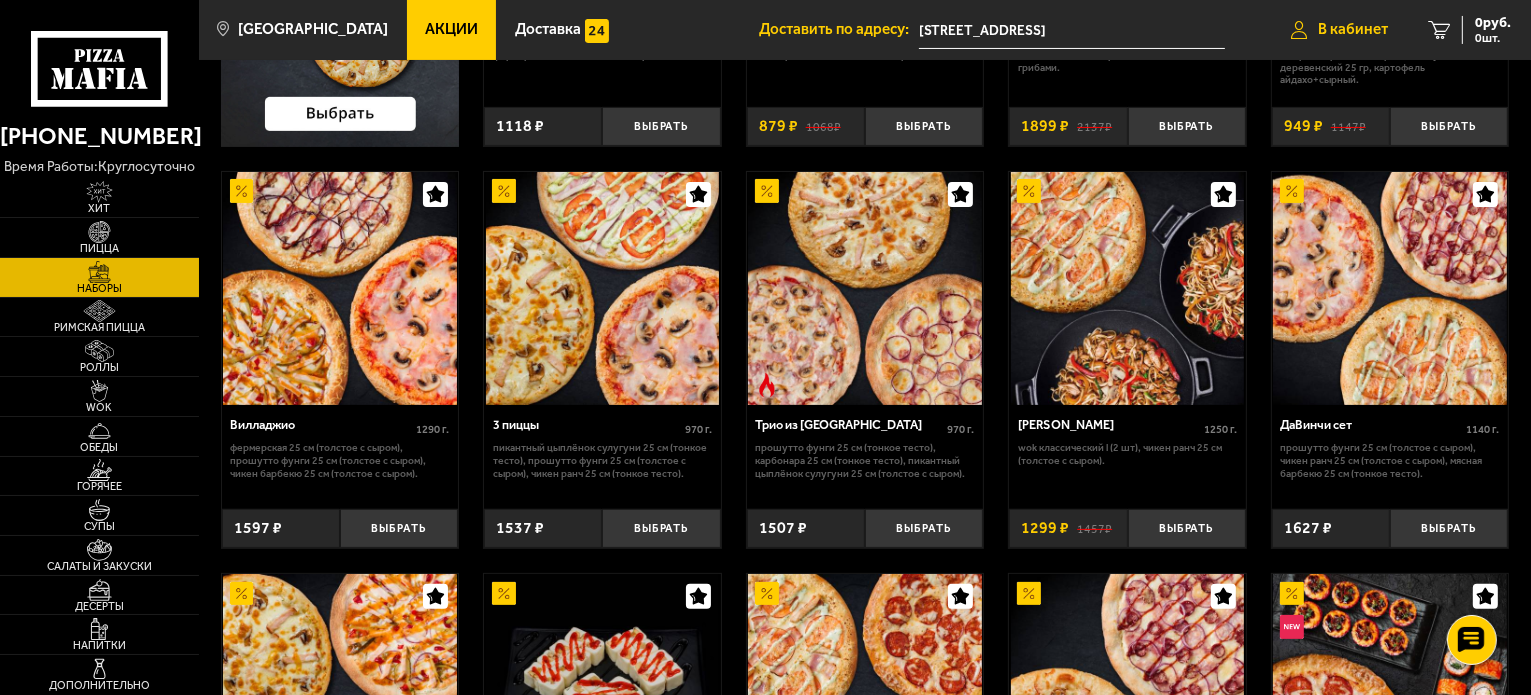 click at bounding box center (1299, 30) 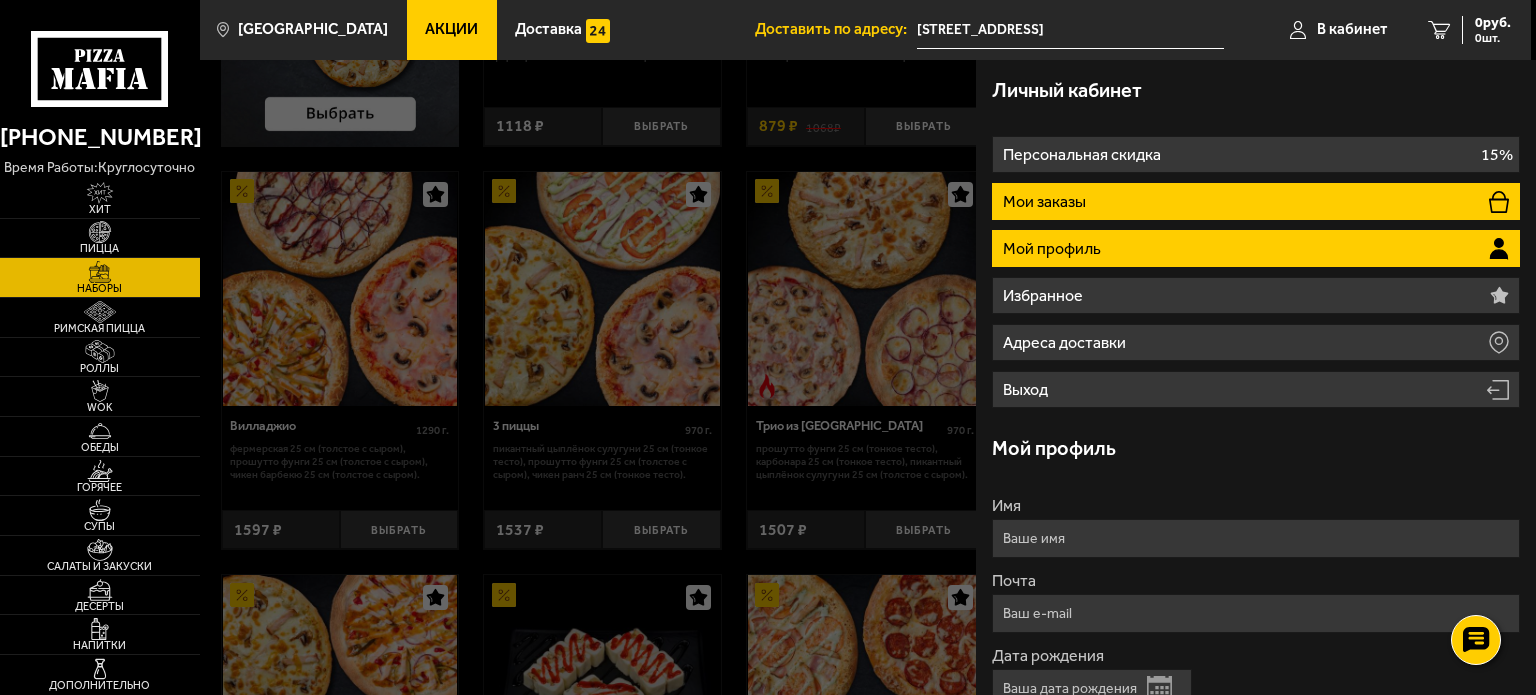 click on "Мои заказы" at bounding box center [1256, 201] 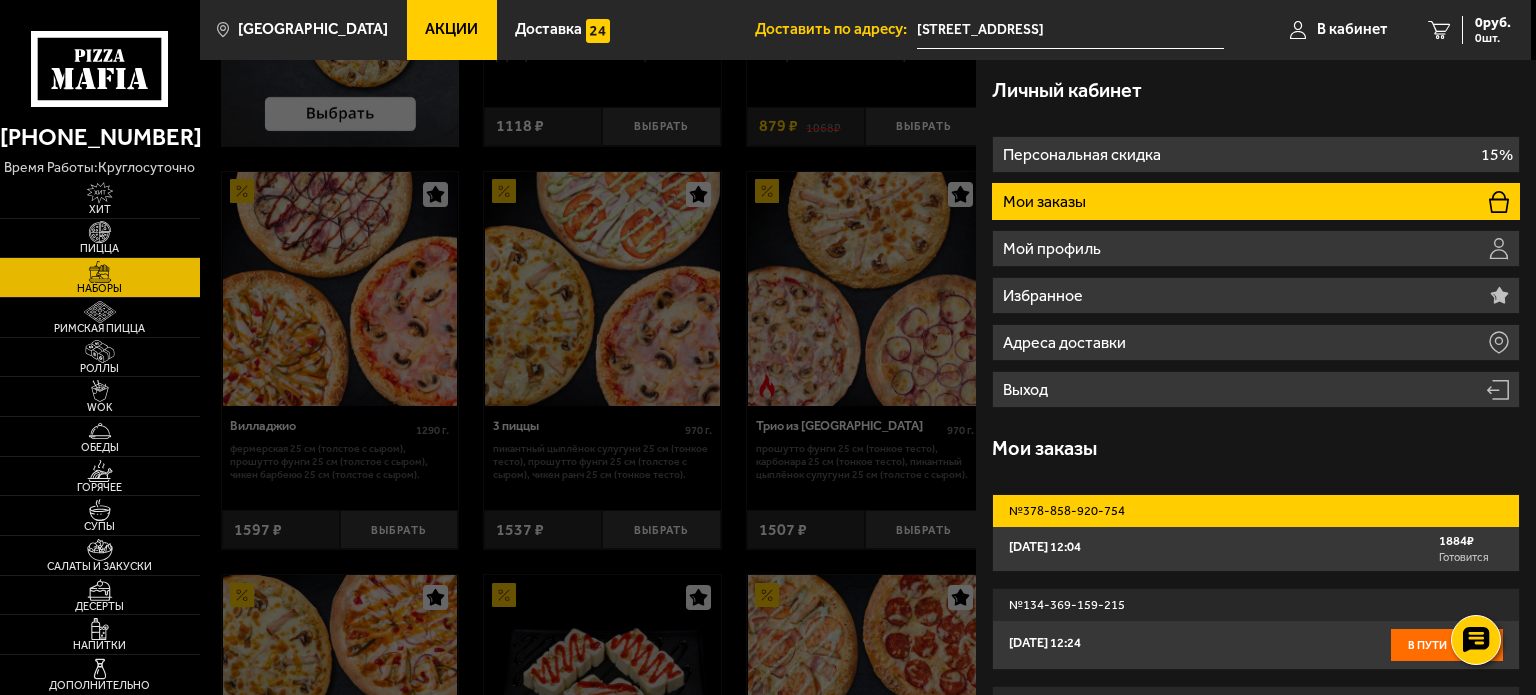 click on "1884  ₽" at bounding box center [1471, 541] 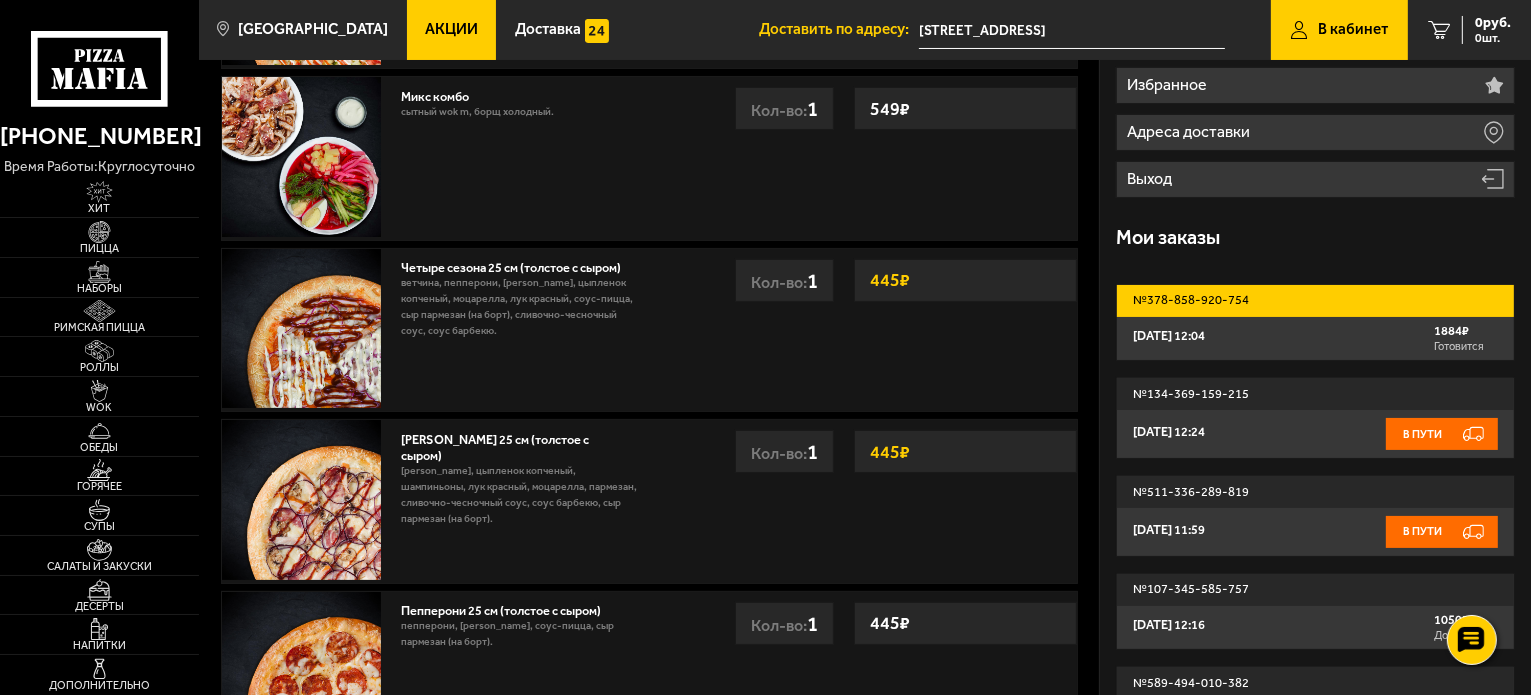 scroll, scrollTop: 0, scrollLeft: 0, axis: both 